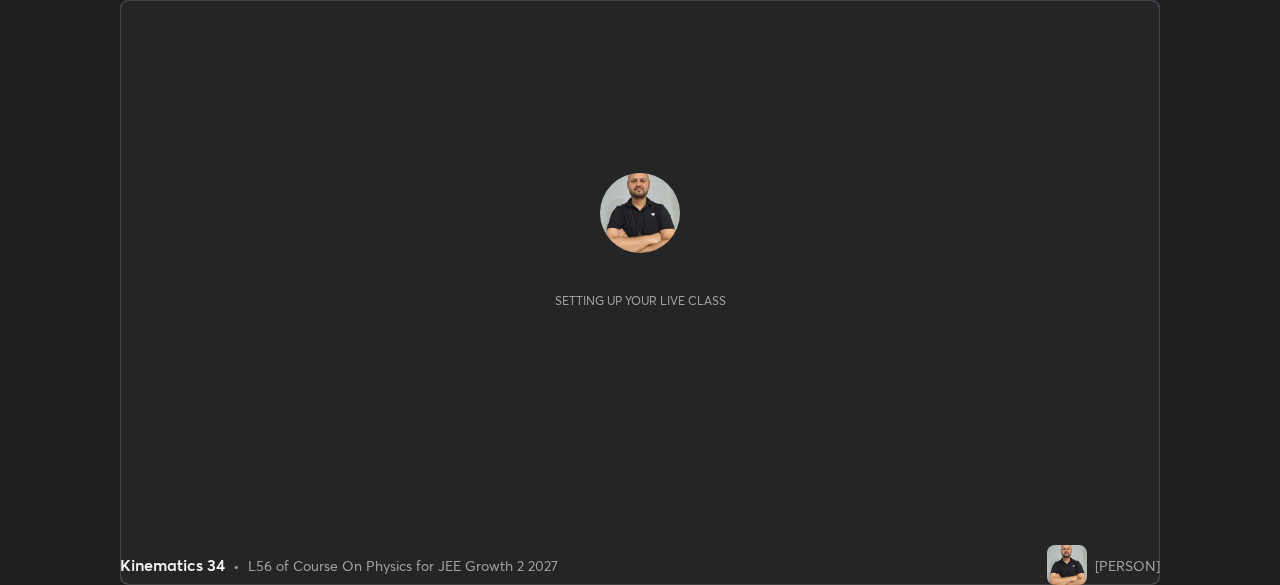 scroll, scrollTop: 0, scrollLeft: 0, axis: both 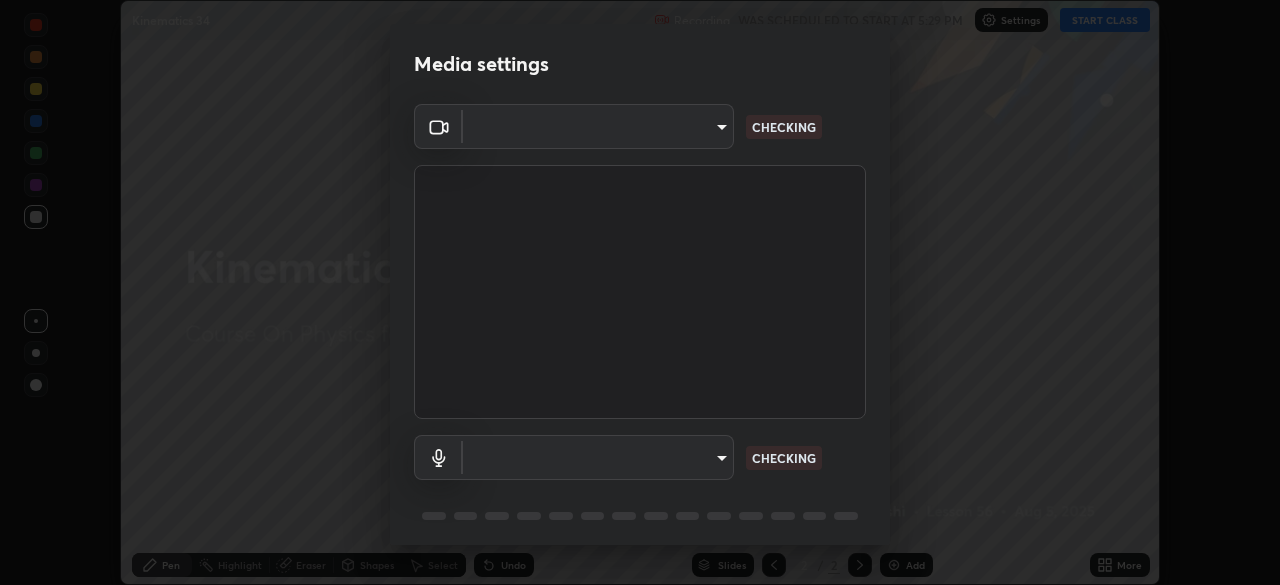 type on "e15fe1ebf70cde3bfcbeee335f8652014c7a9185cc29a01d69aea44f35fb34b8" 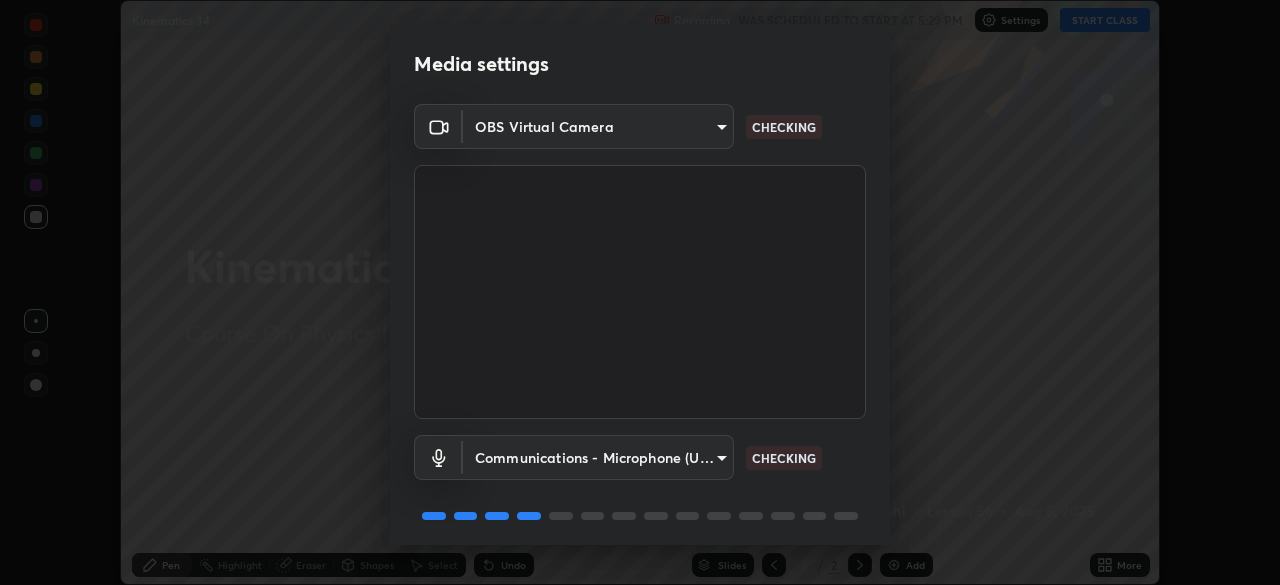 scroll, scrollTop: 71, scrollLeft: 0, axis: vertical 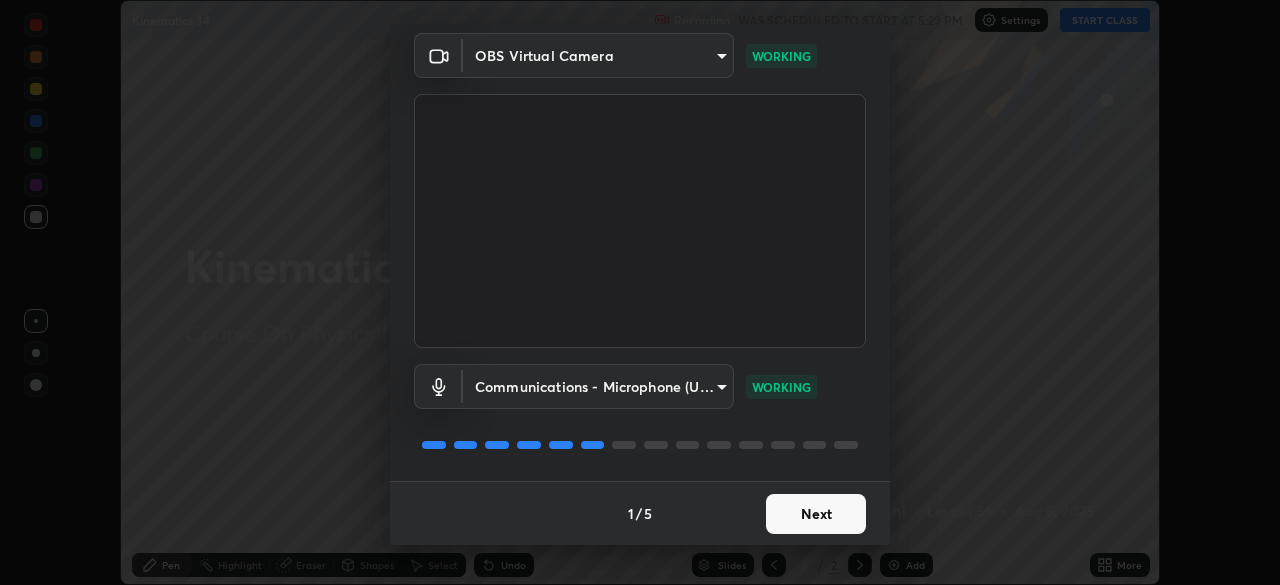 click on "Next" at bounding box center [816, 514] 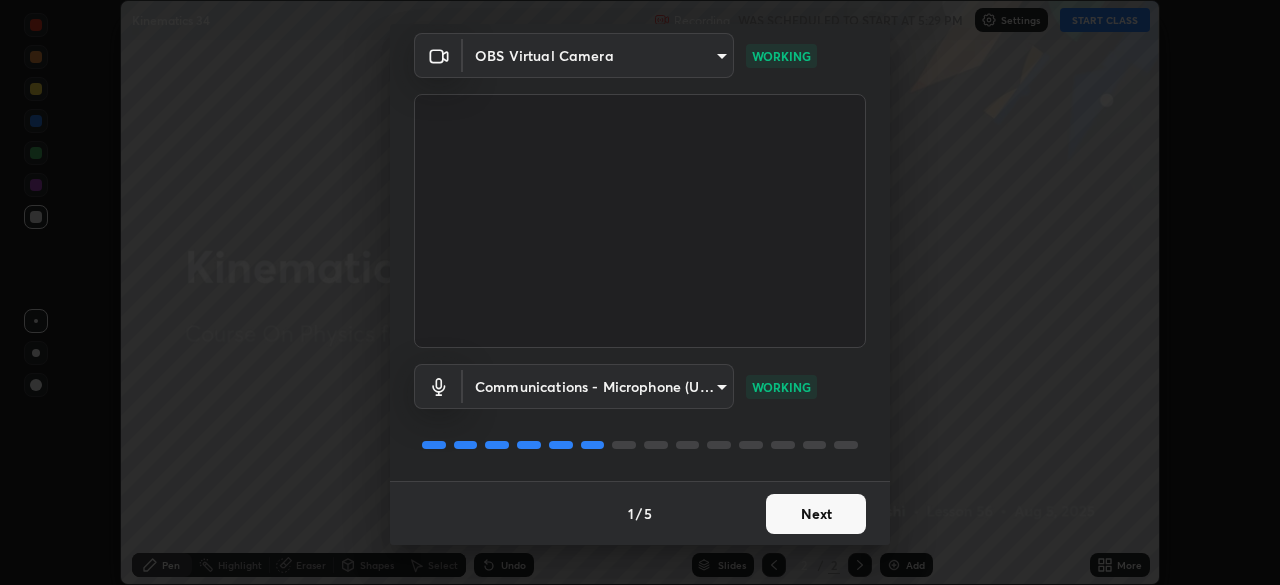 scroll, scrollTop: 0, scrollLeft: 0, axis: both 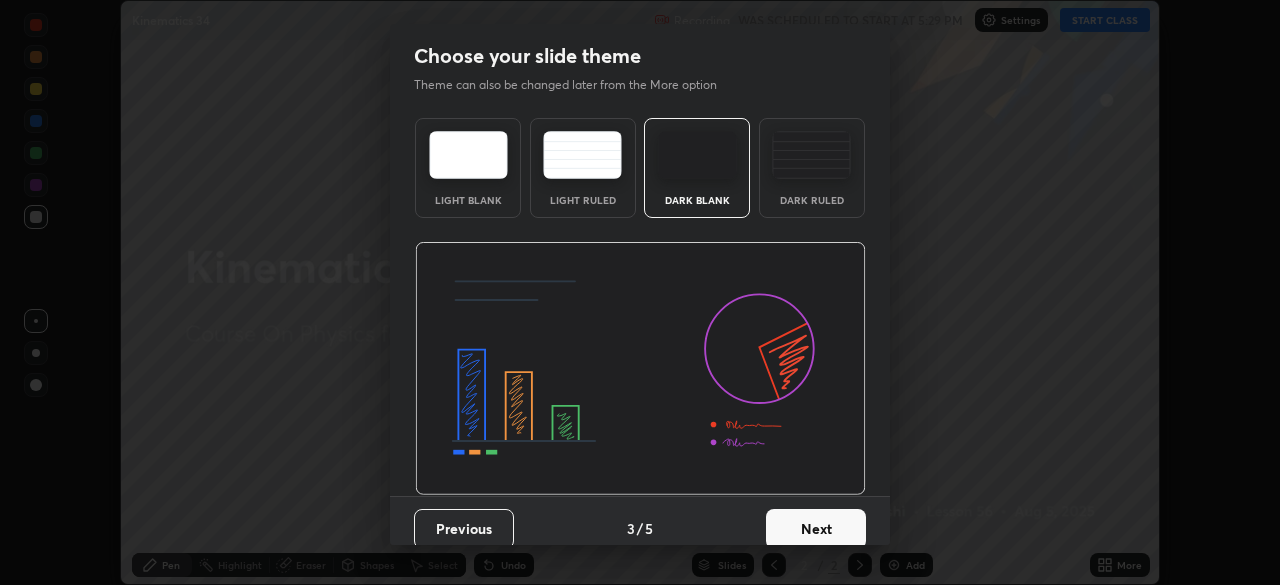 click on "Next" at bounding box center [816, 529] 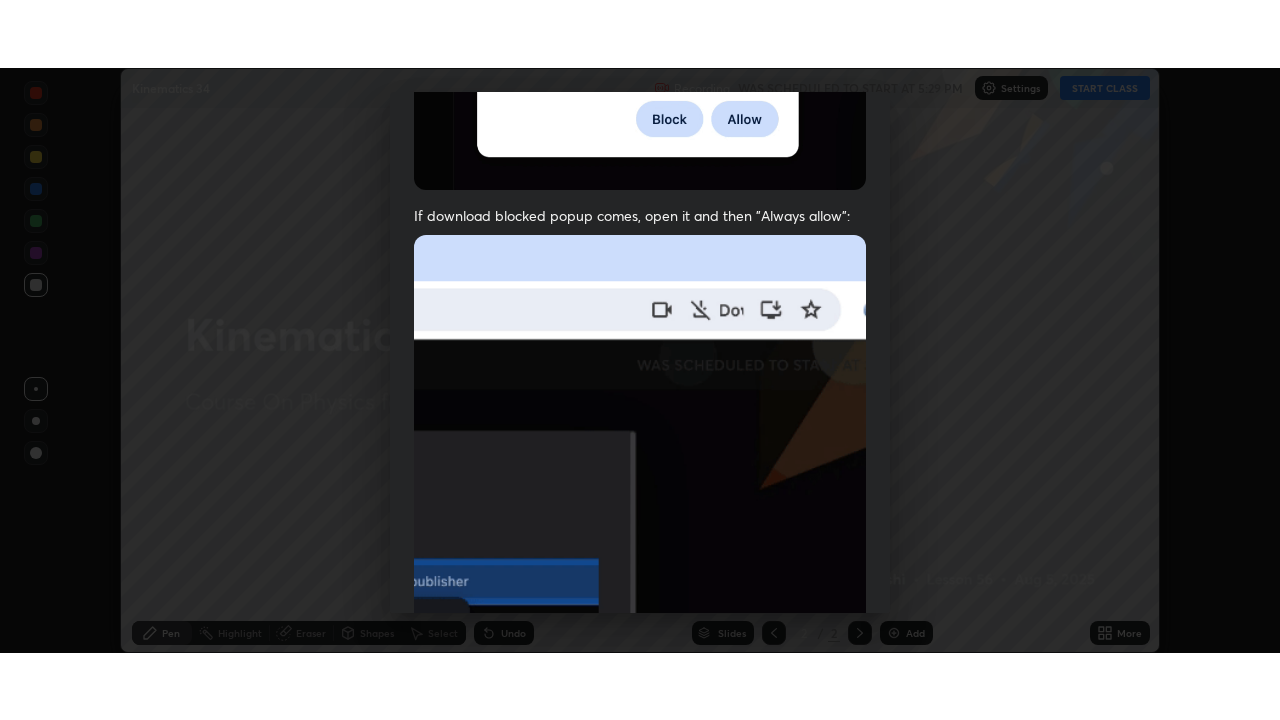 scroll, scrollTop: 479, scrollLeft: 0, axis: vertical 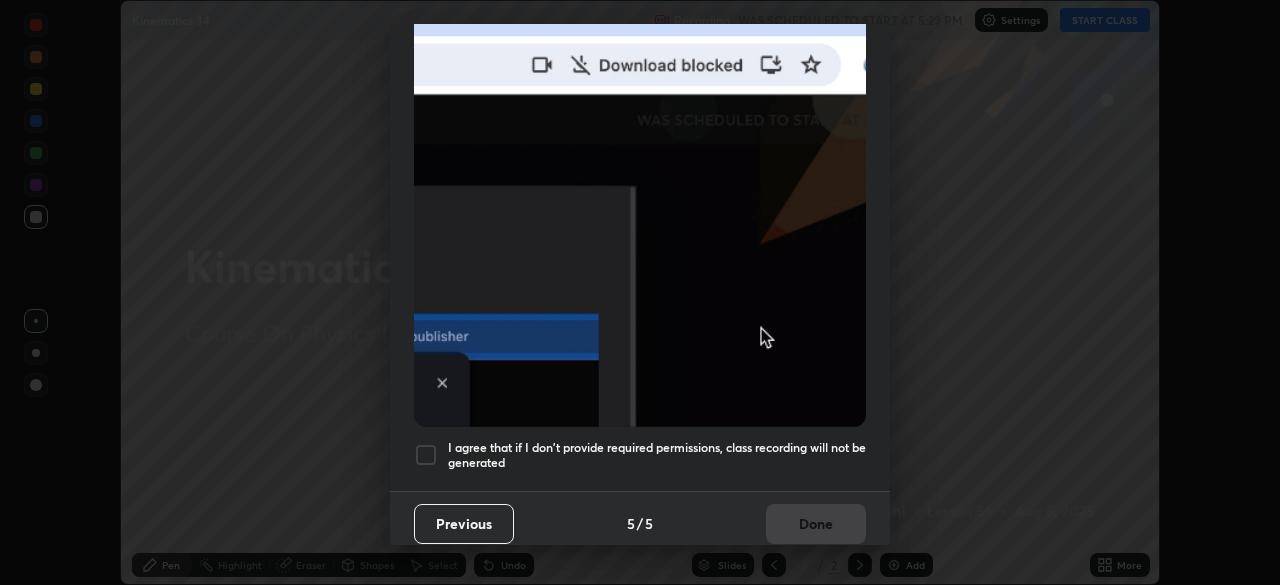 click at bounding box center (426, 455) 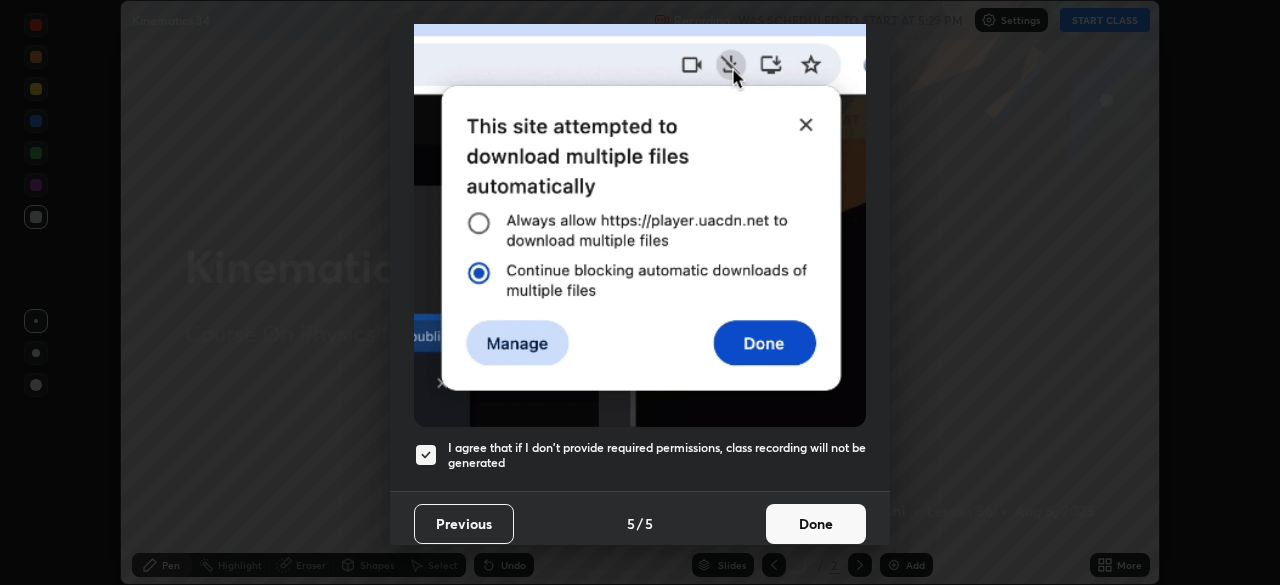 click on "Done" at bounding box center [816, 524] 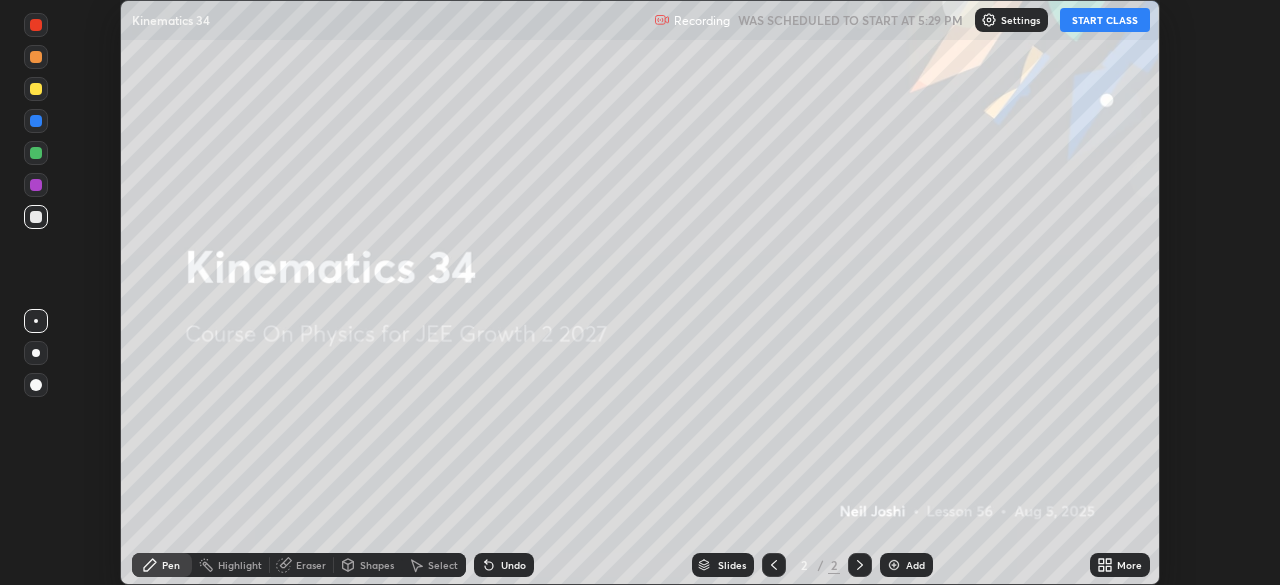 click on "START CLASS" at bounding box center [1105, 20] 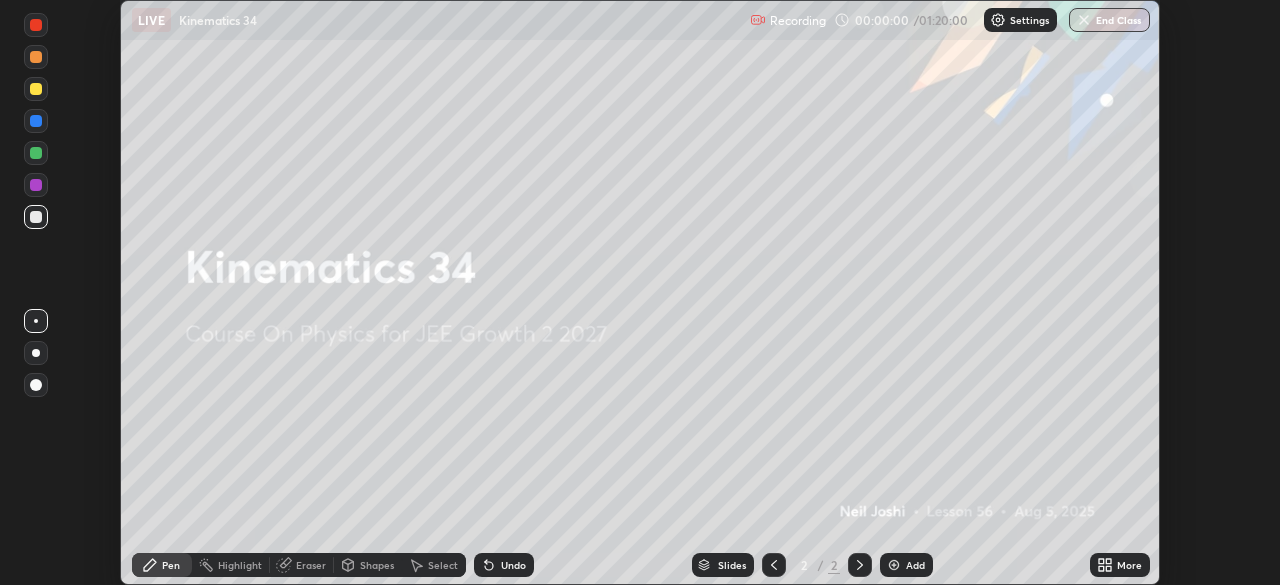 click on "Add" at bounding box center (915, 565) 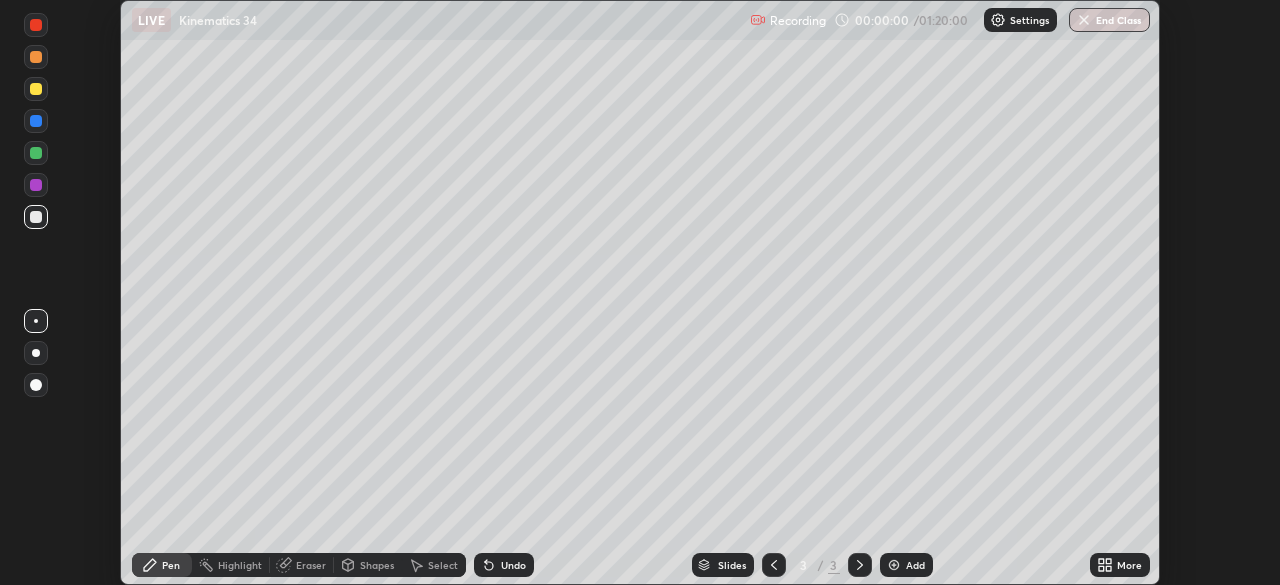 click 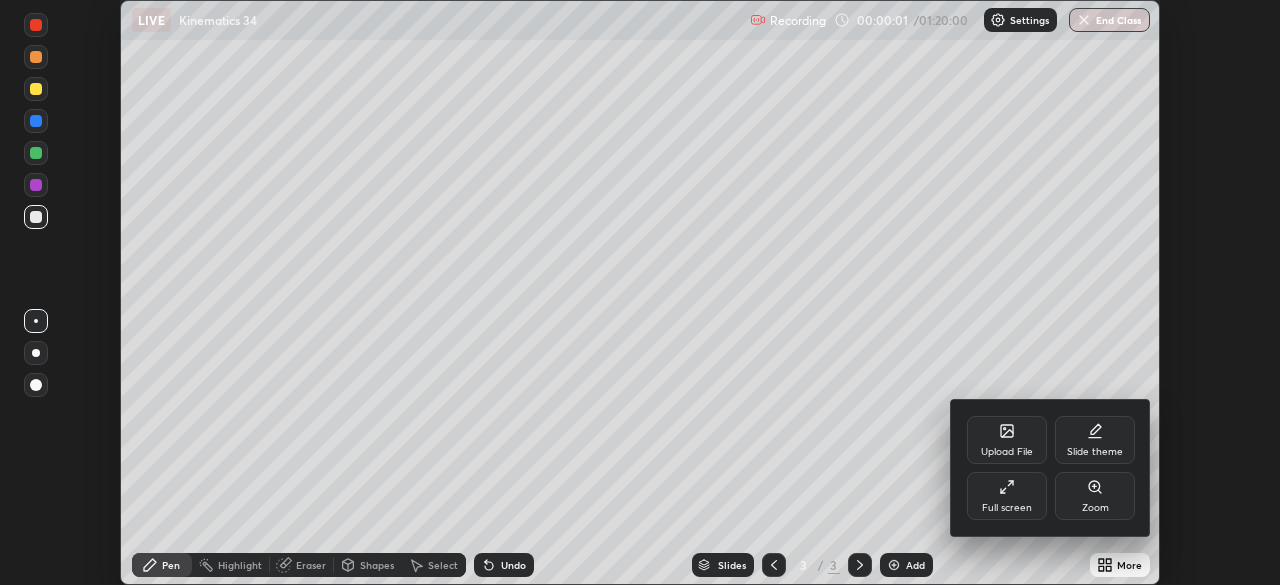 click on "Full screen" at bounding box center [1007, 508] 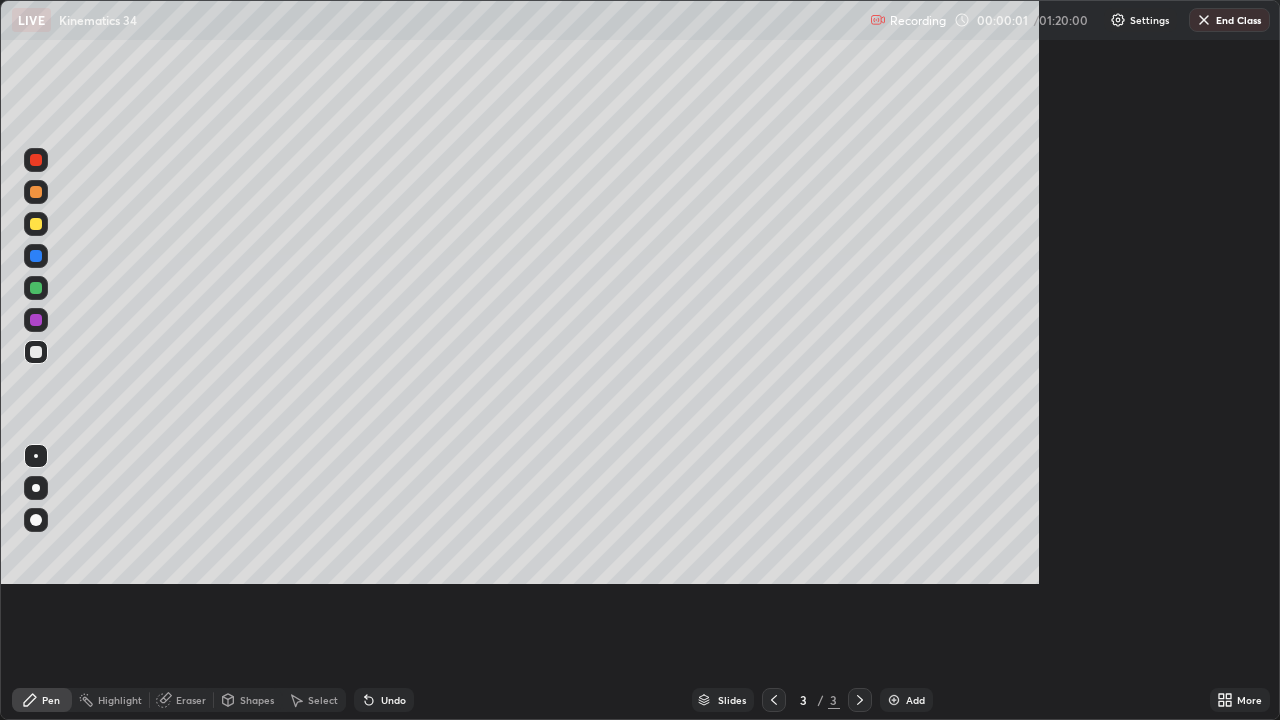 scroll, scrollTop: 99280, scrollLeft: 98720, axis: both 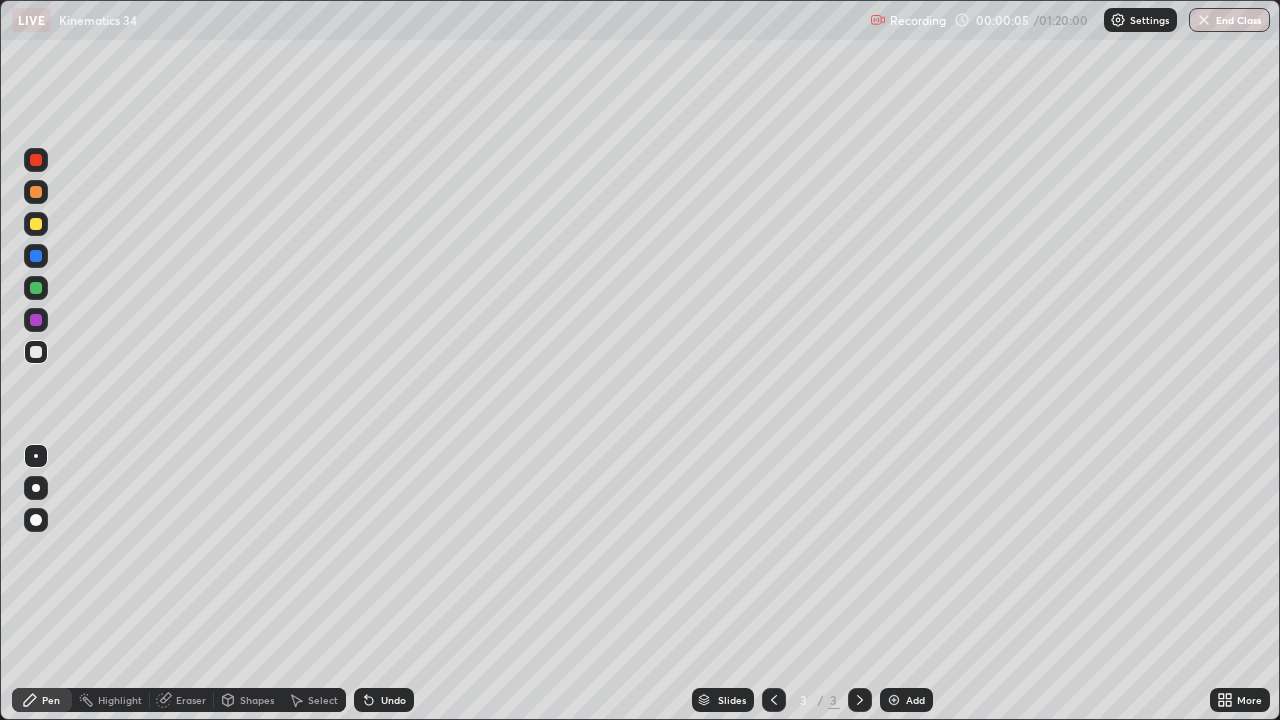 click at bounding box center [36, 224] 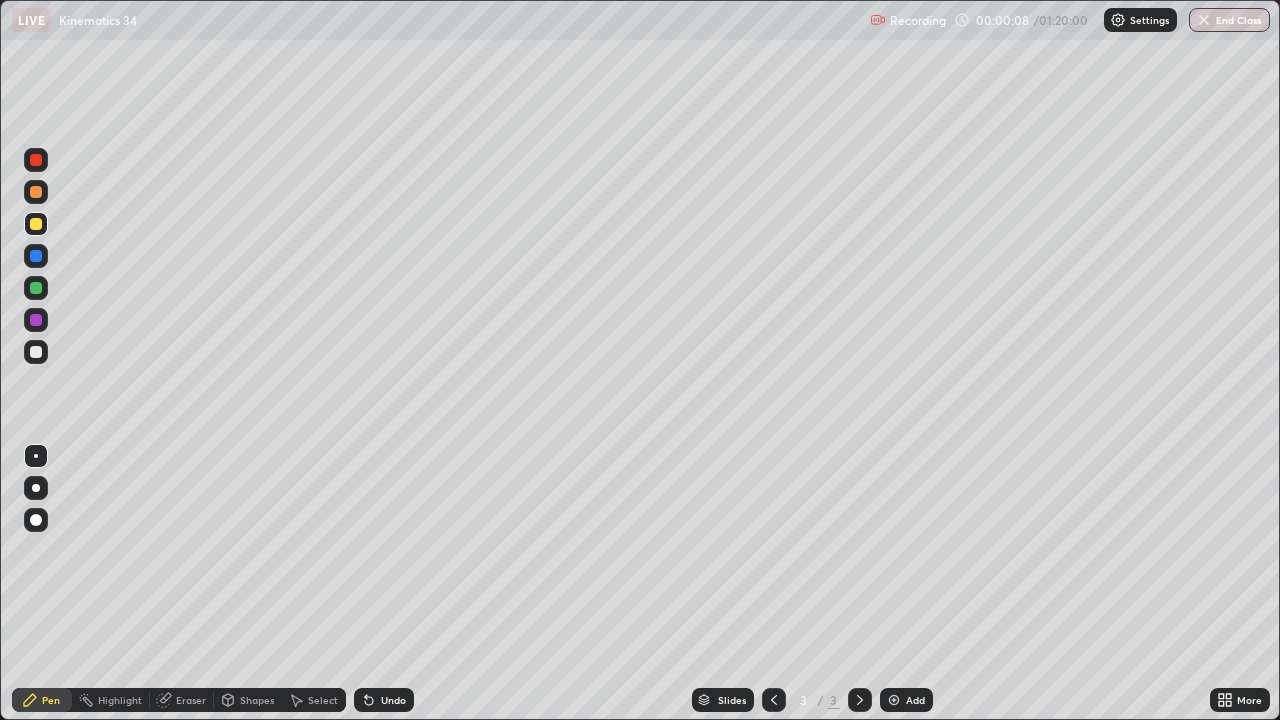 click at bounding box center [36, 488] 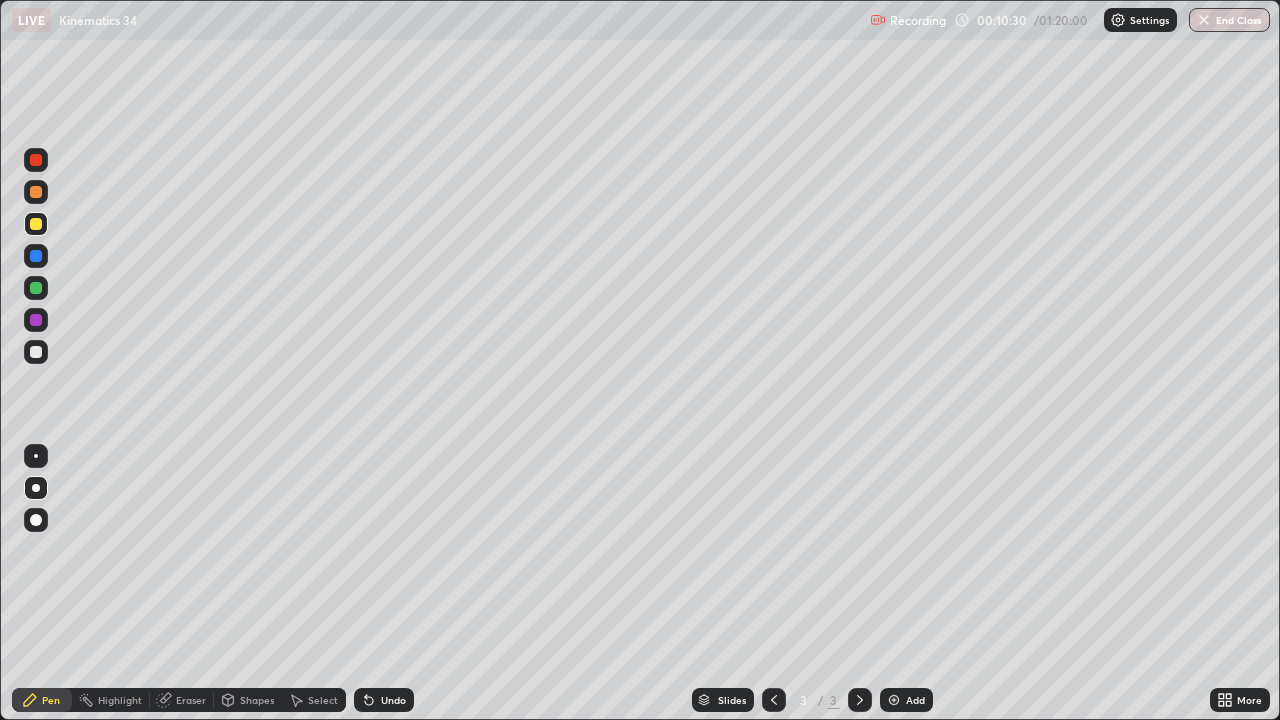 click at bounding box center (36, 256) 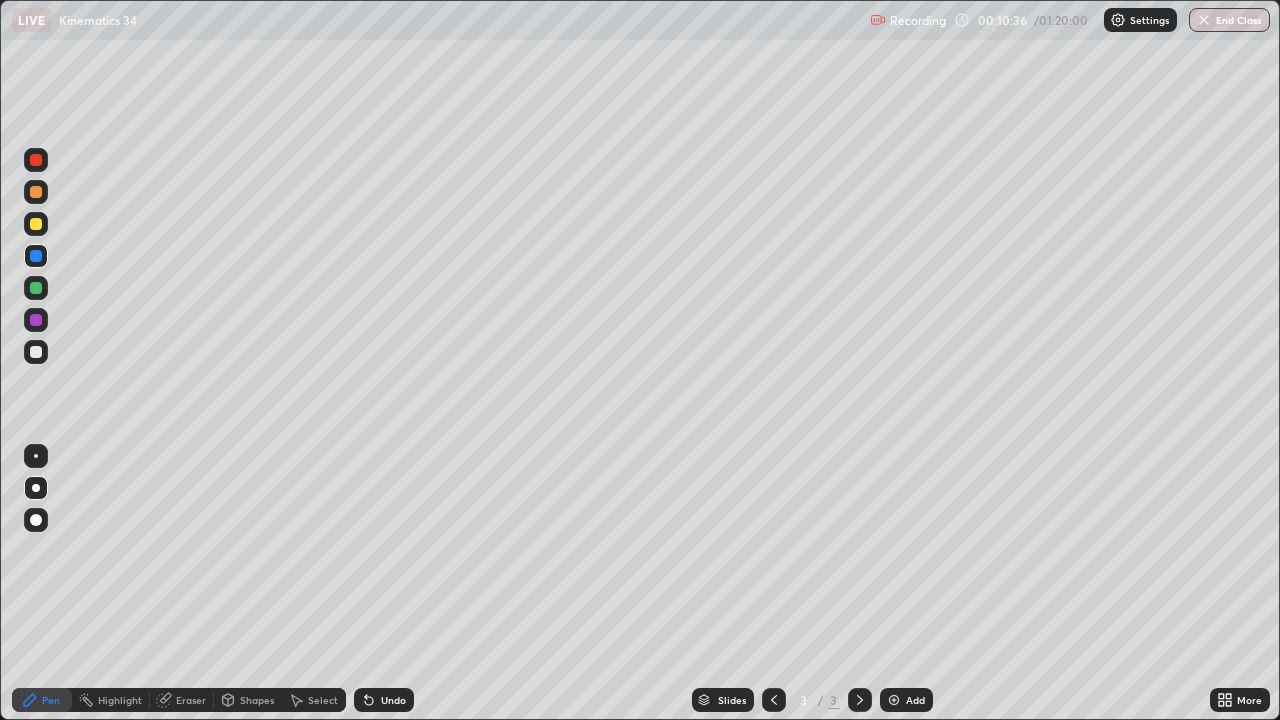 click at bounding box center [36, 224] 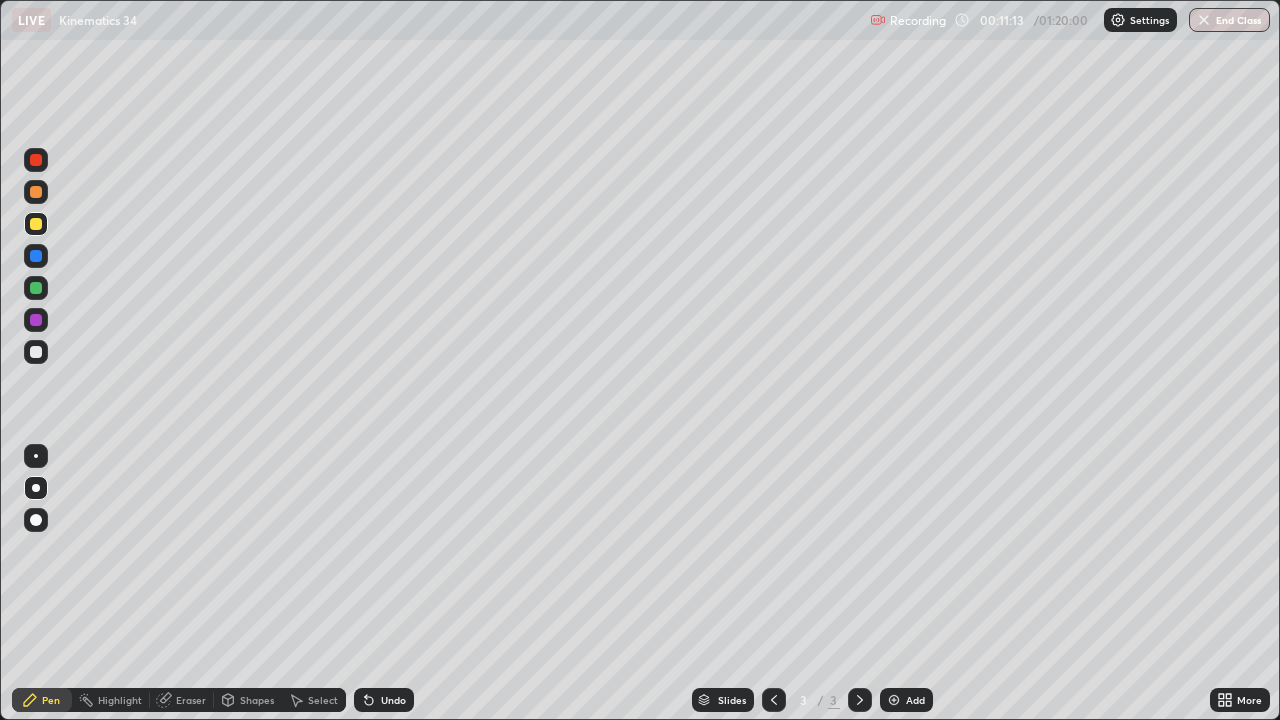 click at bounding box center (36, 288) 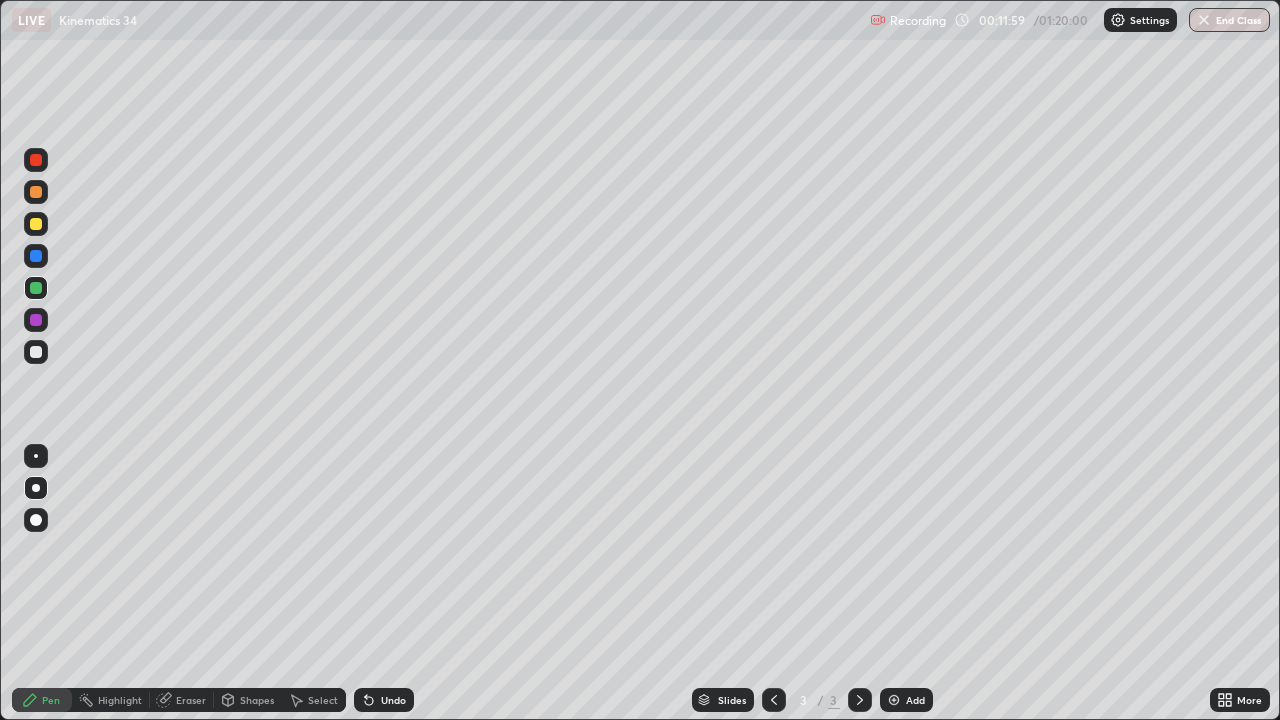 click at bounding box center (36, 224) 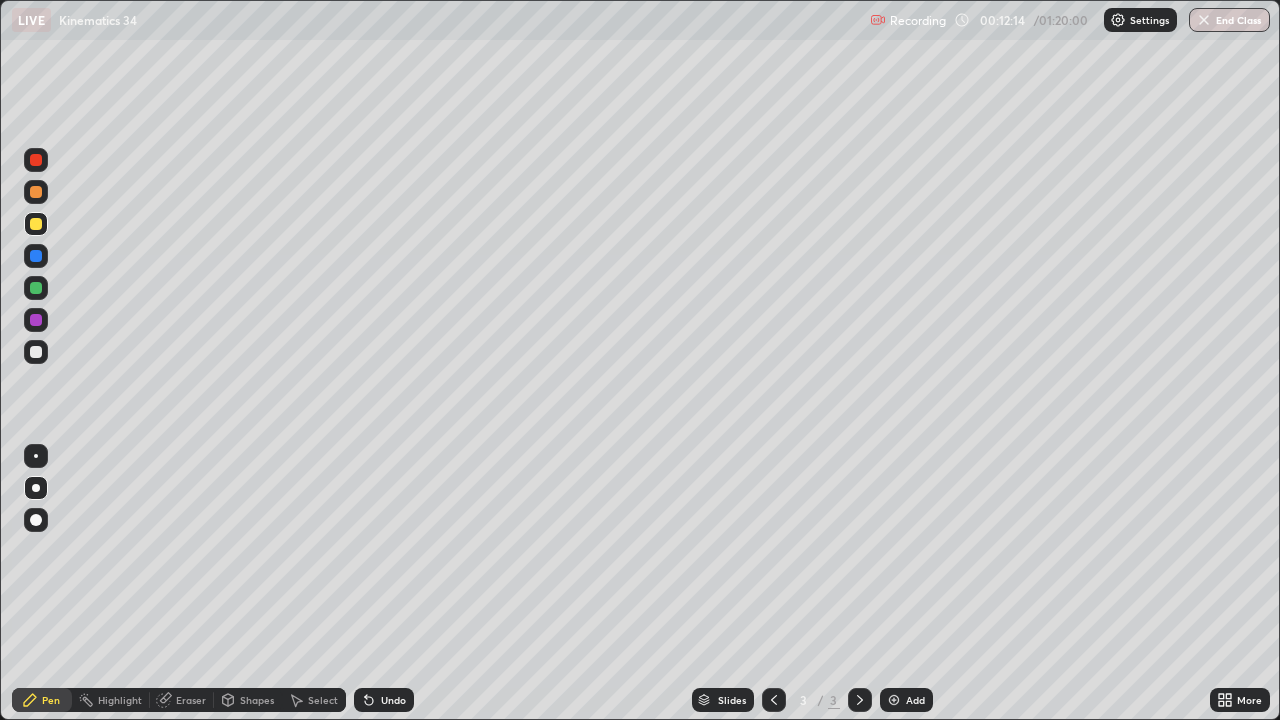 click at bounding box center (36, 256) 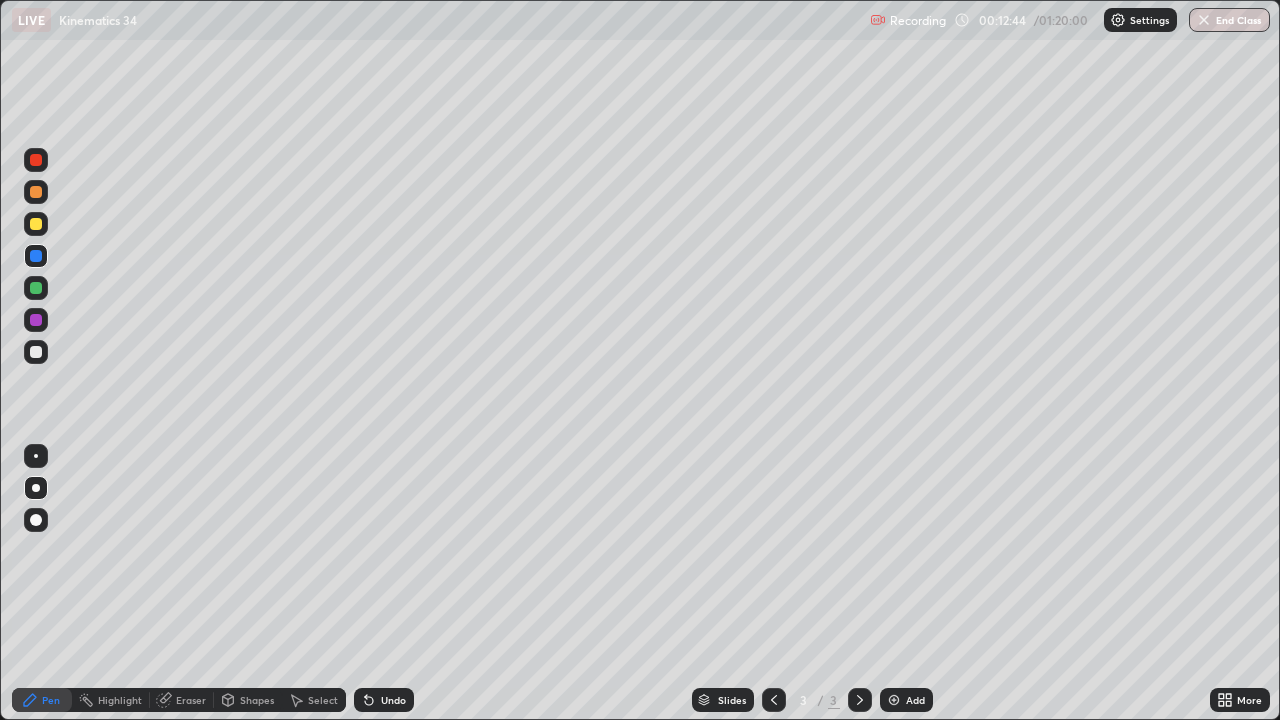 click at bounding box center [36, 352] 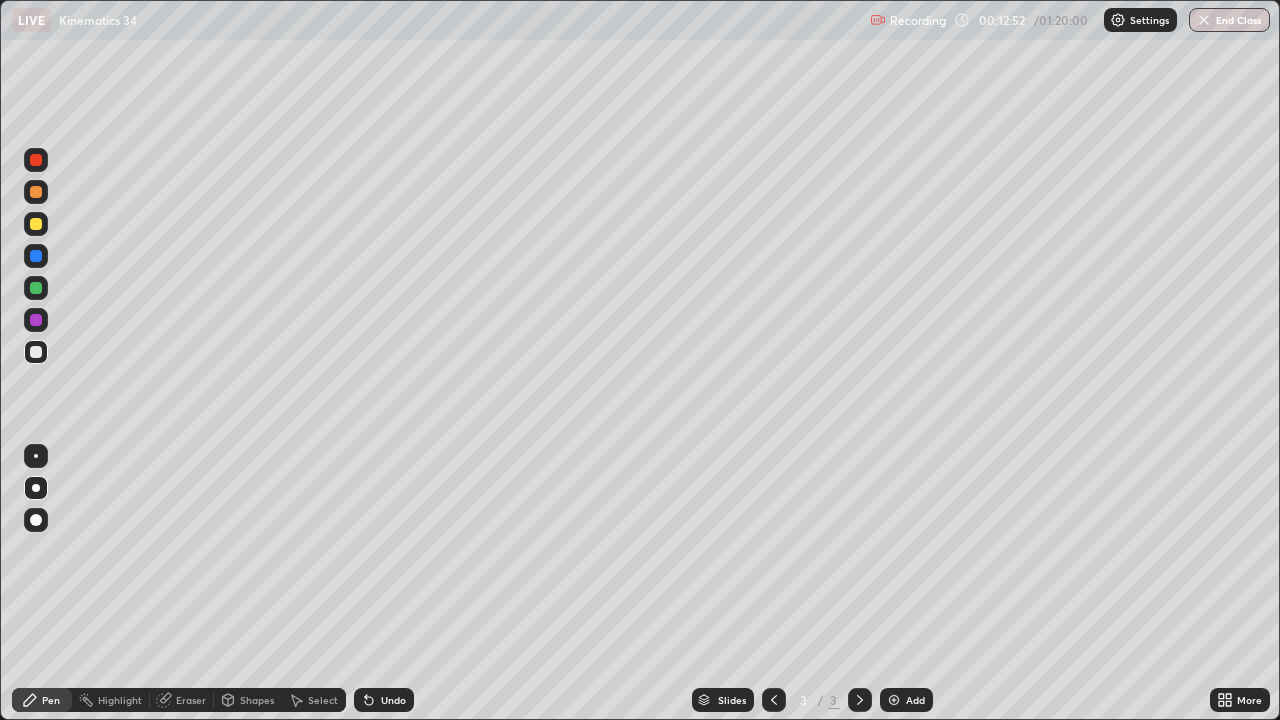 click on "Undo" at bounding box center (393, 700) 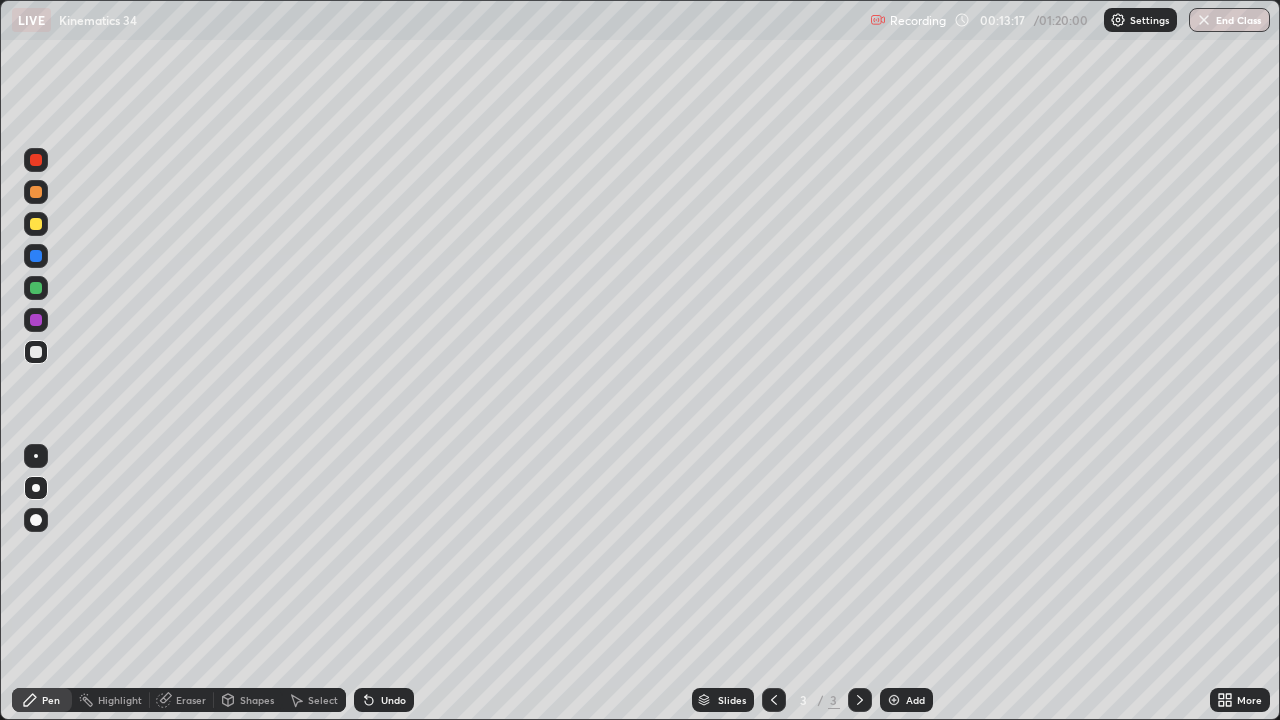 click at bounding box center (36, 224) 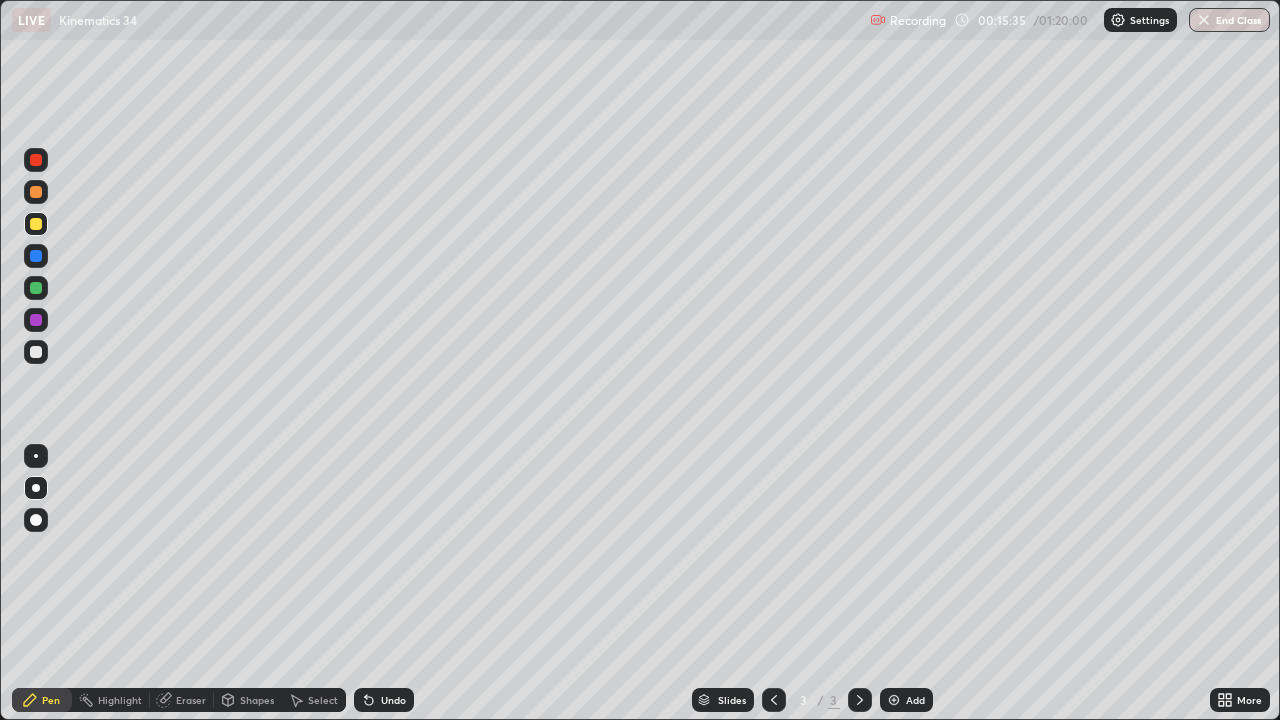 click at bounding box center [36, 224] 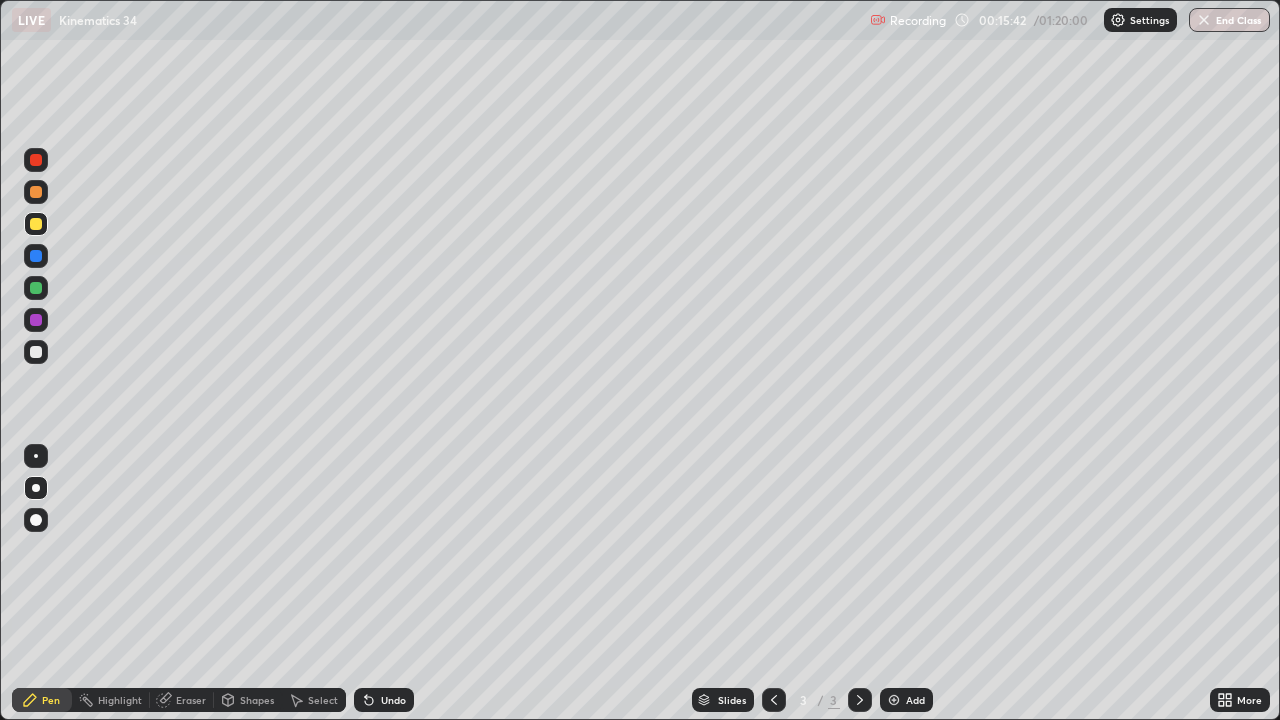 click on "Add" at bounding box center [915, 700] 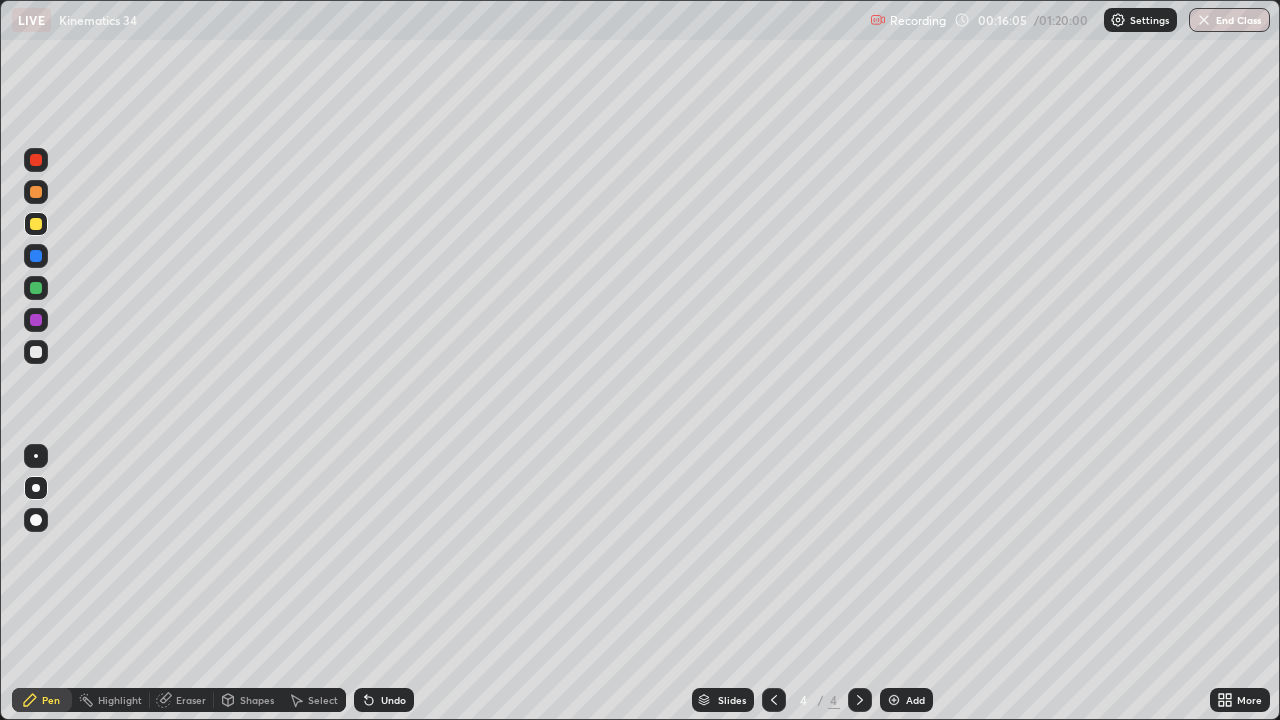 click at bounding box center [36, 288] 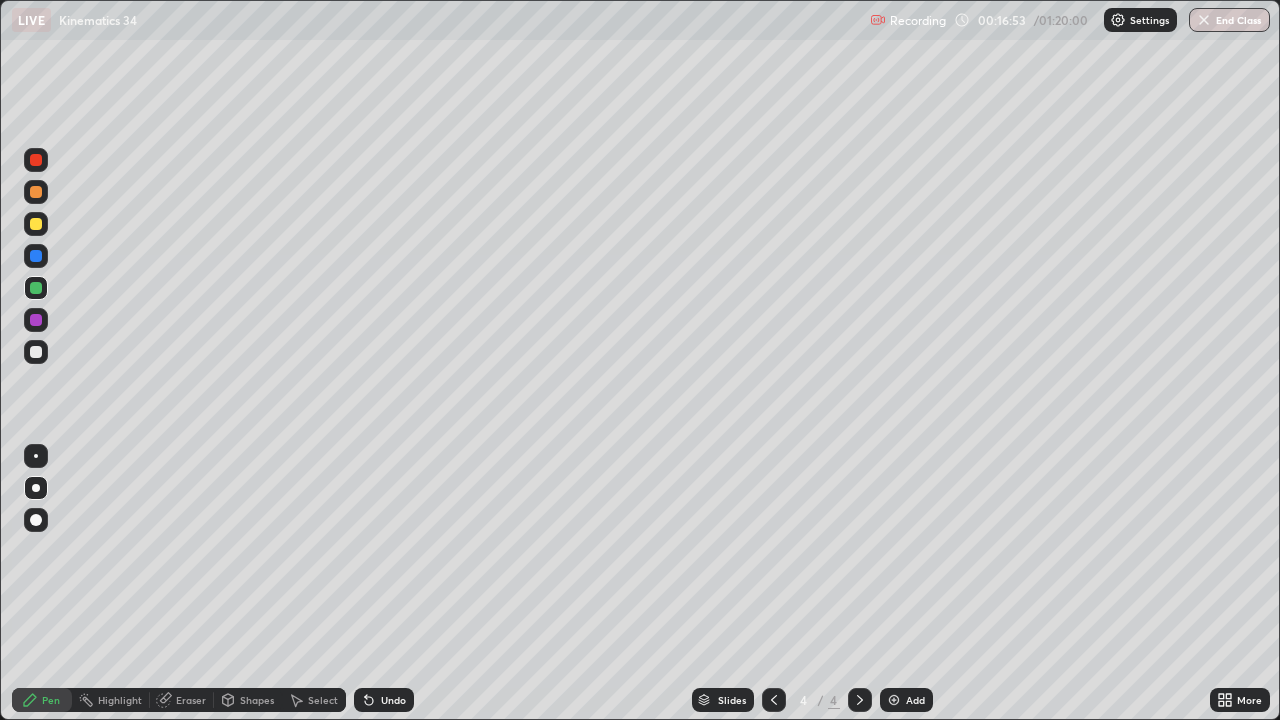 click on "Shapes" at bounding box center (257, 700) 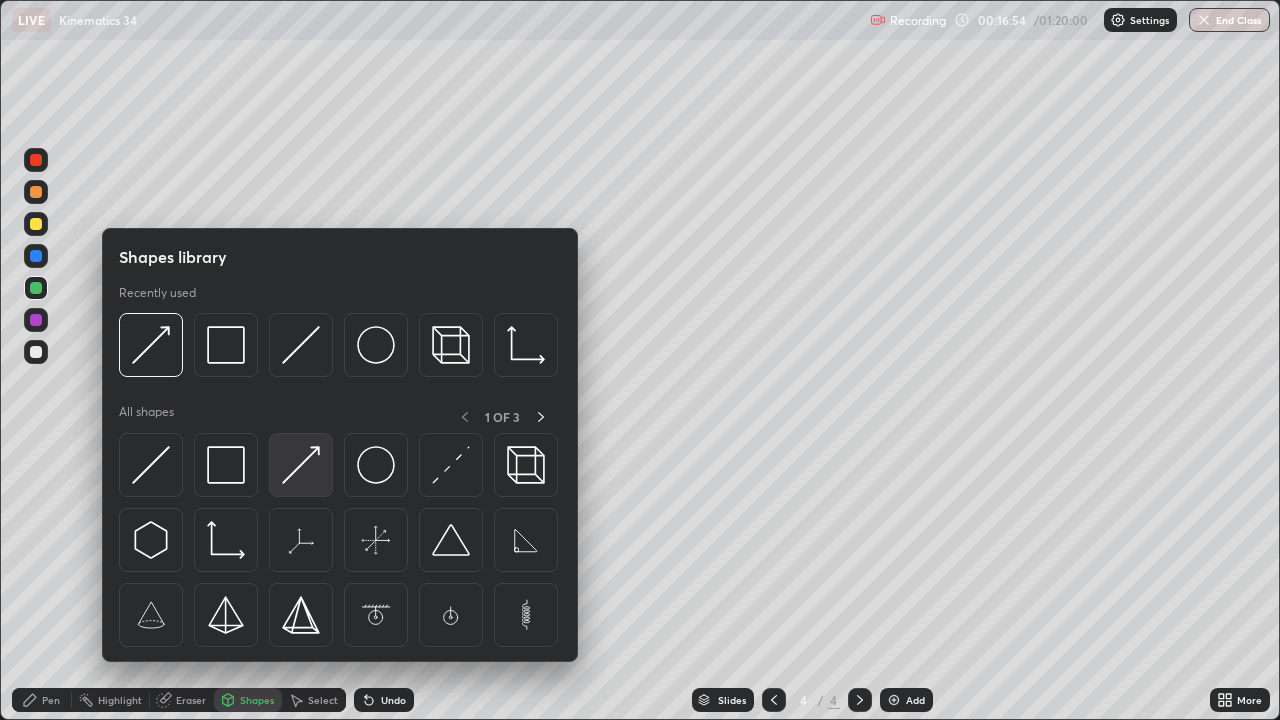 click at bounding box center [301, 465] 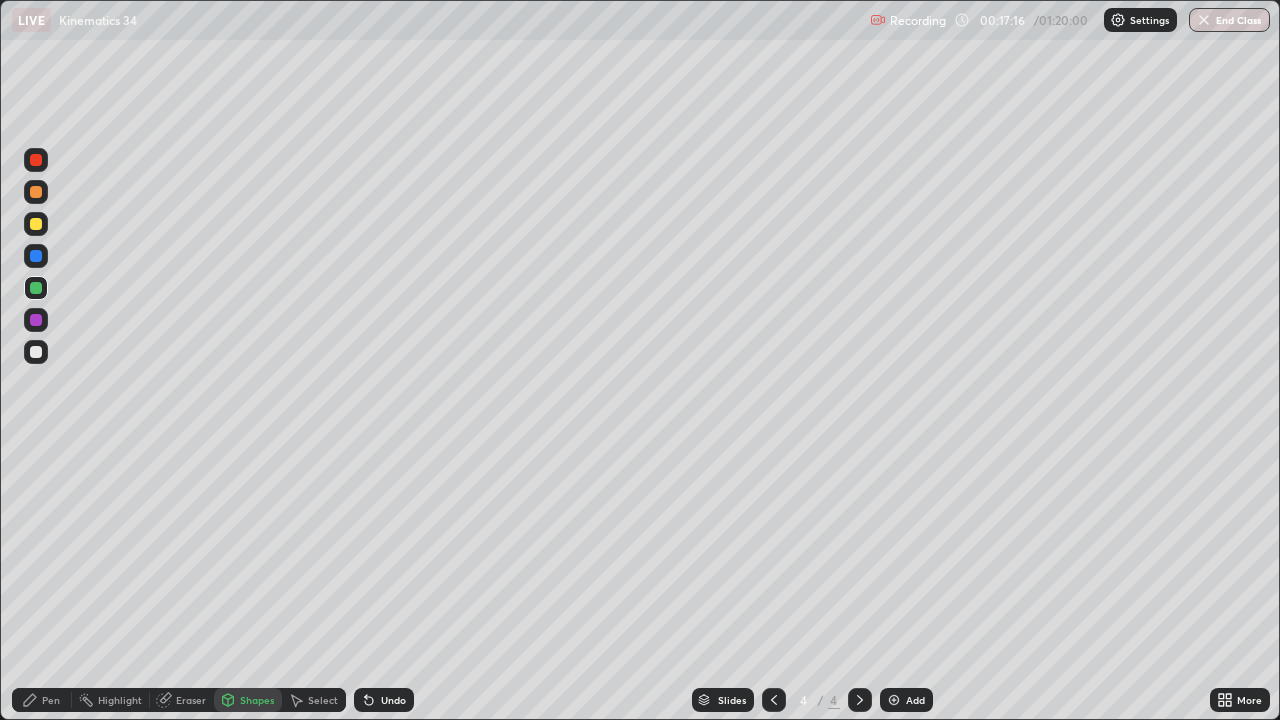 click on "Pen" at bounding box center (51, 700) 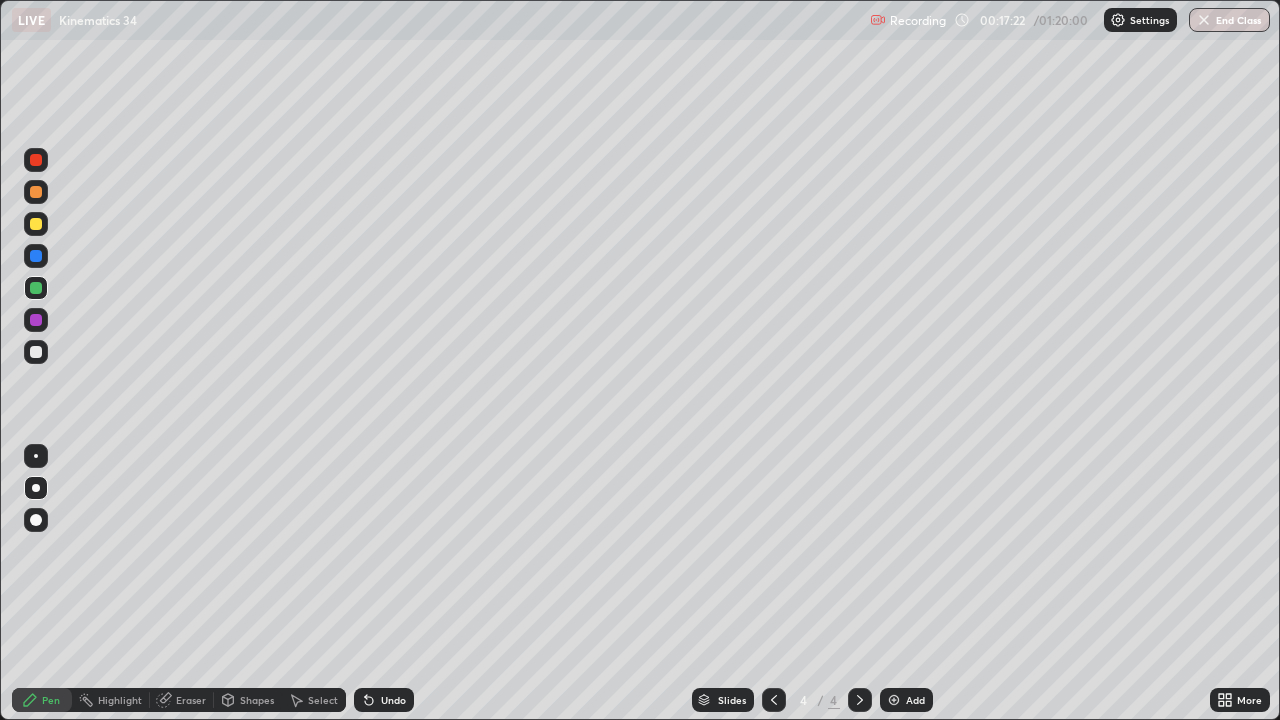 click on "Undo" at bounding box center (393, 700) 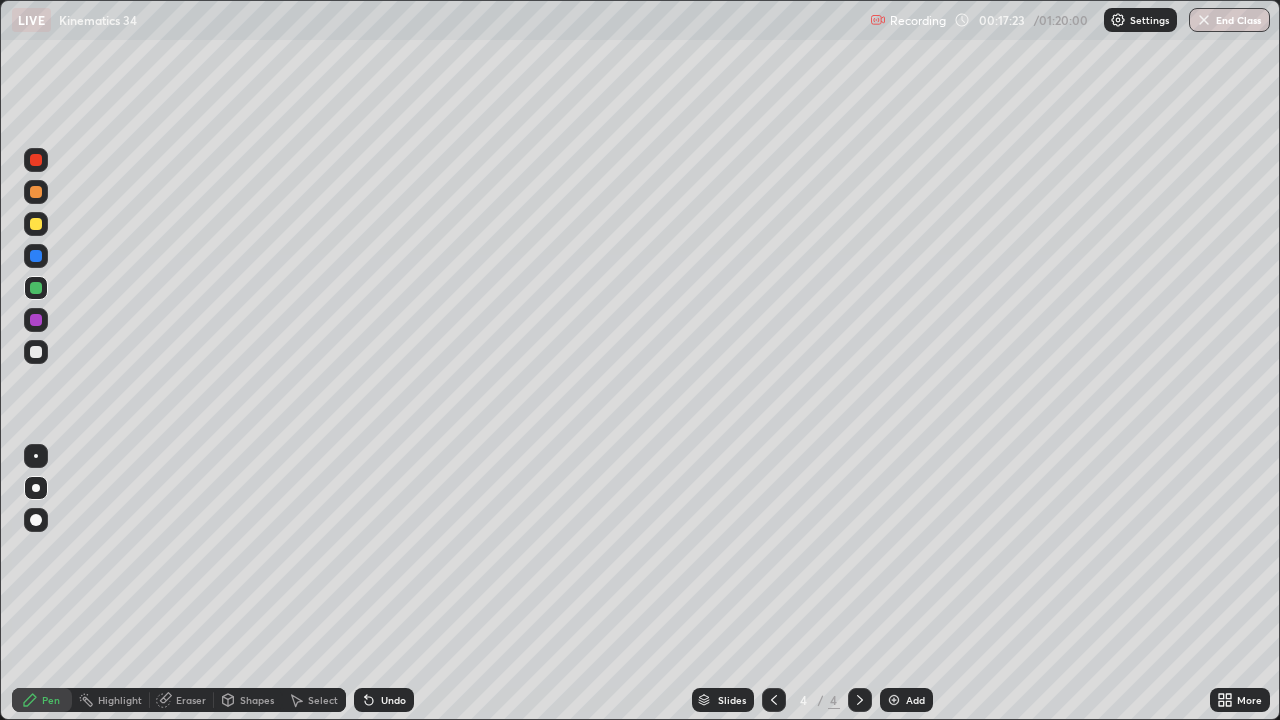 click on "Undo" at bounding box center (393, 700) 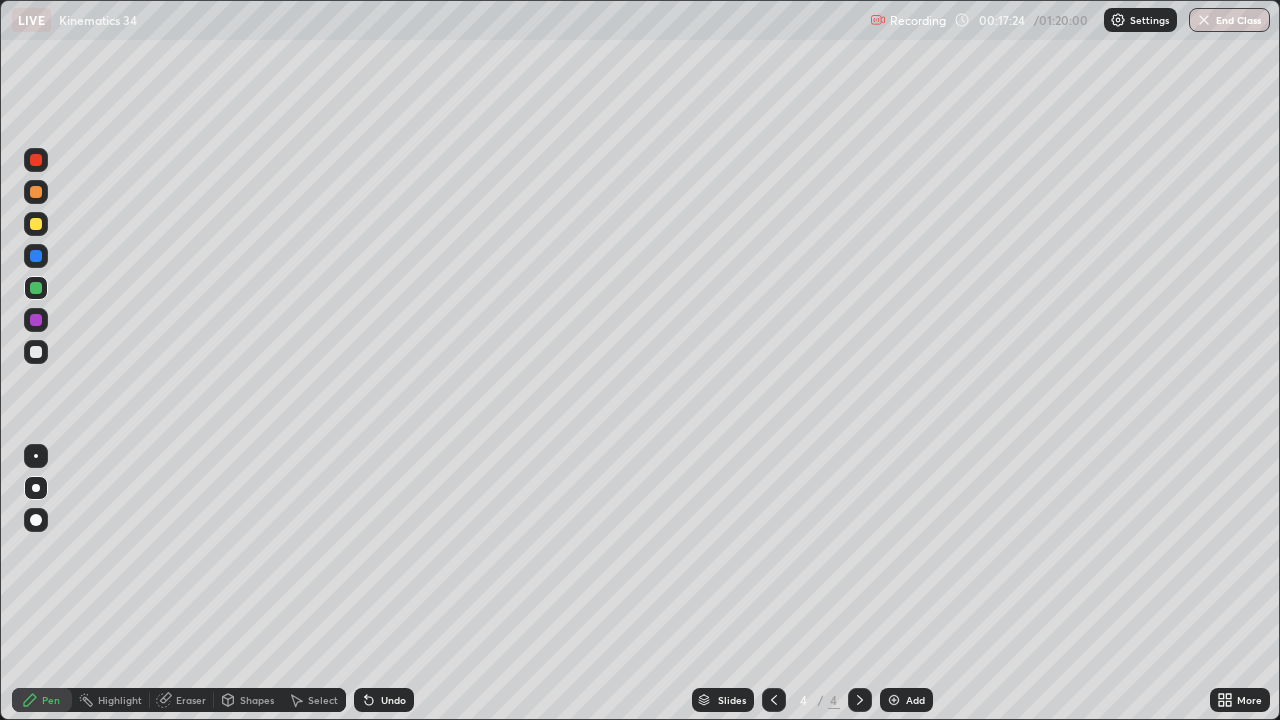 click on "Undo" at bounding box center (384, 700) 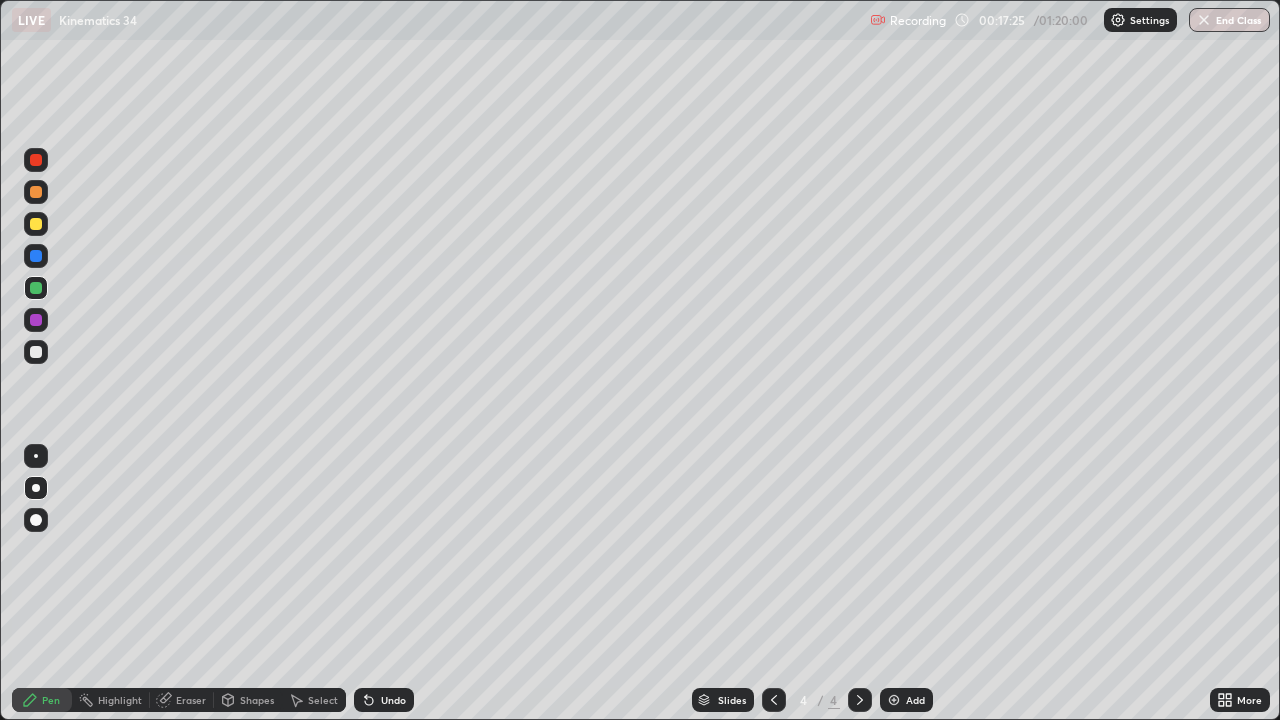 click on "Undo" at bounding box center [393, 700] 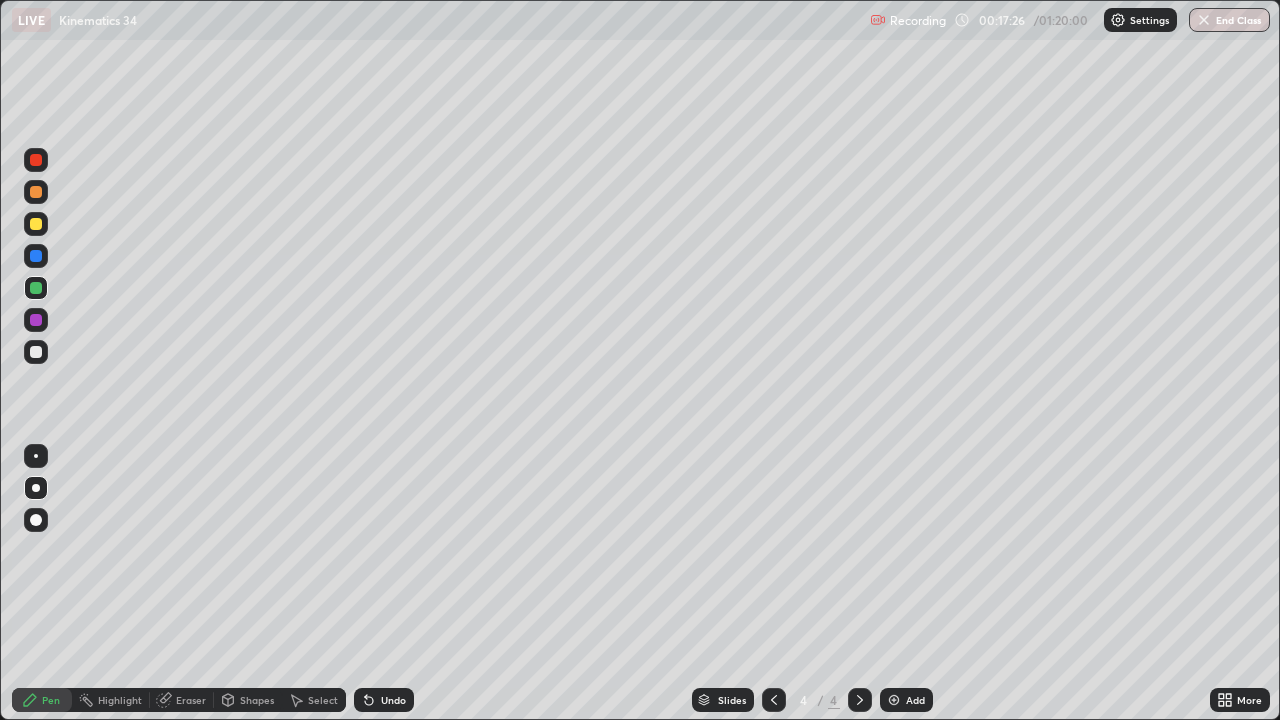 click on "Undo" at bounding box center [393, 700] 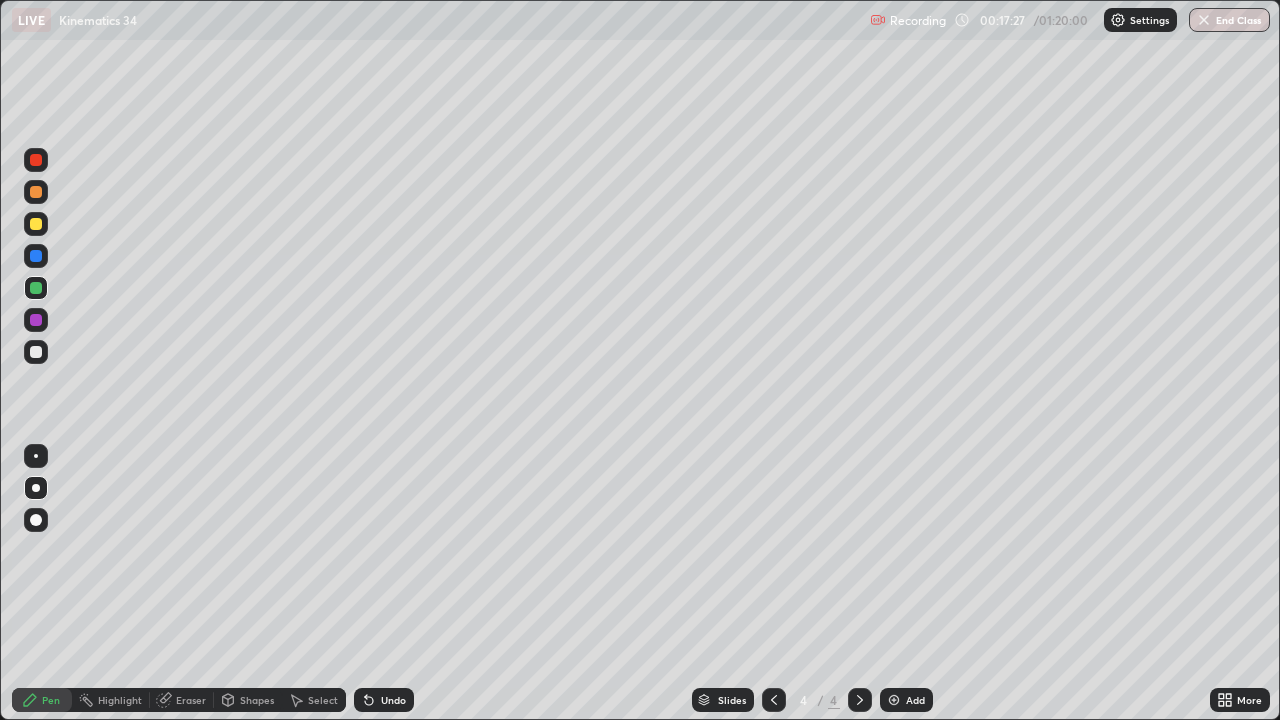 click on "Undo" at bounding box center (384, 700) 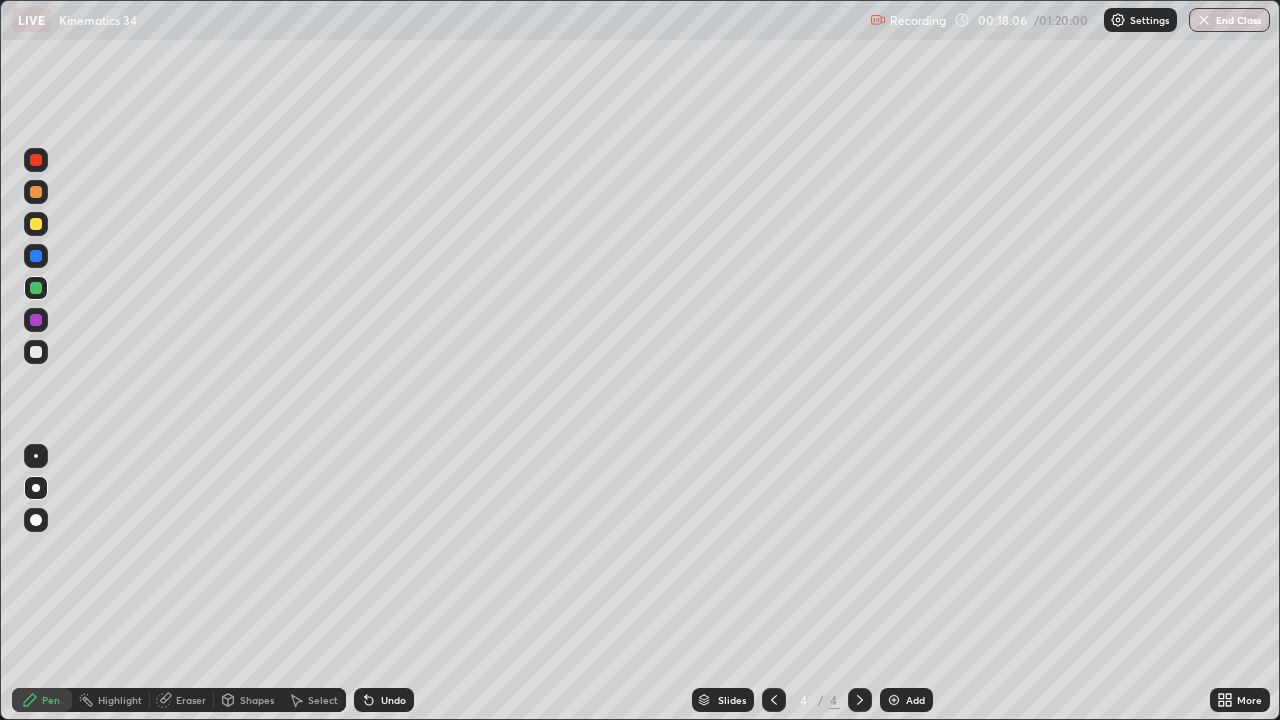 click at bounding box center [36, 224] 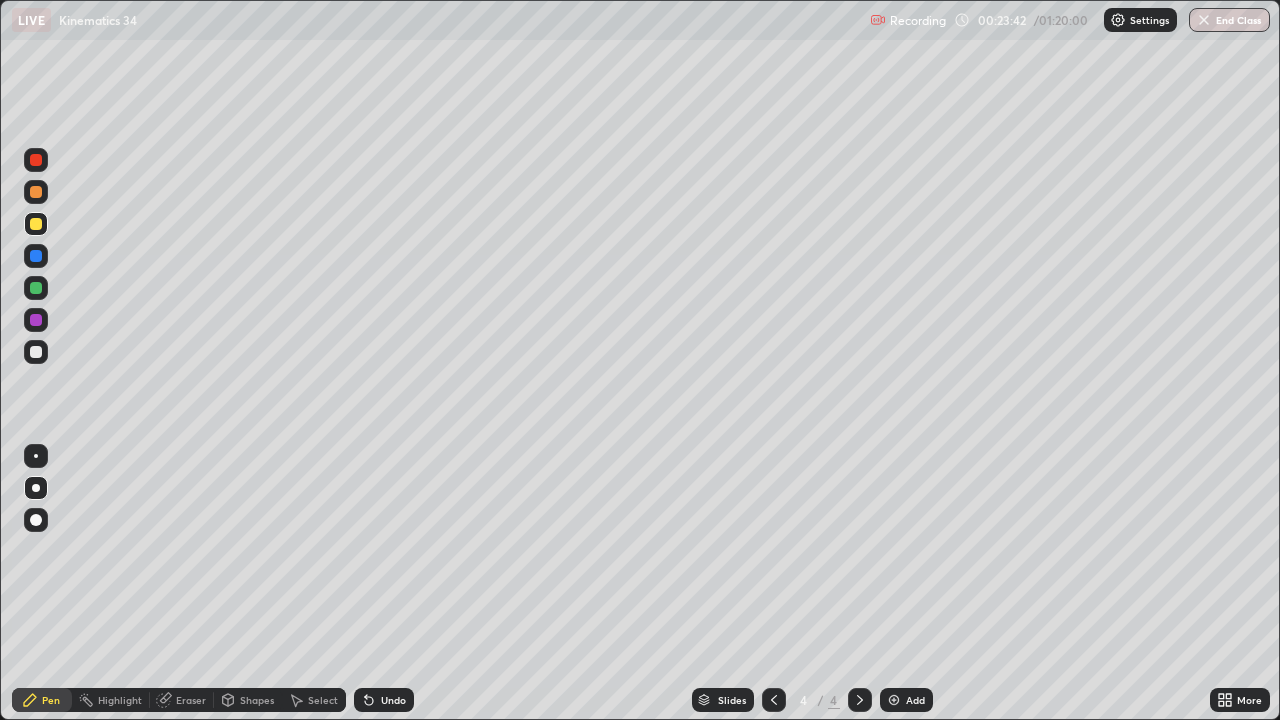 click on "Highlight" at bounding box center [120, 700] 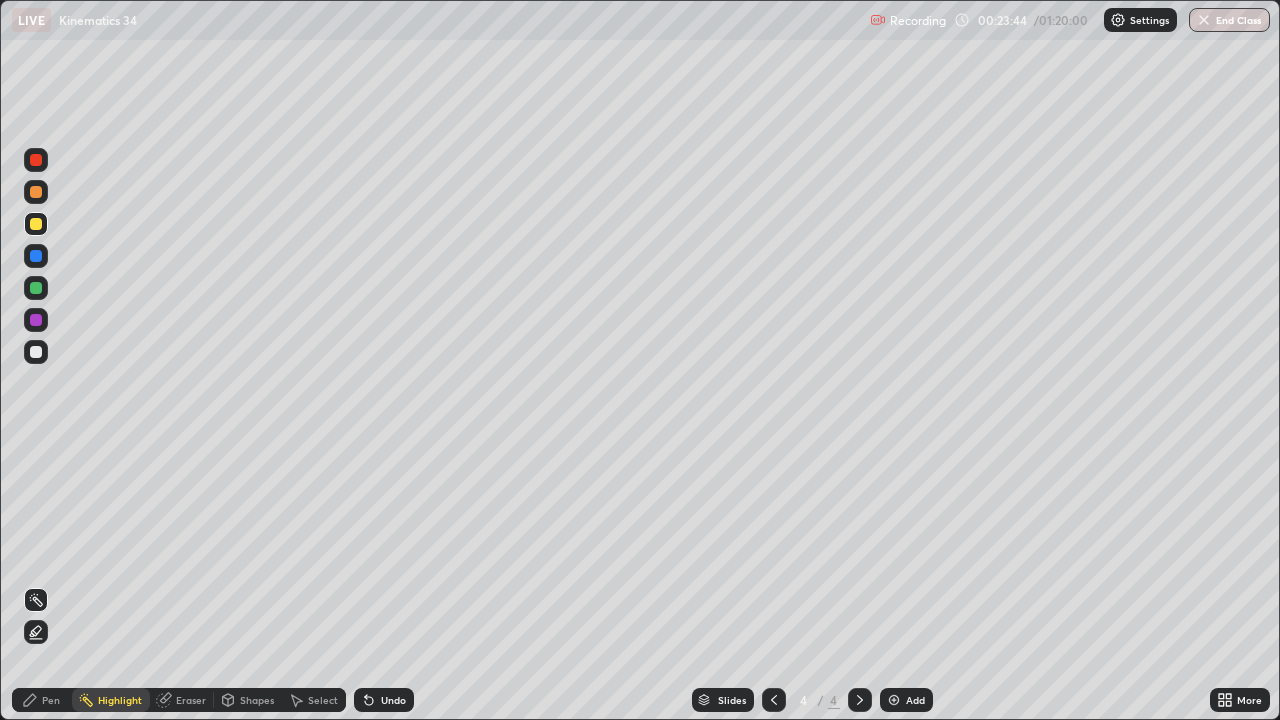 click on "Select" at bounding box center [314, 700] 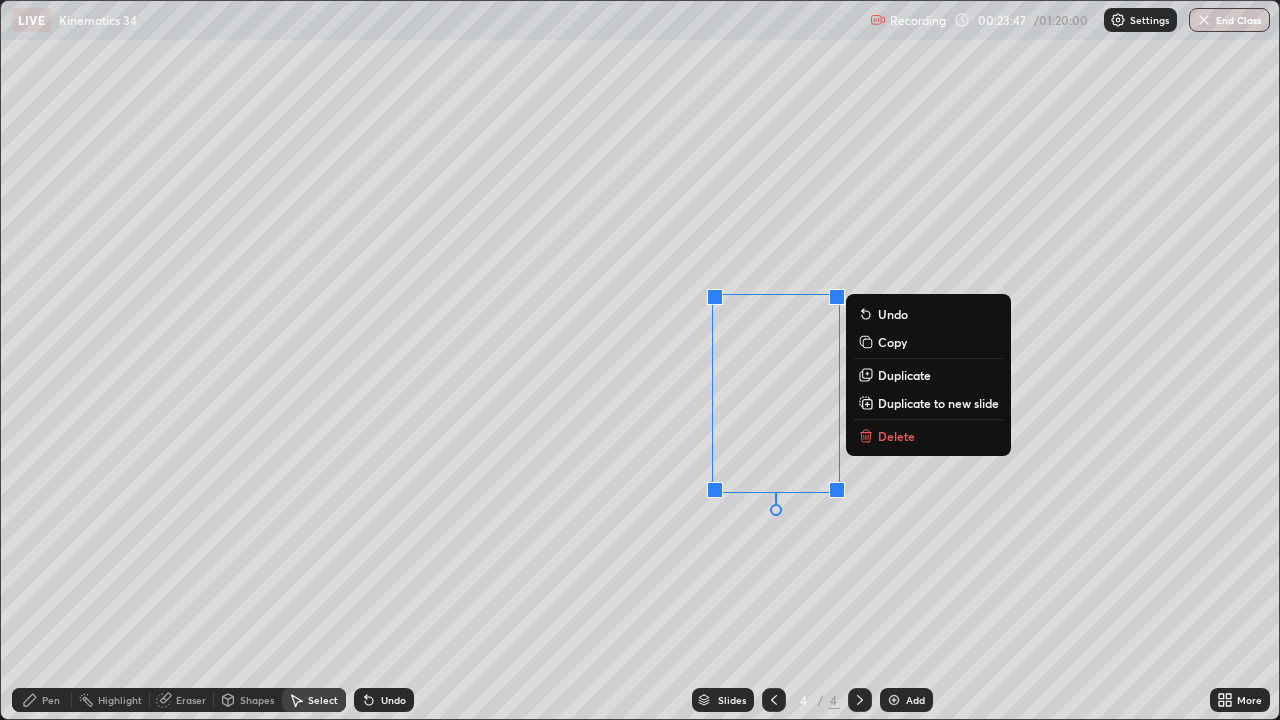 click on "Delete" at bounding box center (928, 436) 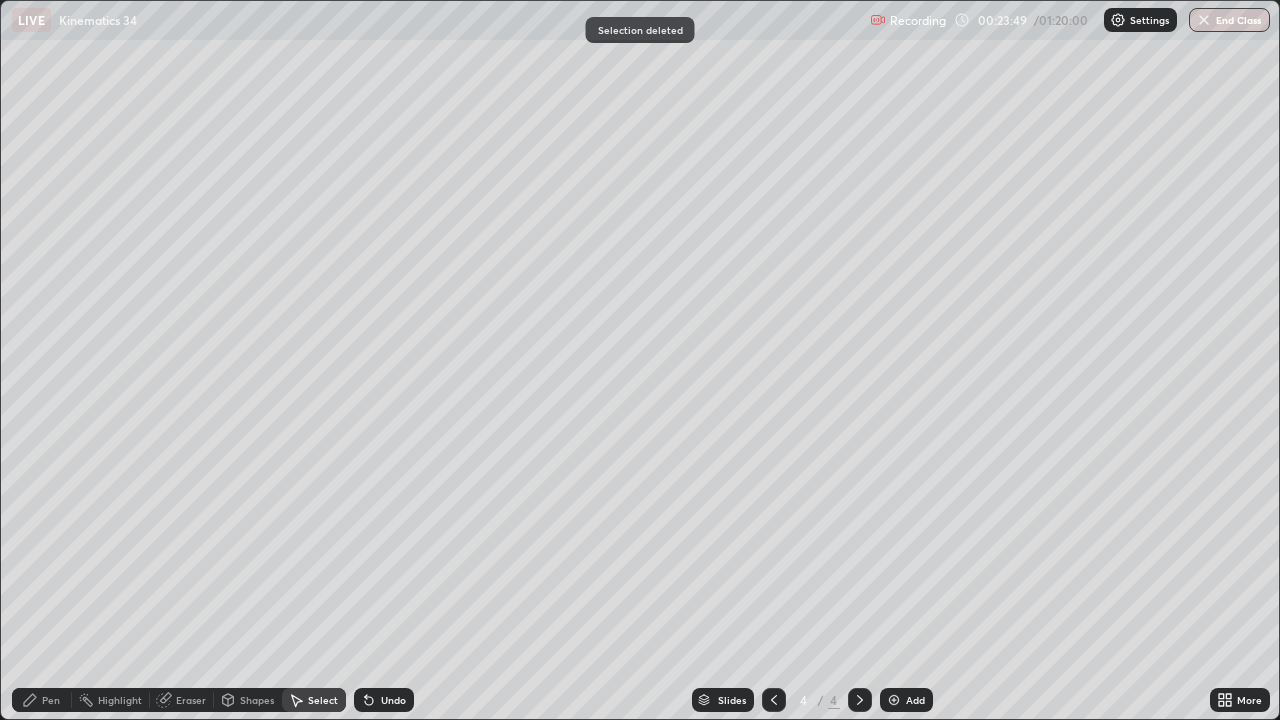 click on "Pen" at bounding box center [42, 700] 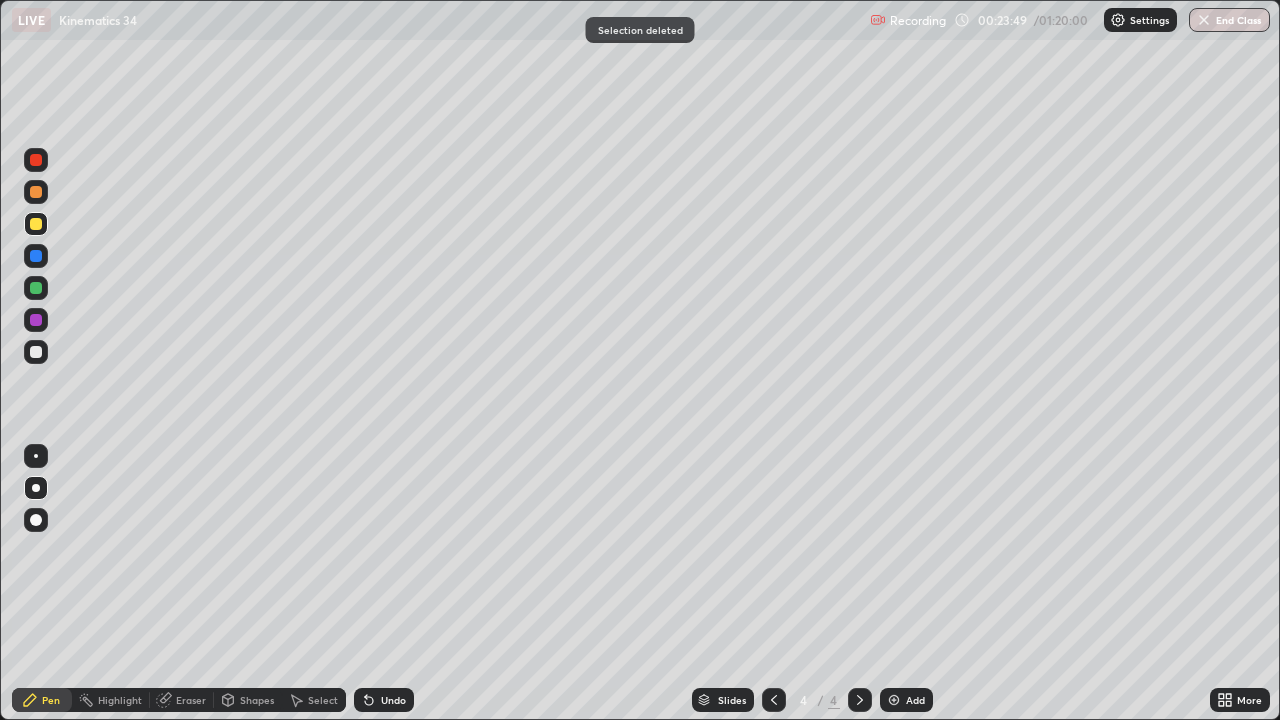 click on "Pen" at bounding box center [51, 700] 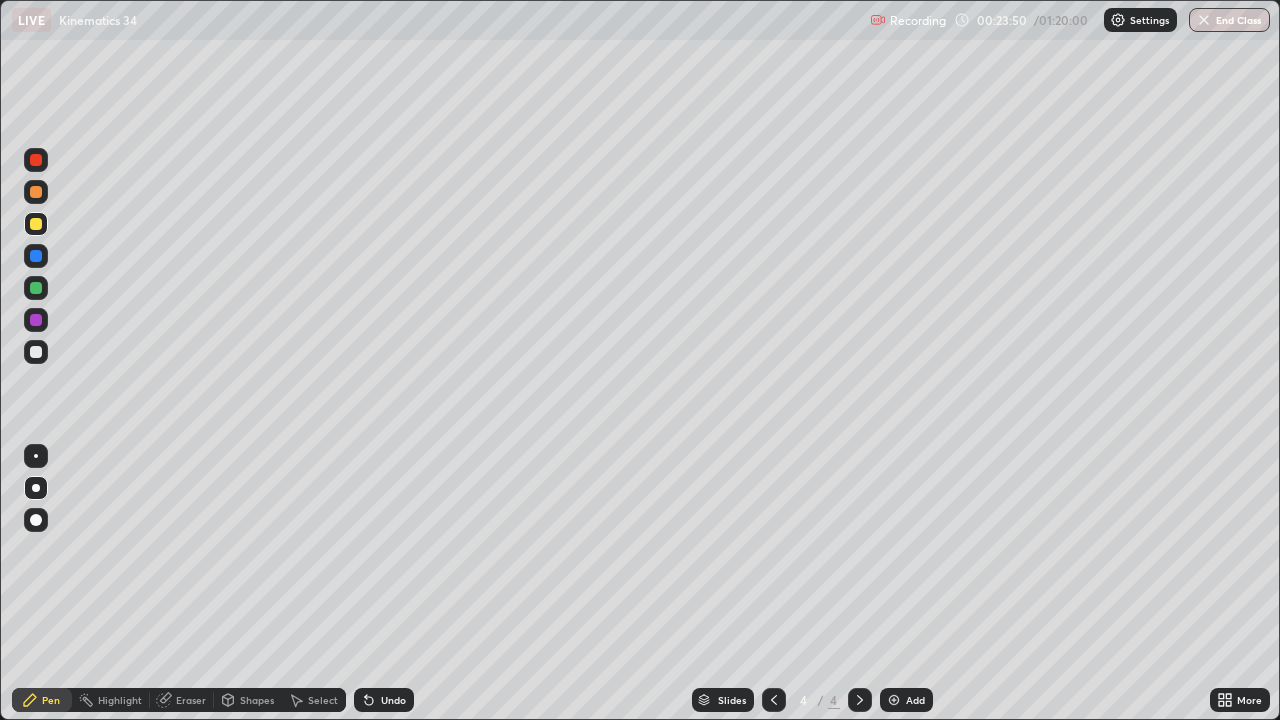 click at bounding box center [36, 352] 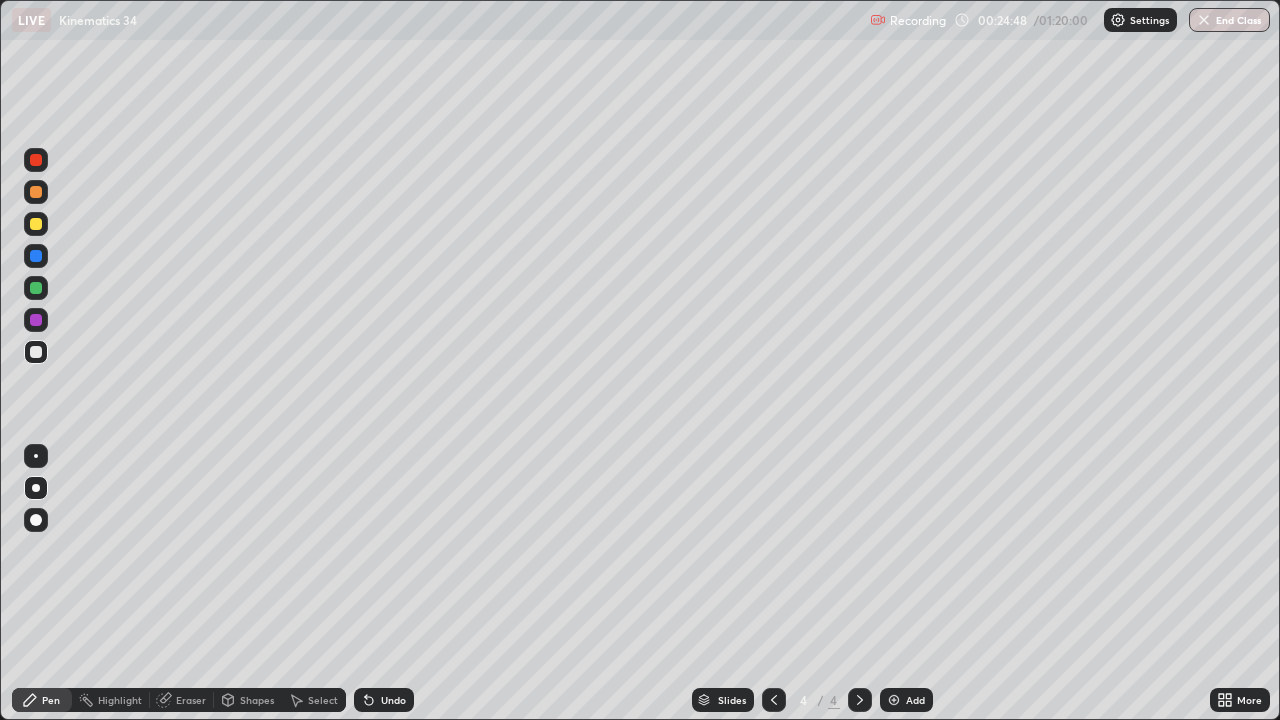 click on "Eraser" at bounding box center (191, 700) 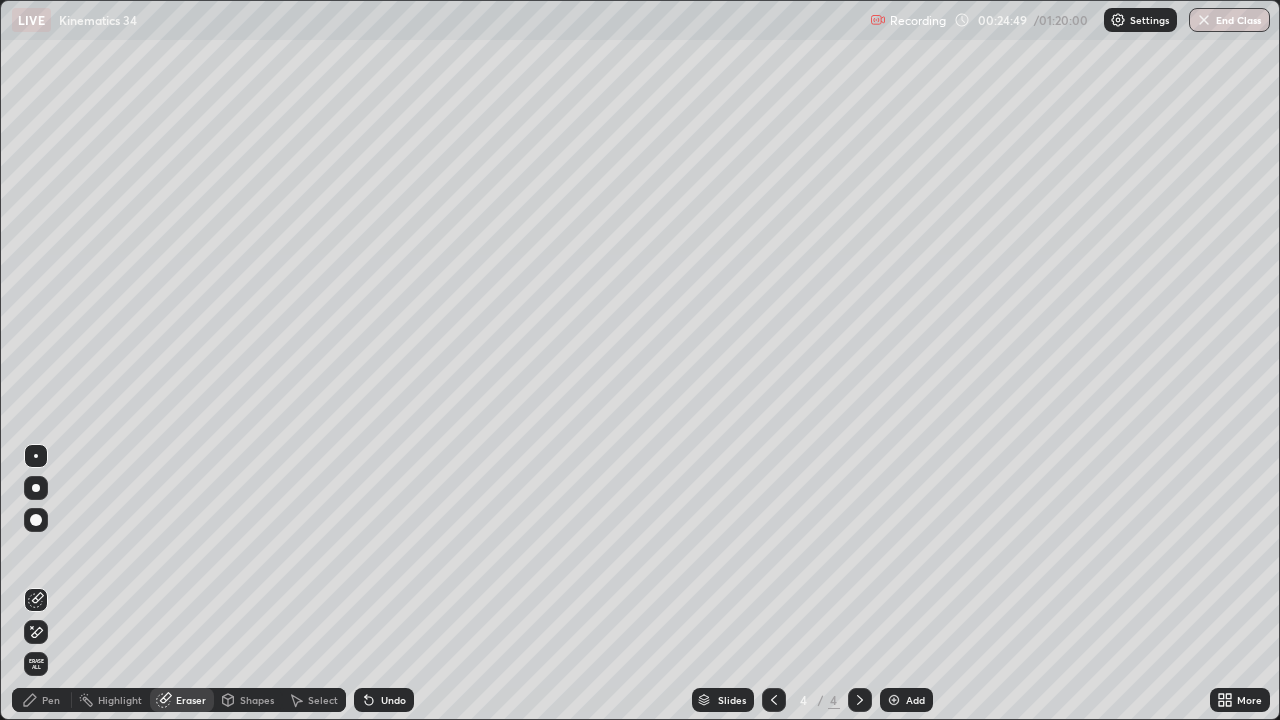 click on "Pen" at bounding box center [51, 700] 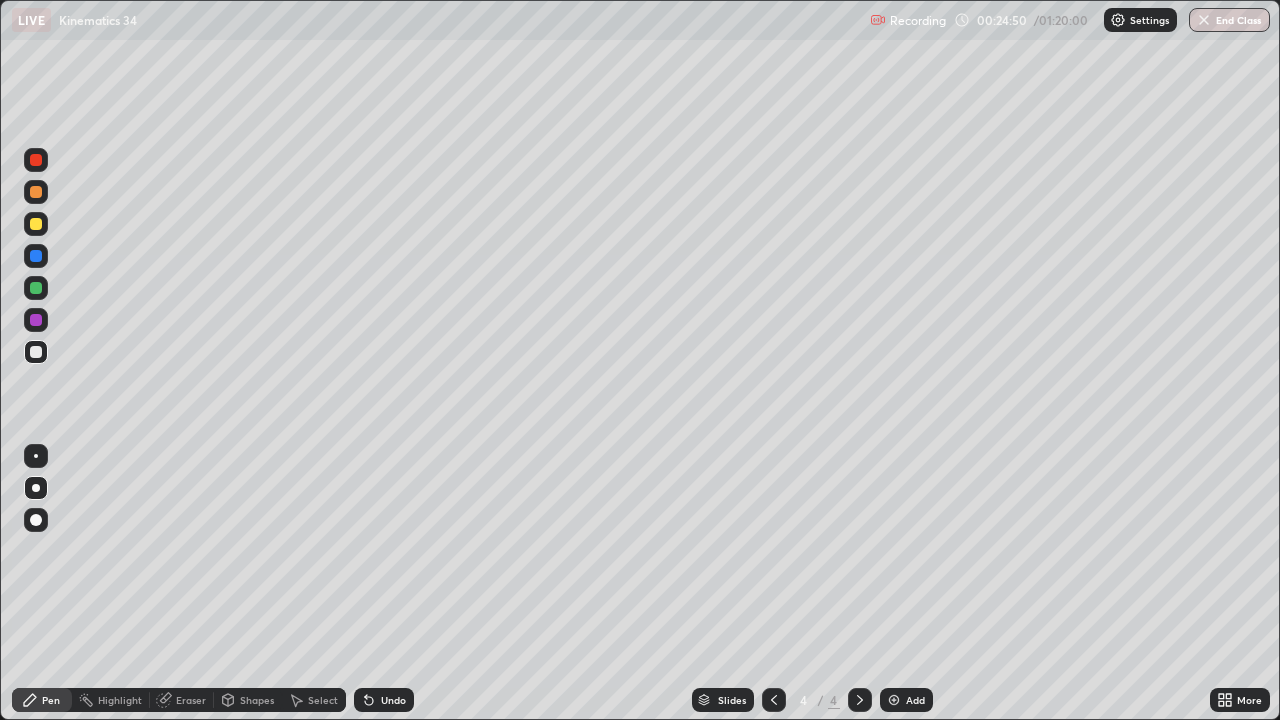 click at bounding box center (36, 224) 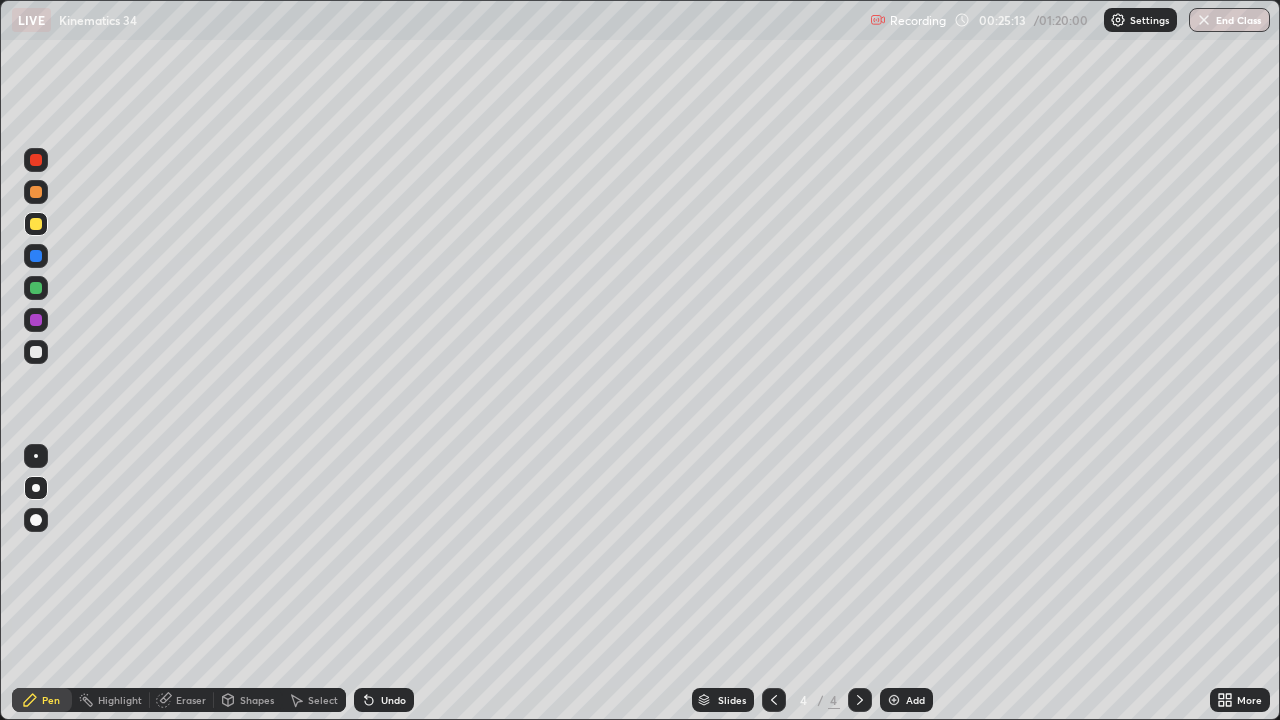 click at bounding box center (36, 160) 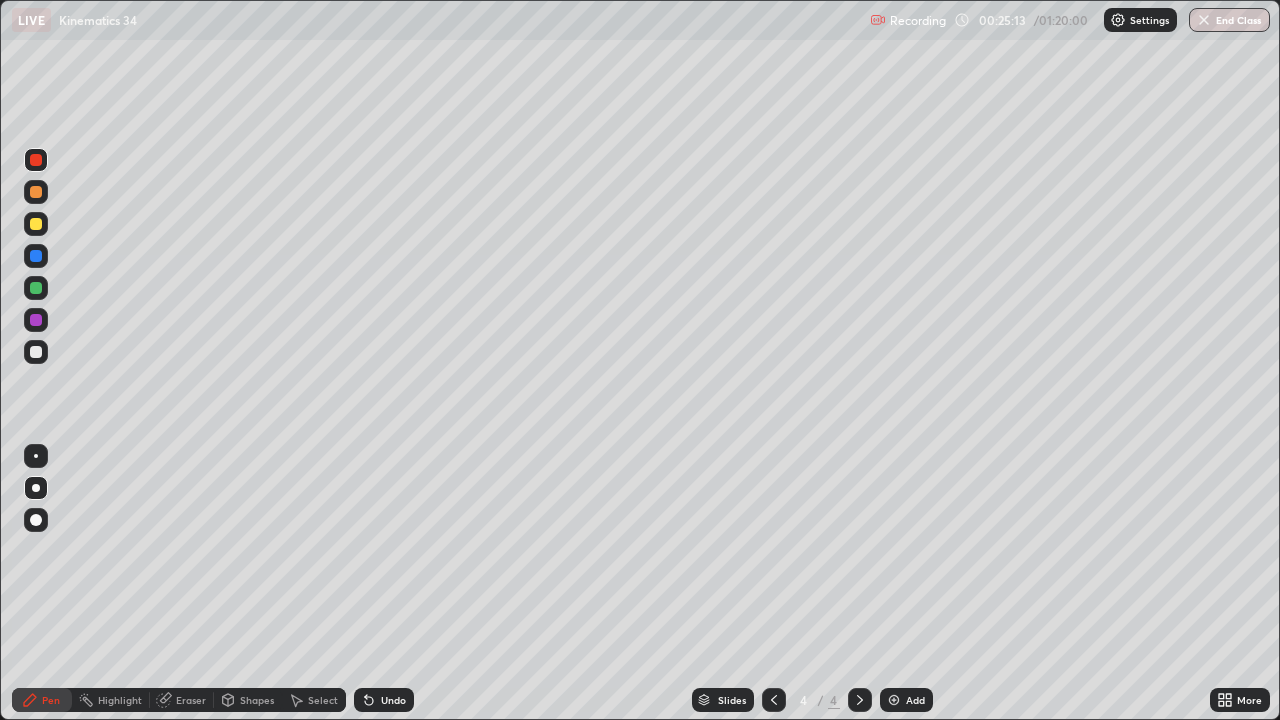 click at bounding box center (36, 160) 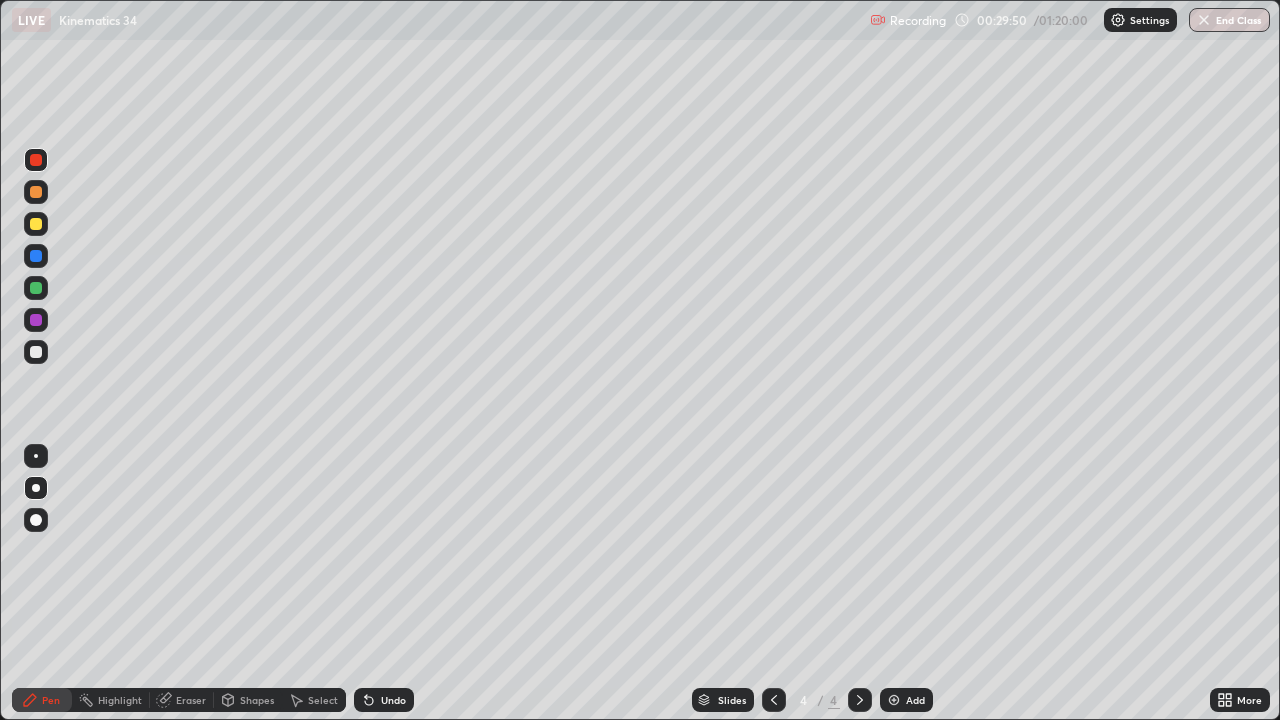 click on "Highlight" at bounding box center [120, 700] 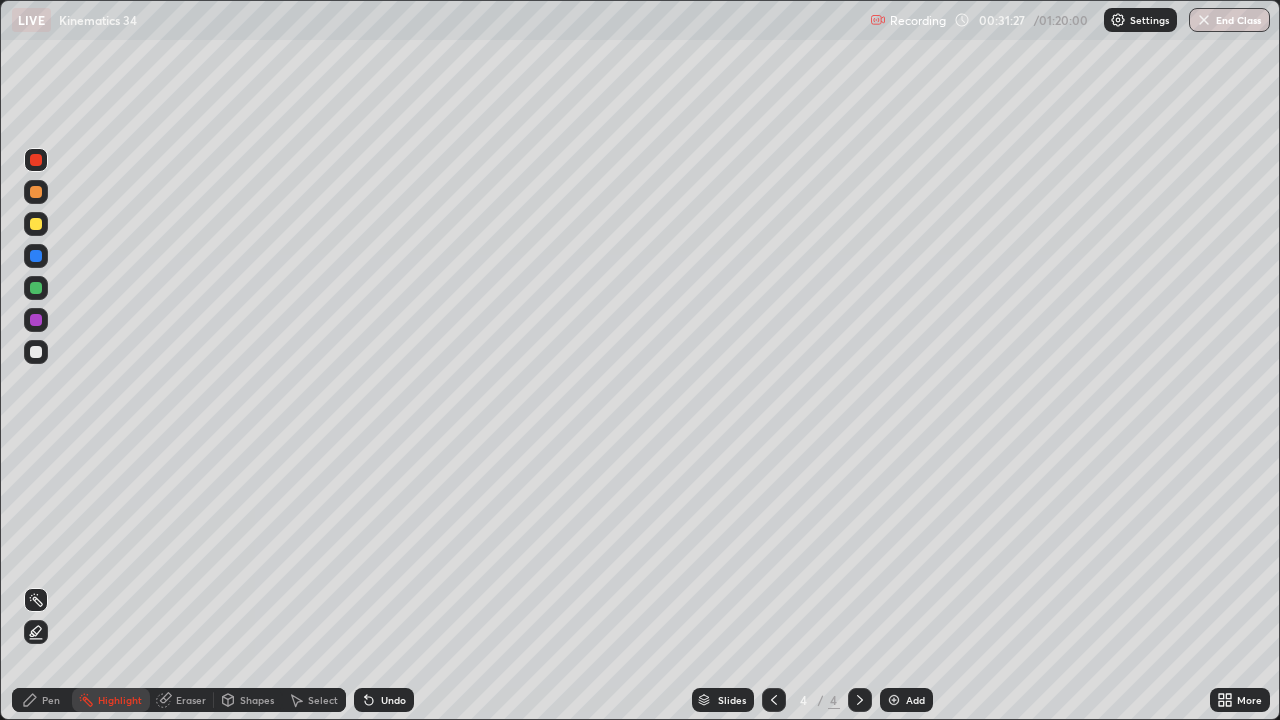 click at bounding box center (36, 224) 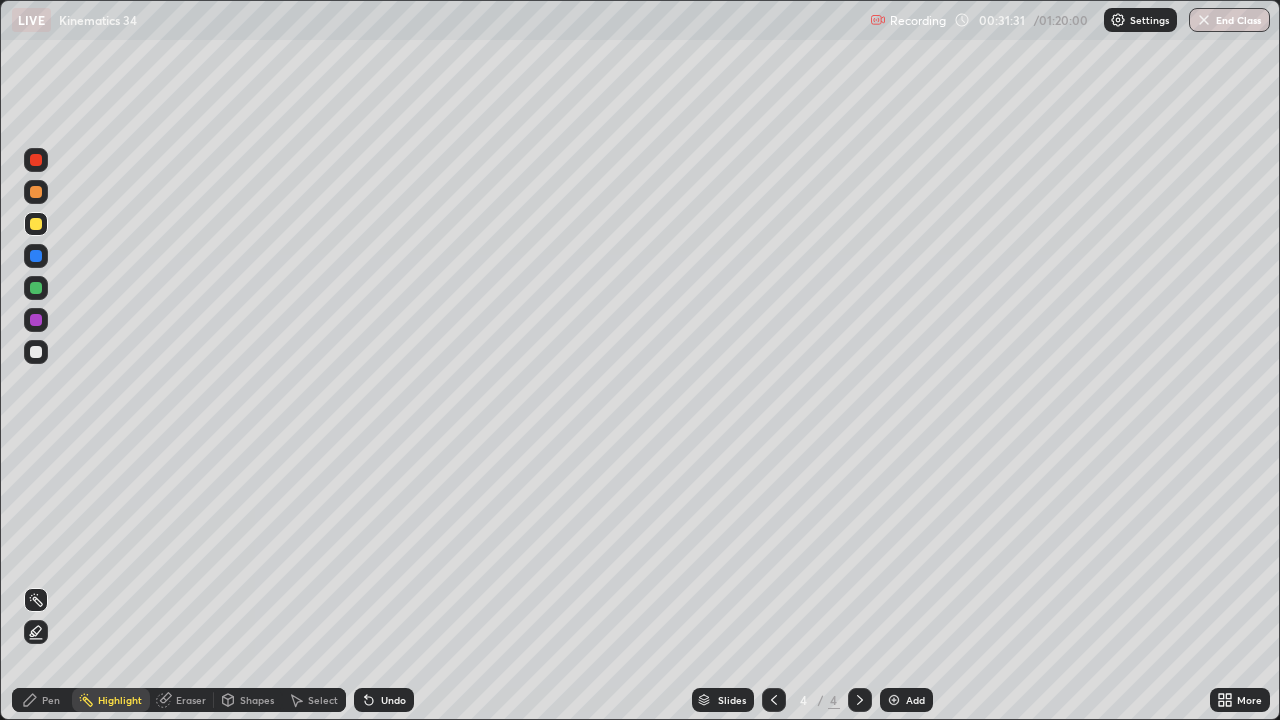 click on "Pen" at bounding box center (51, 700) 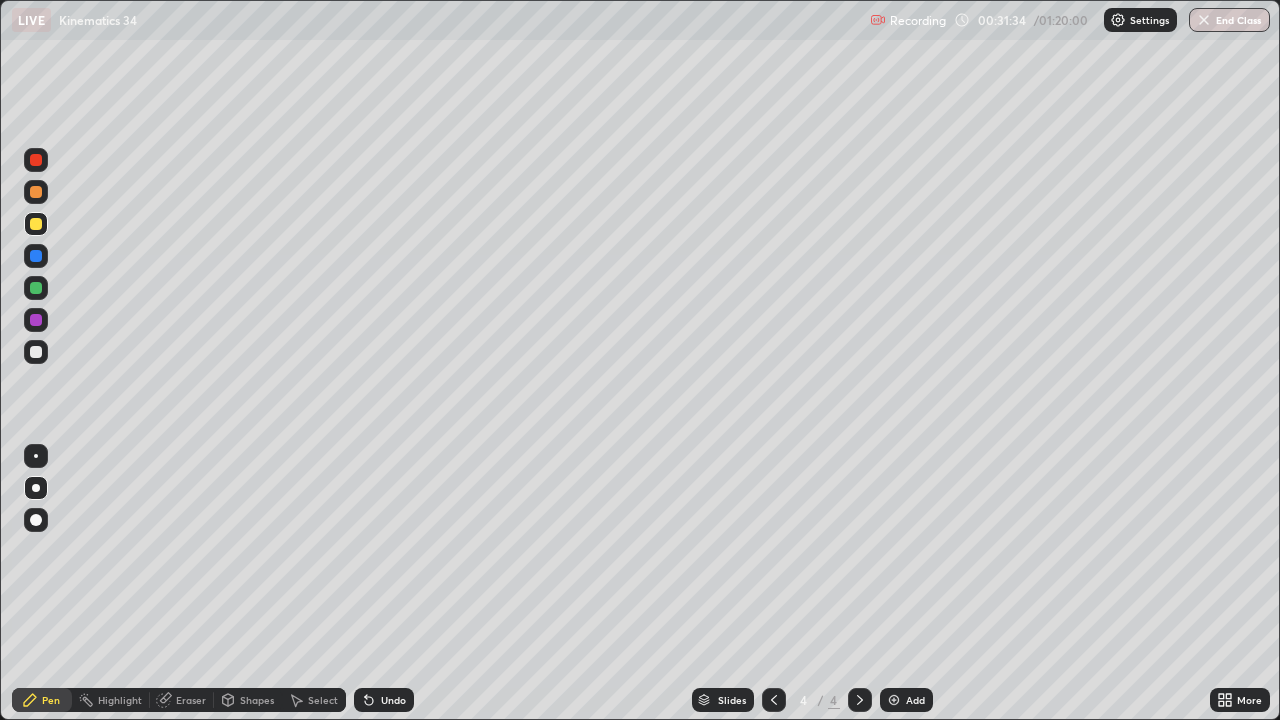 click on "Highlight" at bounding box center [111, 700] 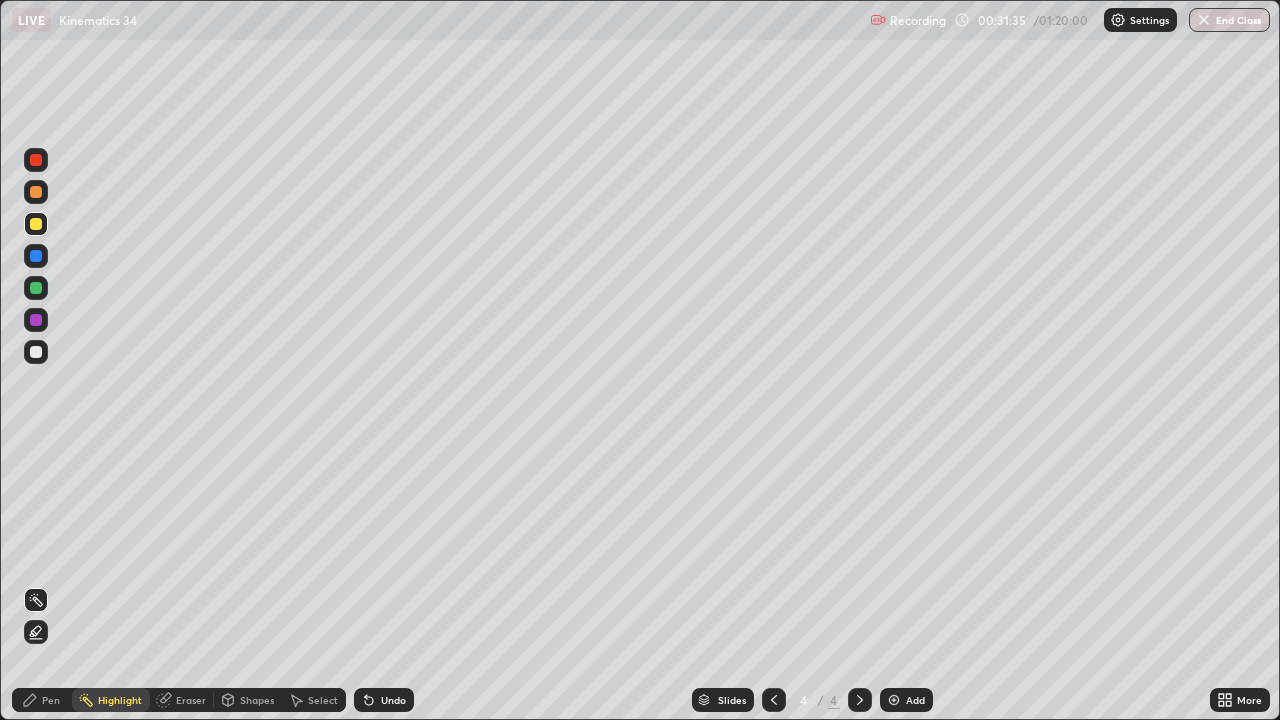 click on "Highlight" at bounding box center (111, 700) 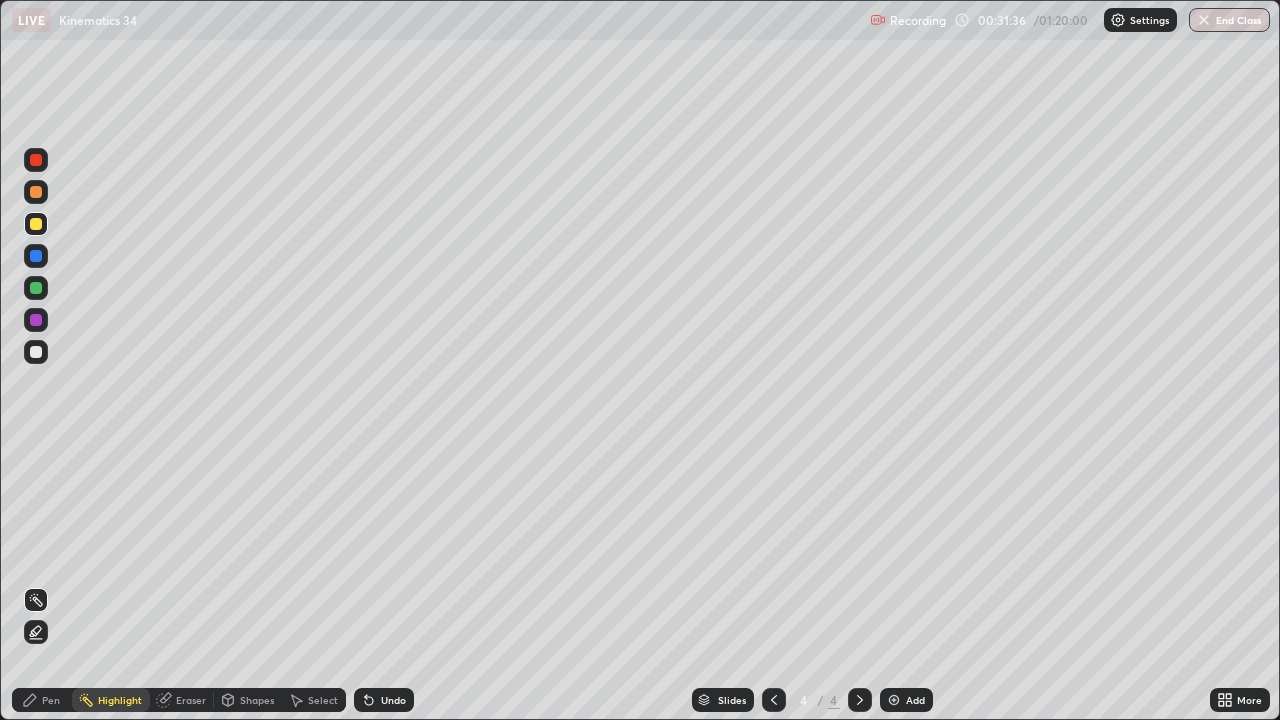click at bounding box center [36, 160] 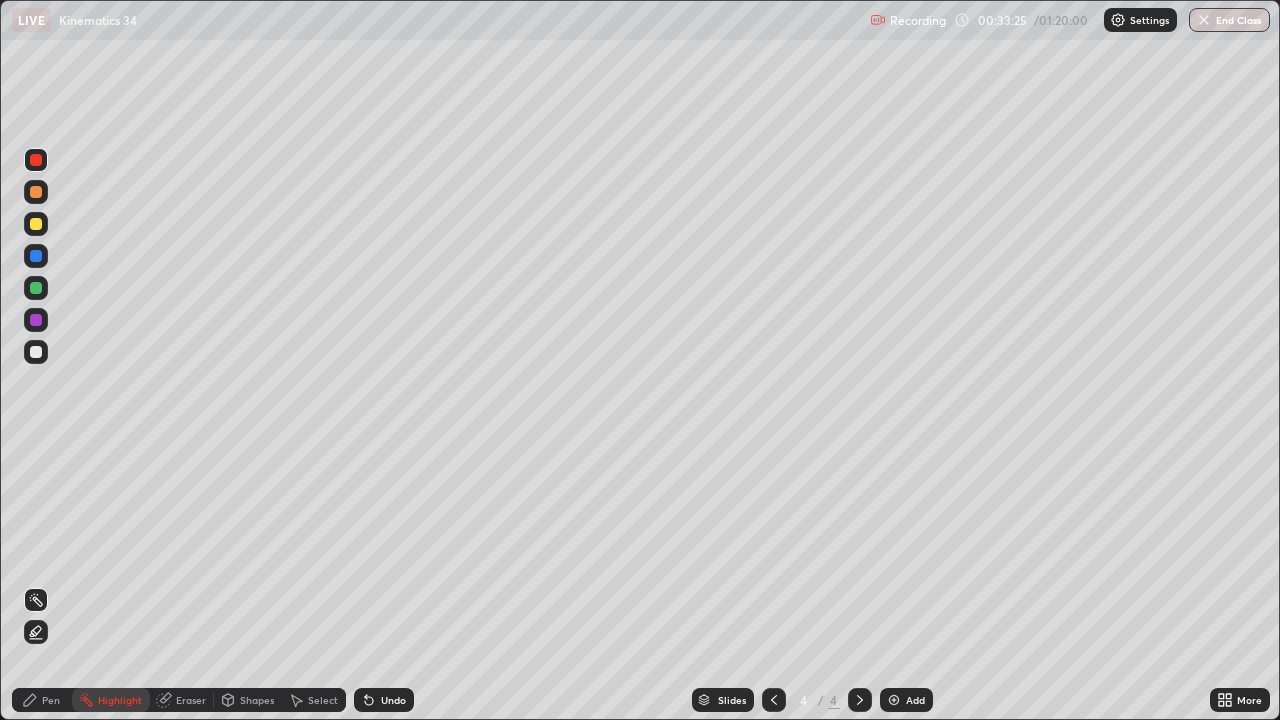 click on "Add" at bounding box center [915, 700] 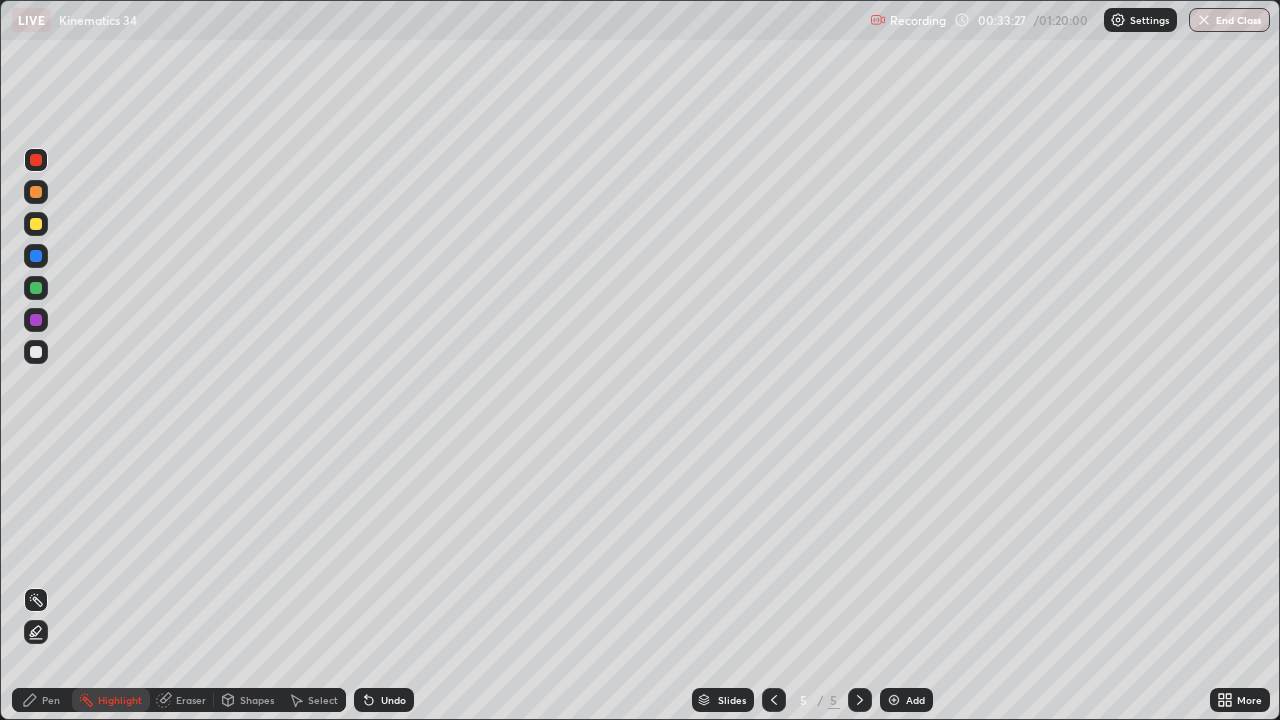 click at bounding box center [36, 224] 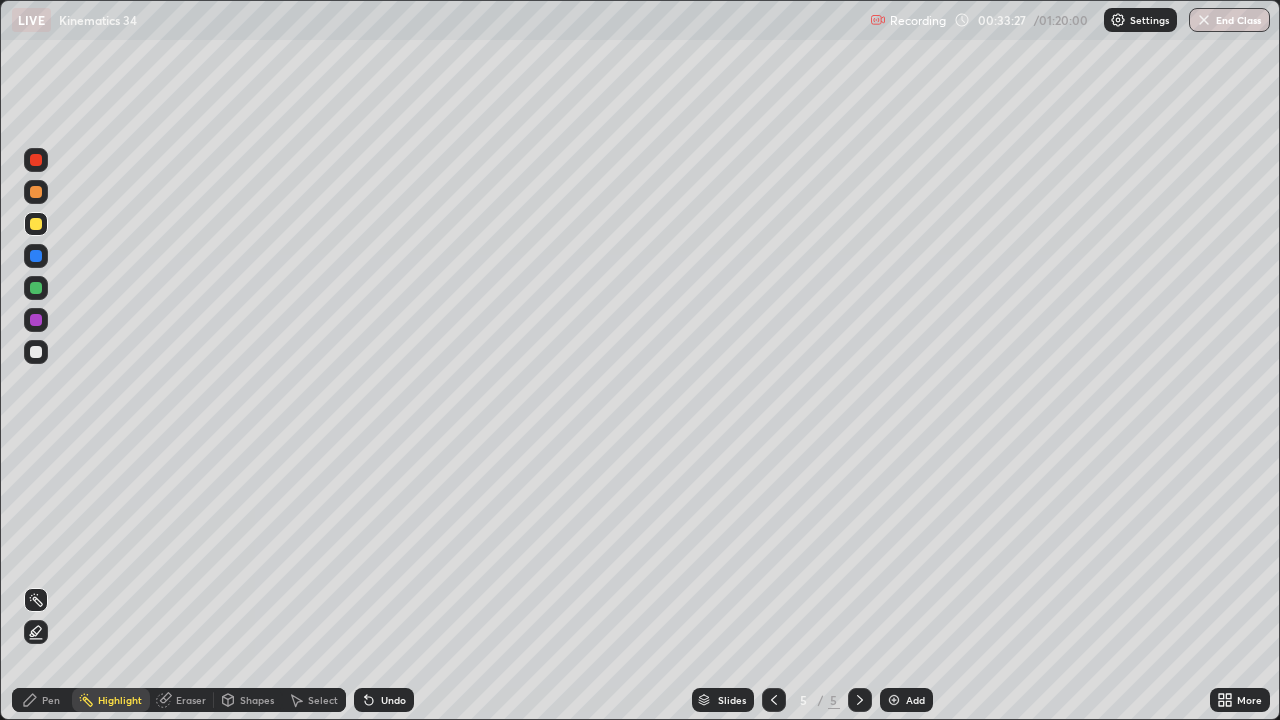click at bounding box center (36, 224) 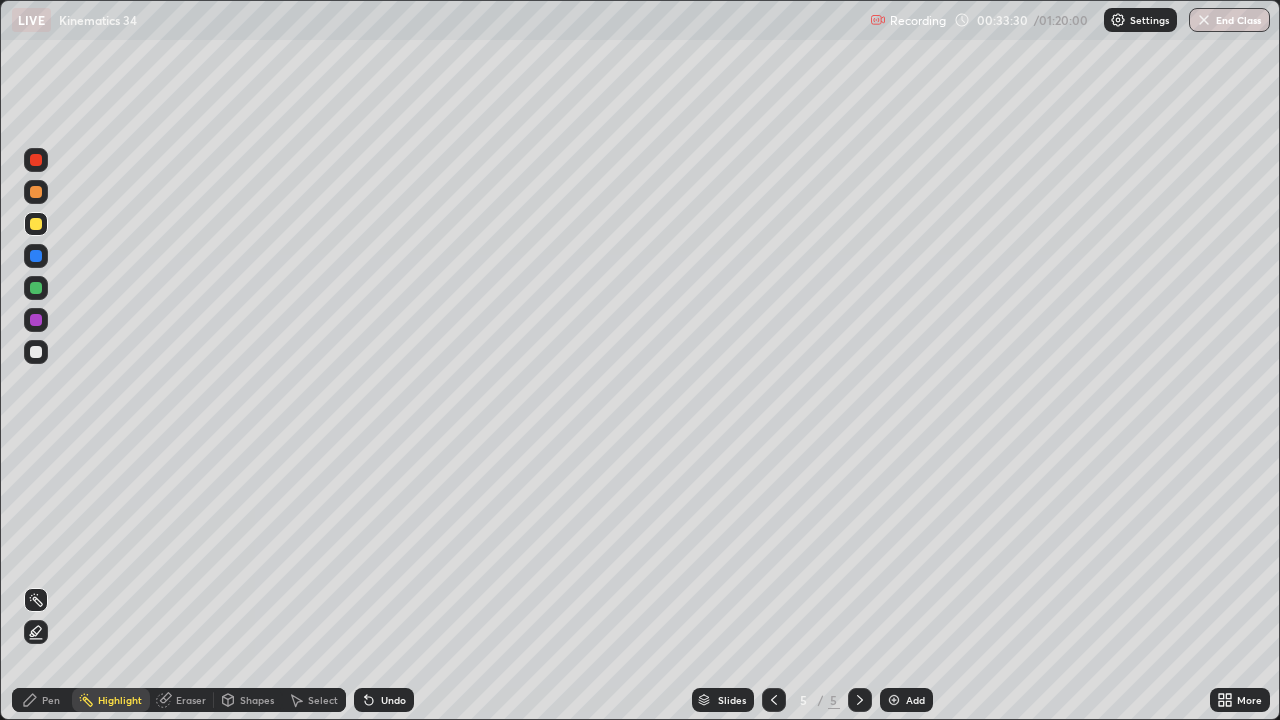 click on "Pen" at bounding box center (42, 700) 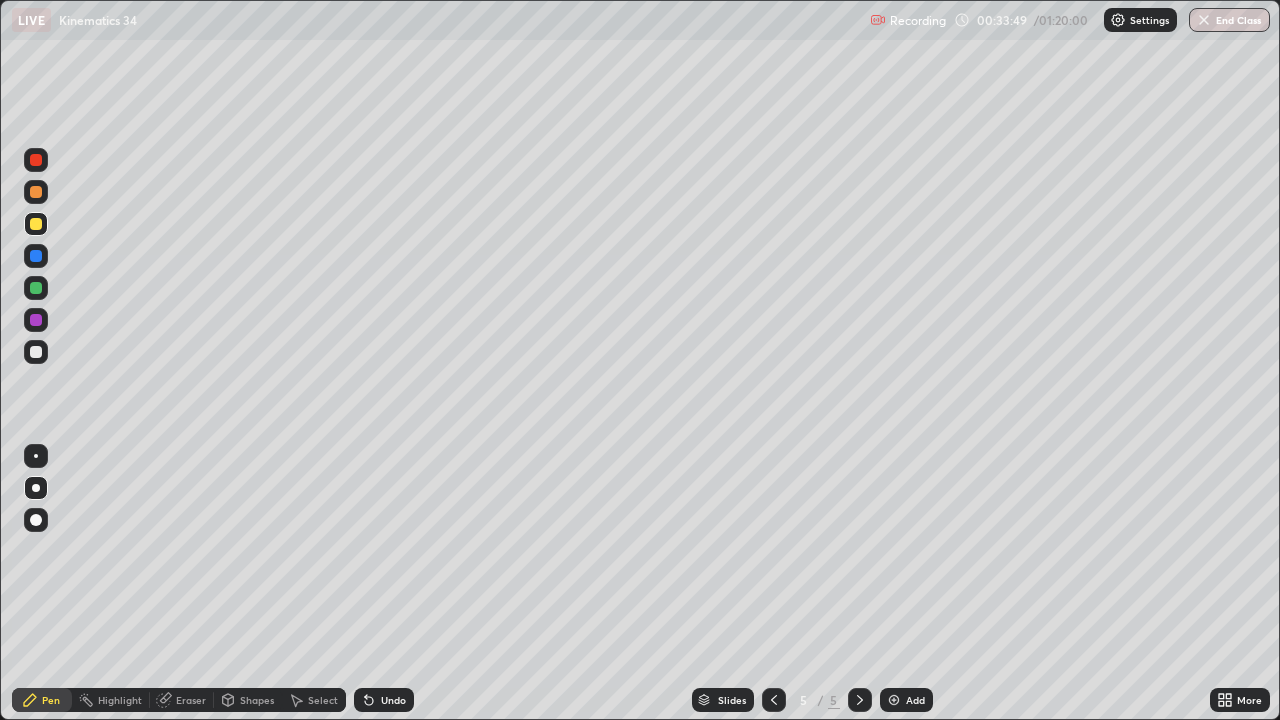 click at bounding box center [36, 160] 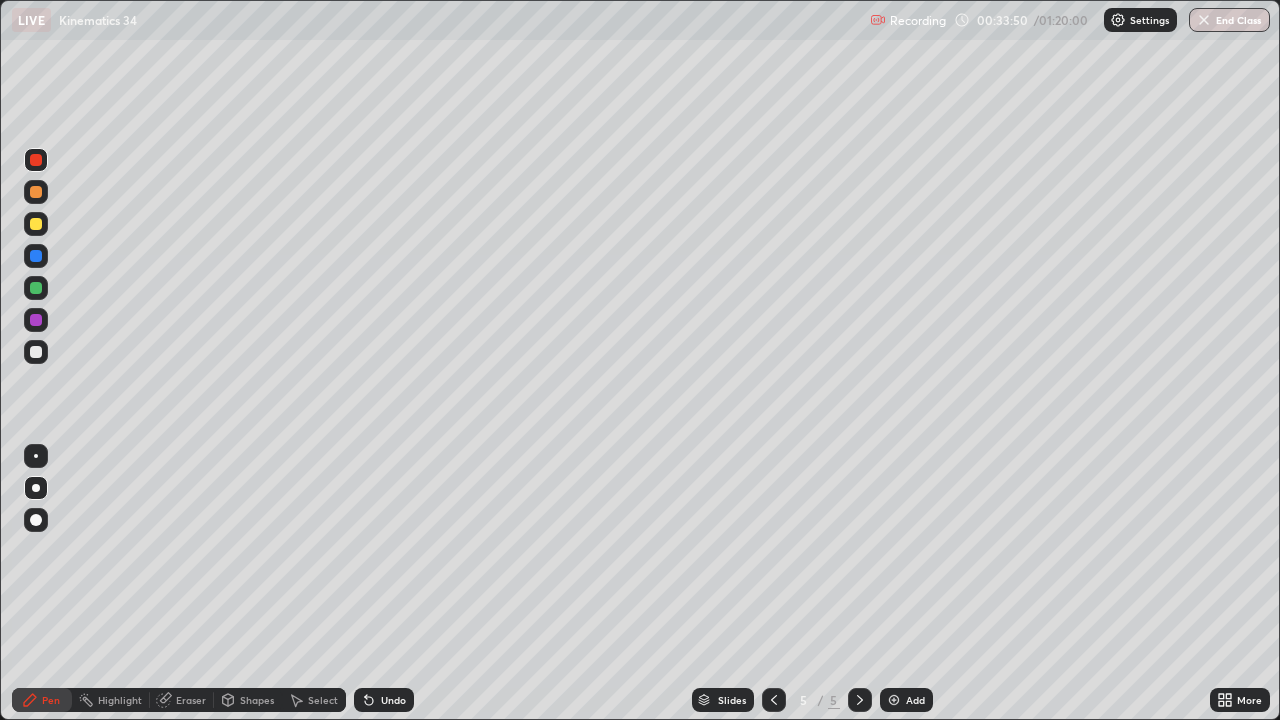 click at bounding box center [36, 224] 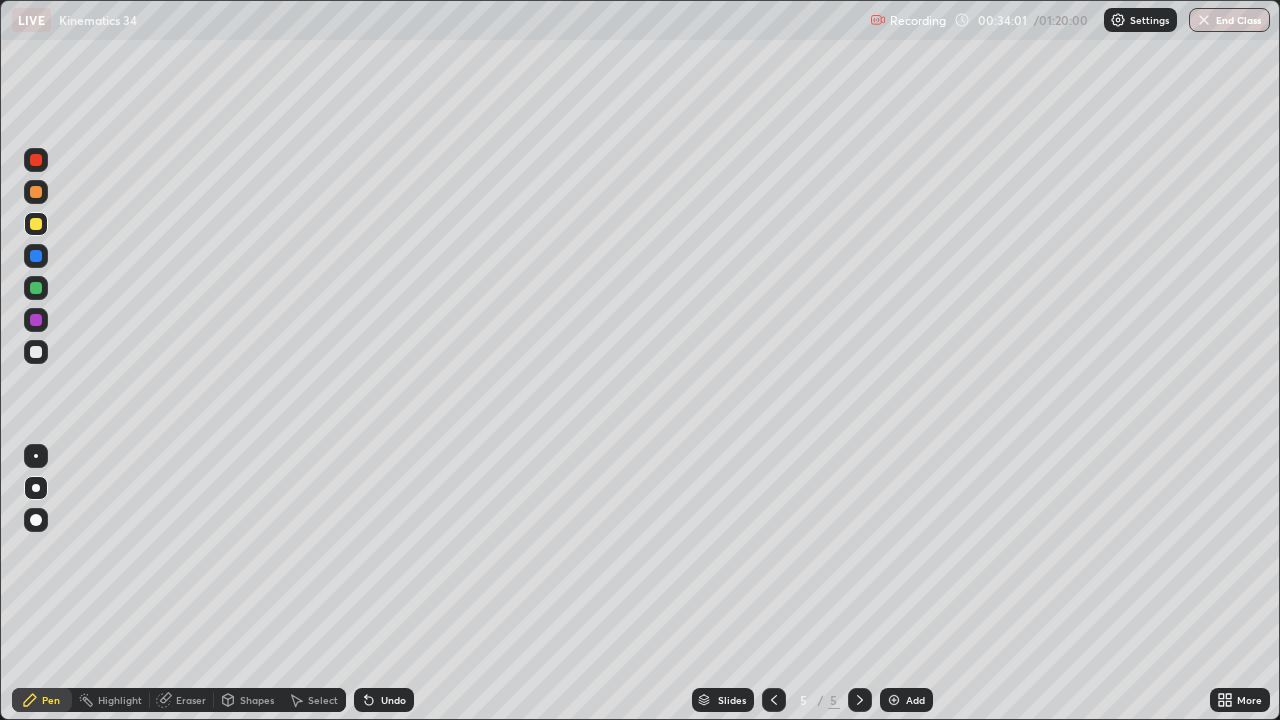 click at bounding box center (36, 160) 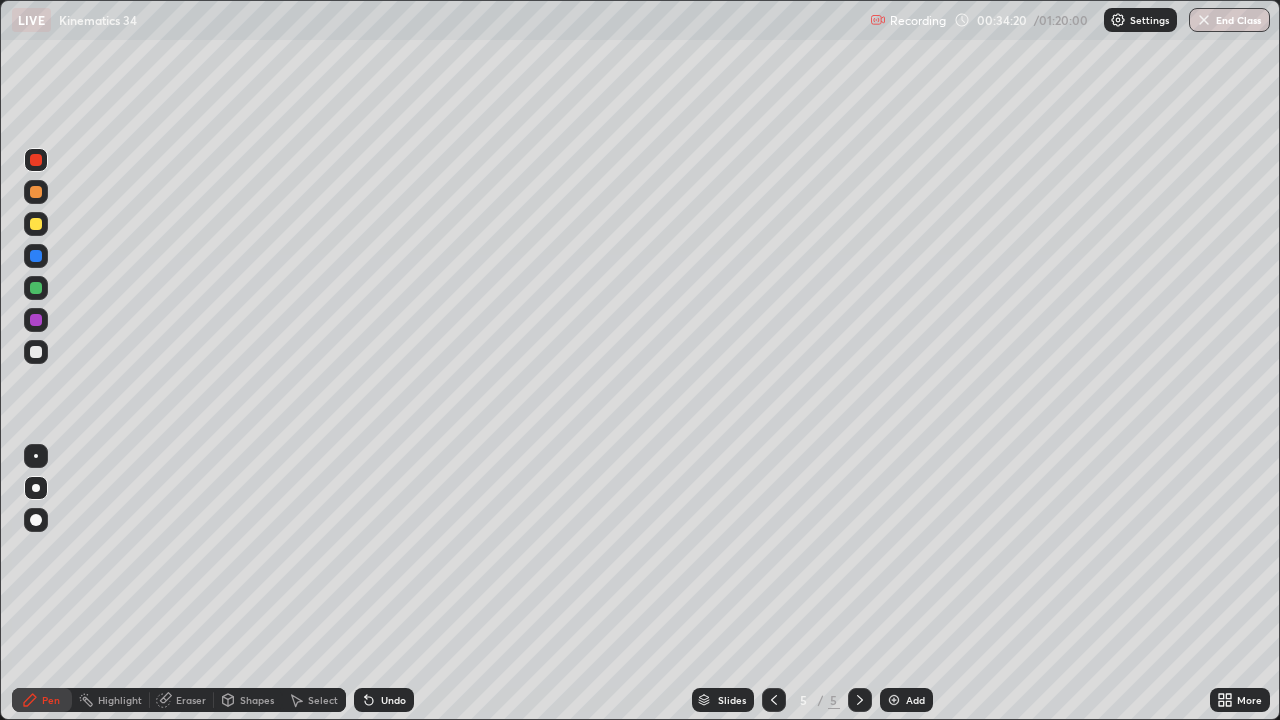 click on "Undo" at bounding box center (393, 700) 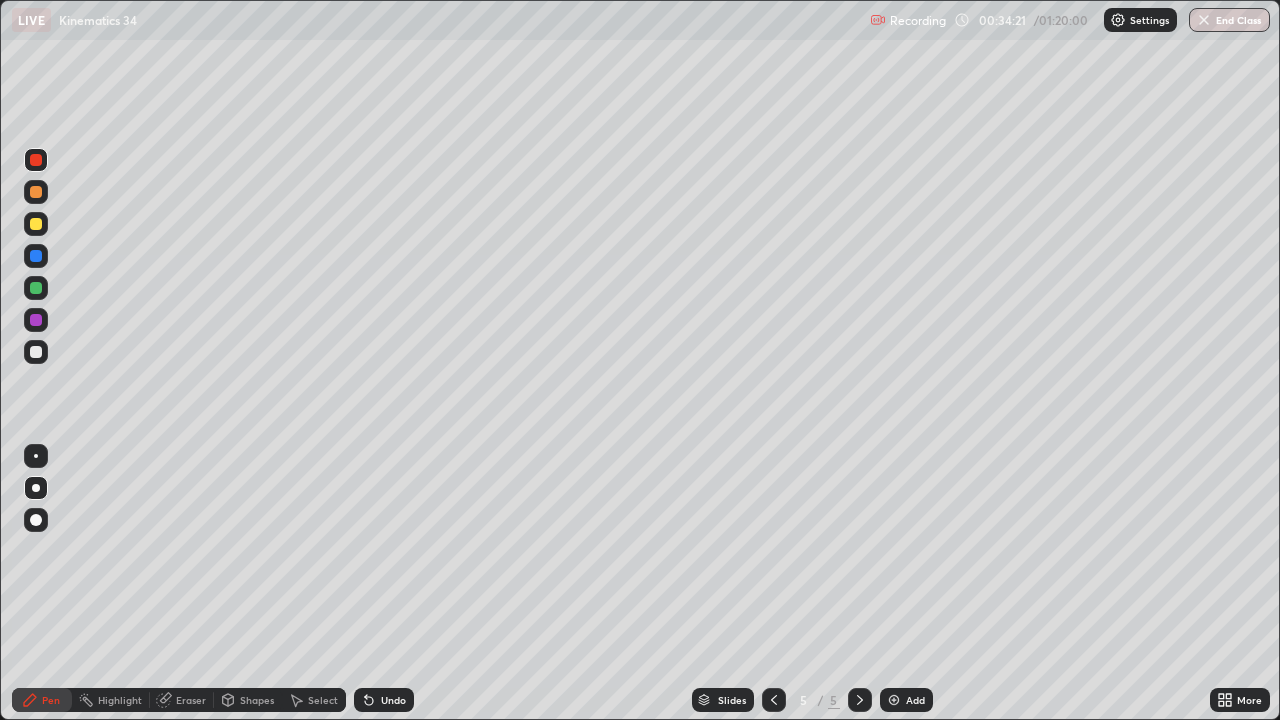 click on "Undo" at bounding box center (393, 700) 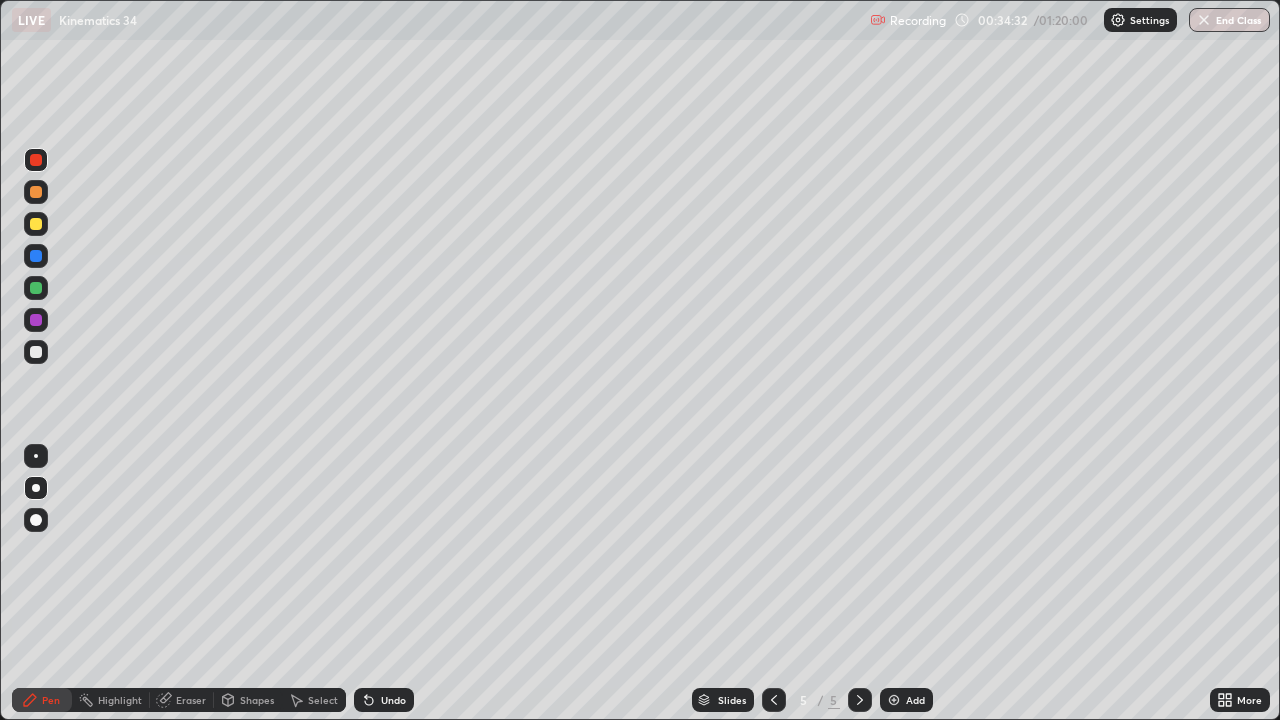 click at bounding box center [36, 288] 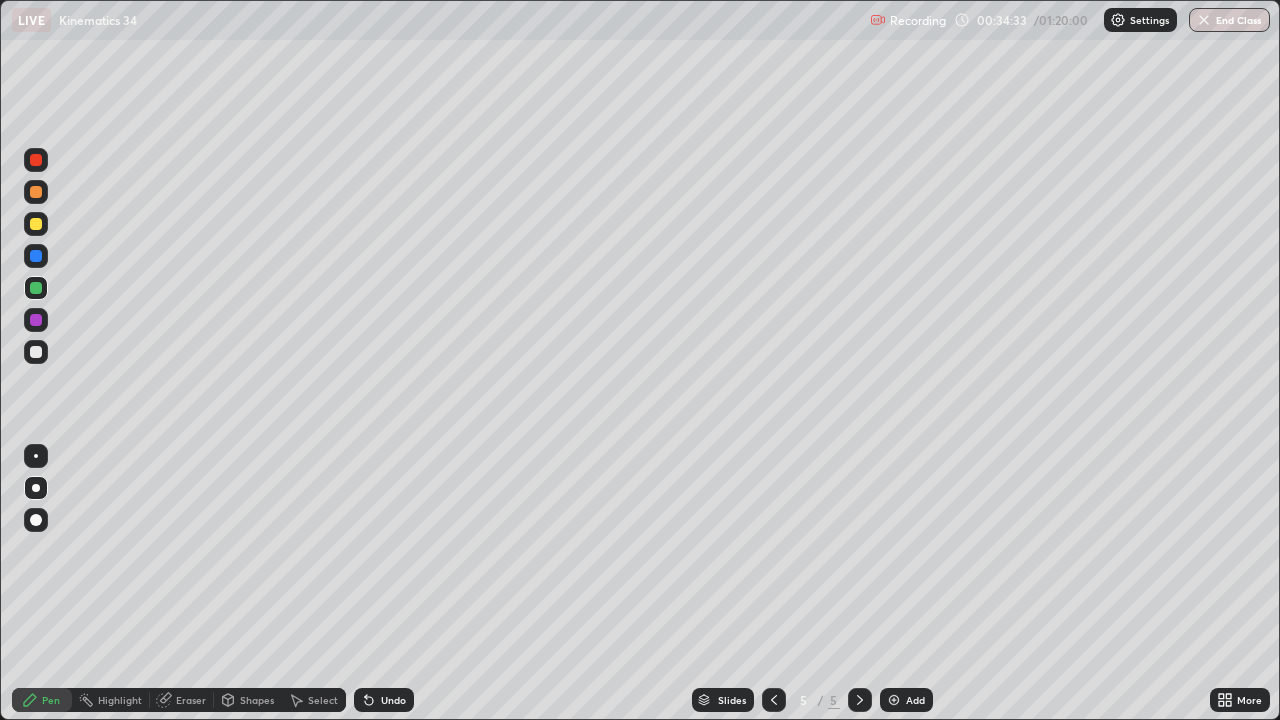 click on "Undo" at bounding box center [393, 700] 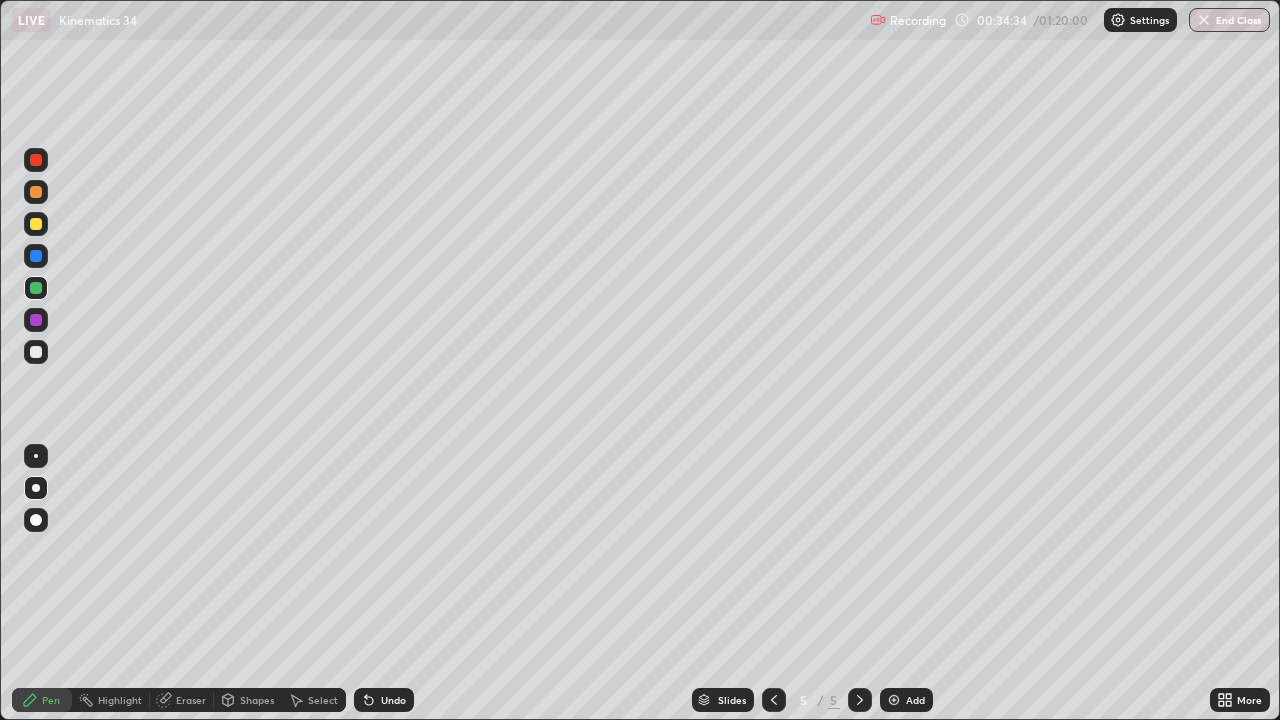click on "Undo" at bounding box center [384, 700] 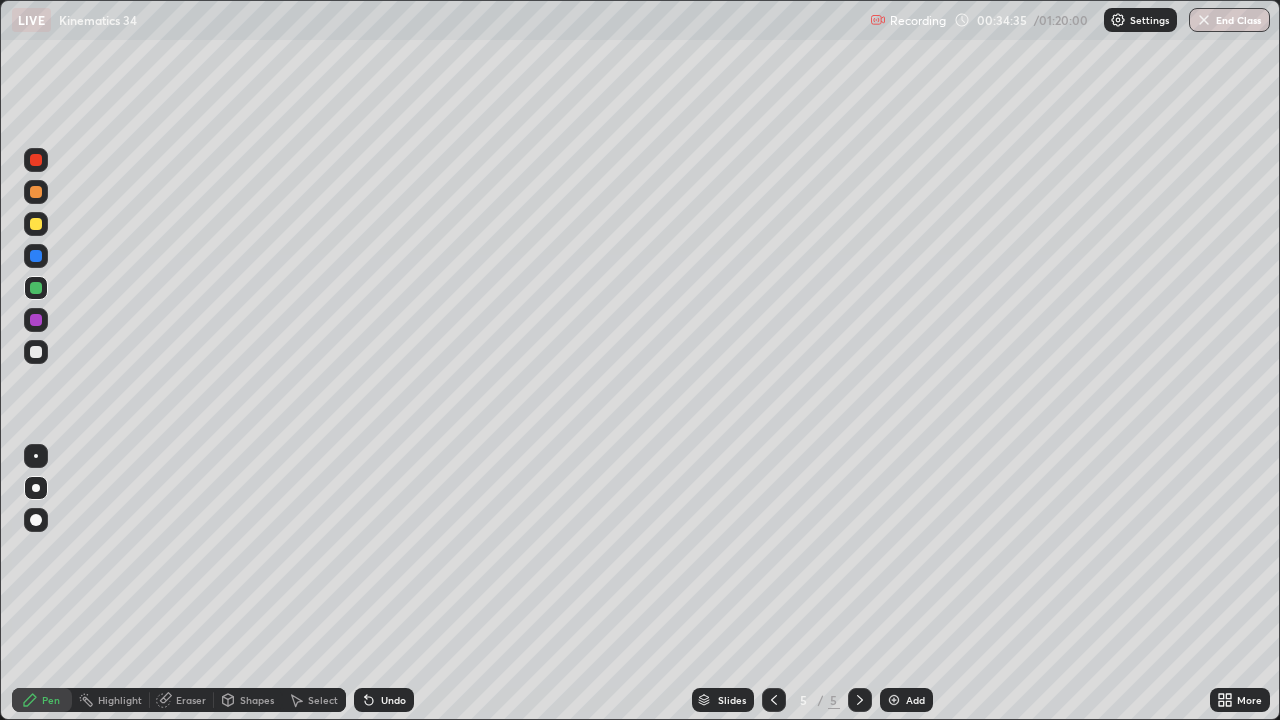 click on "Undo" at bounding box center [384, 700] 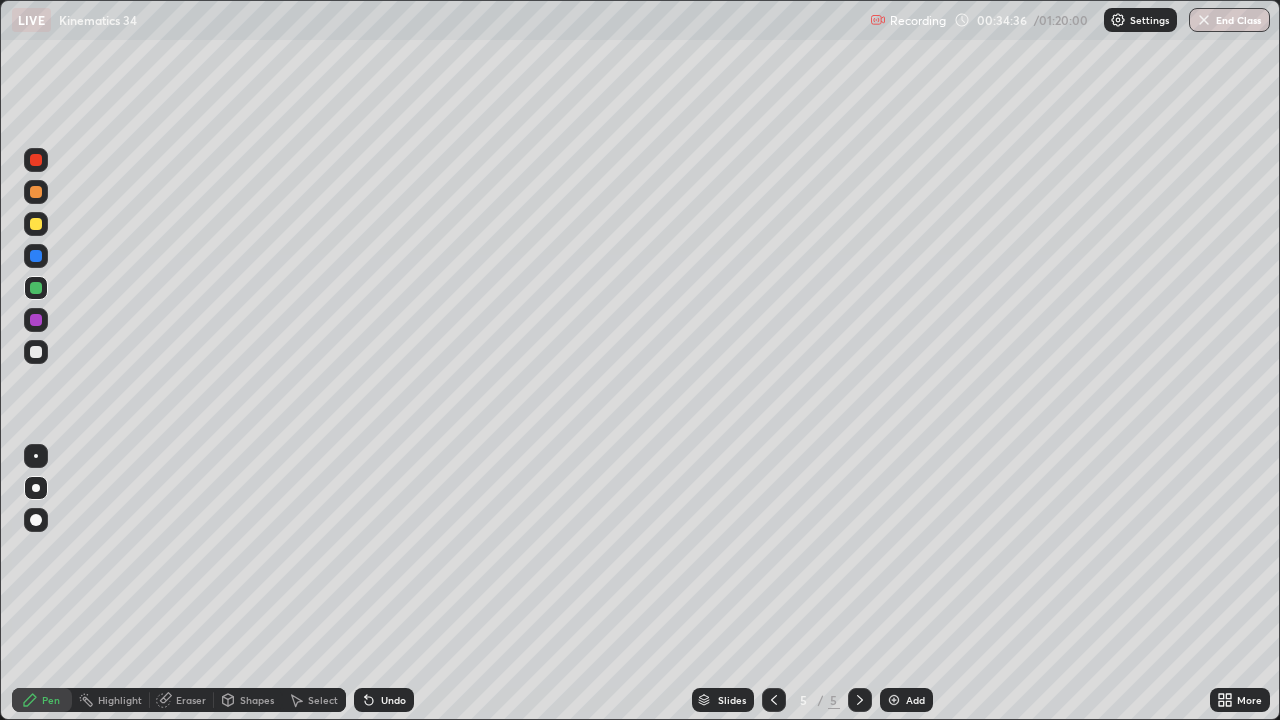 click on "Undo" at bounding box center [393, 700] 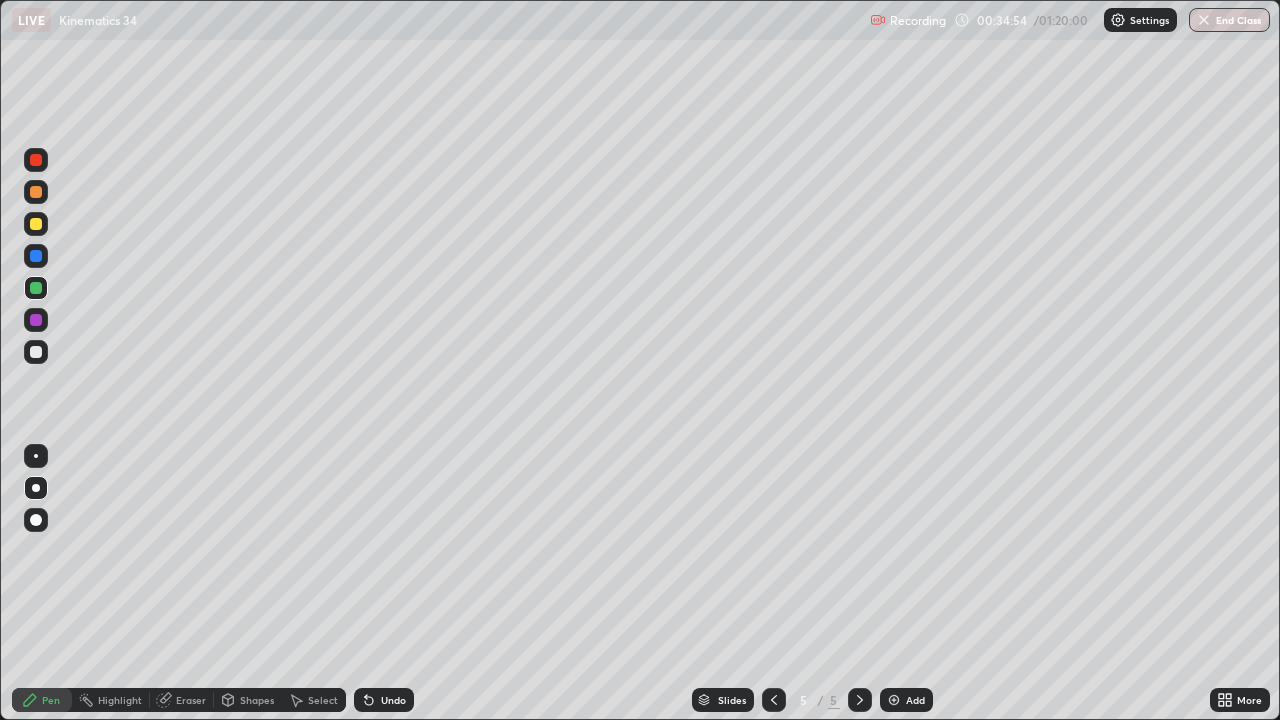 click at bounding box center [36, 224] 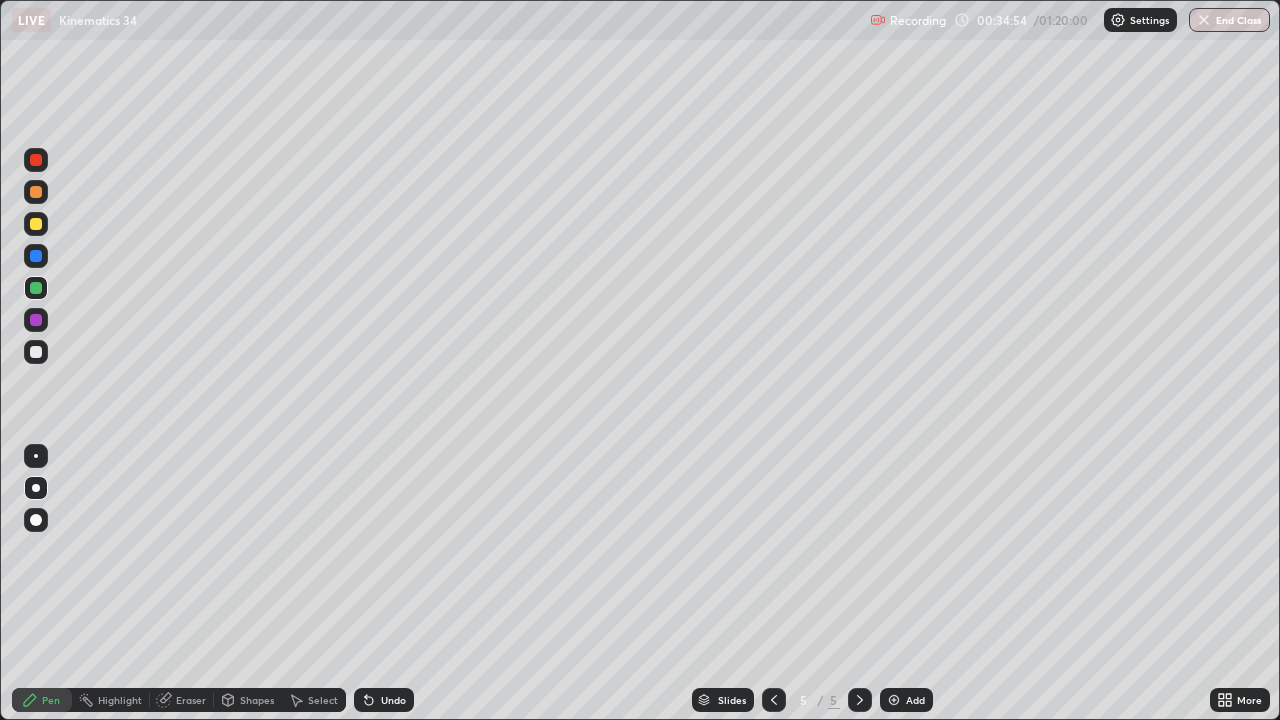 click at bounding box center [36, 224] 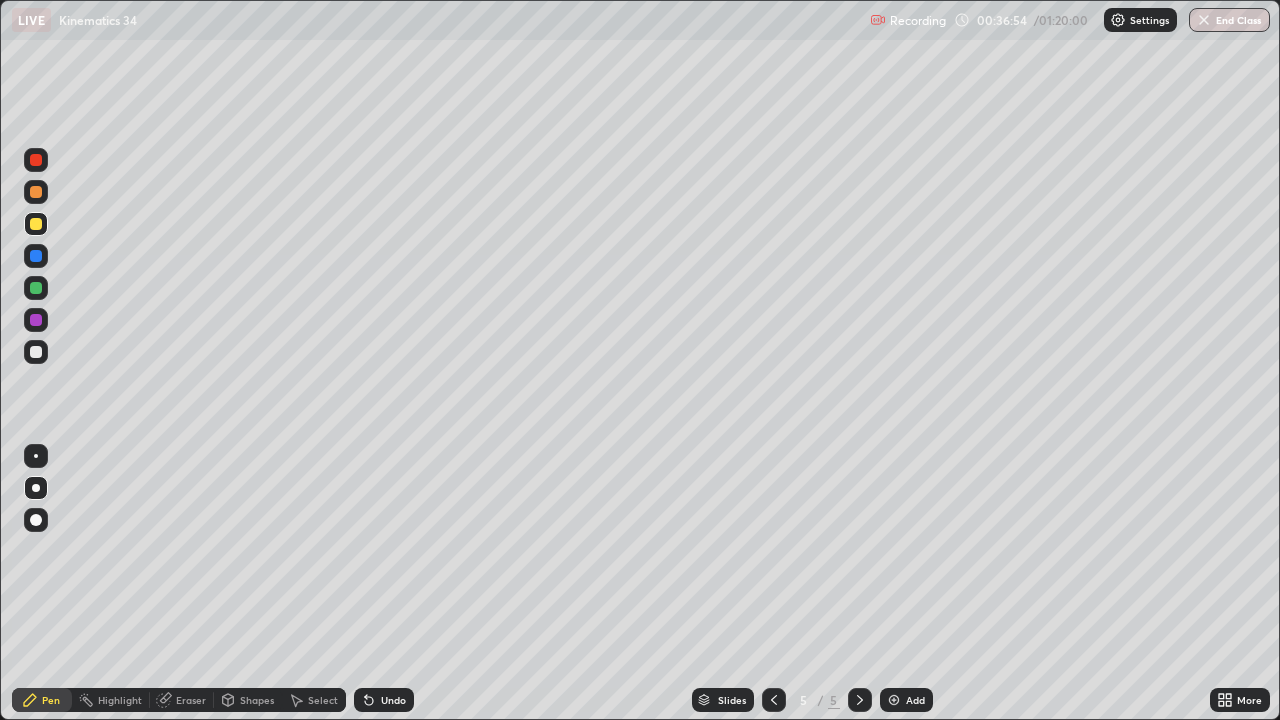 click at bounding box center [36, 352] 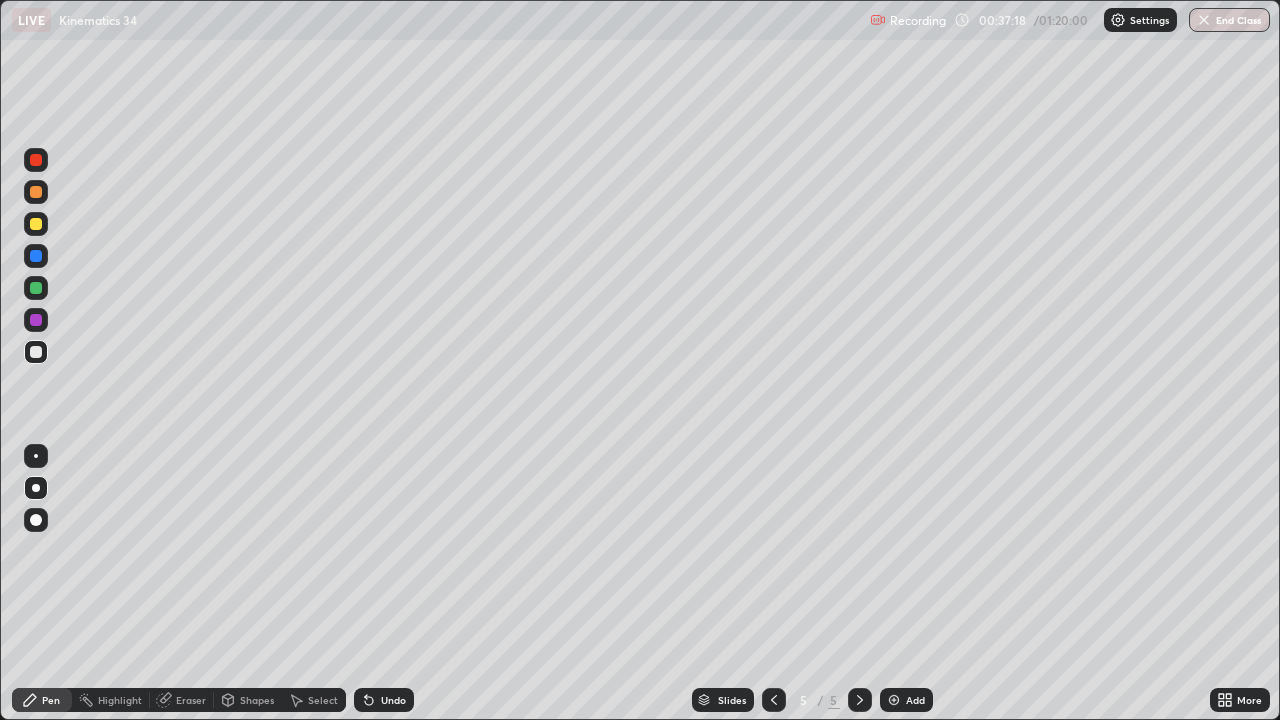 click on "Add" at bounding box center (906, 700) 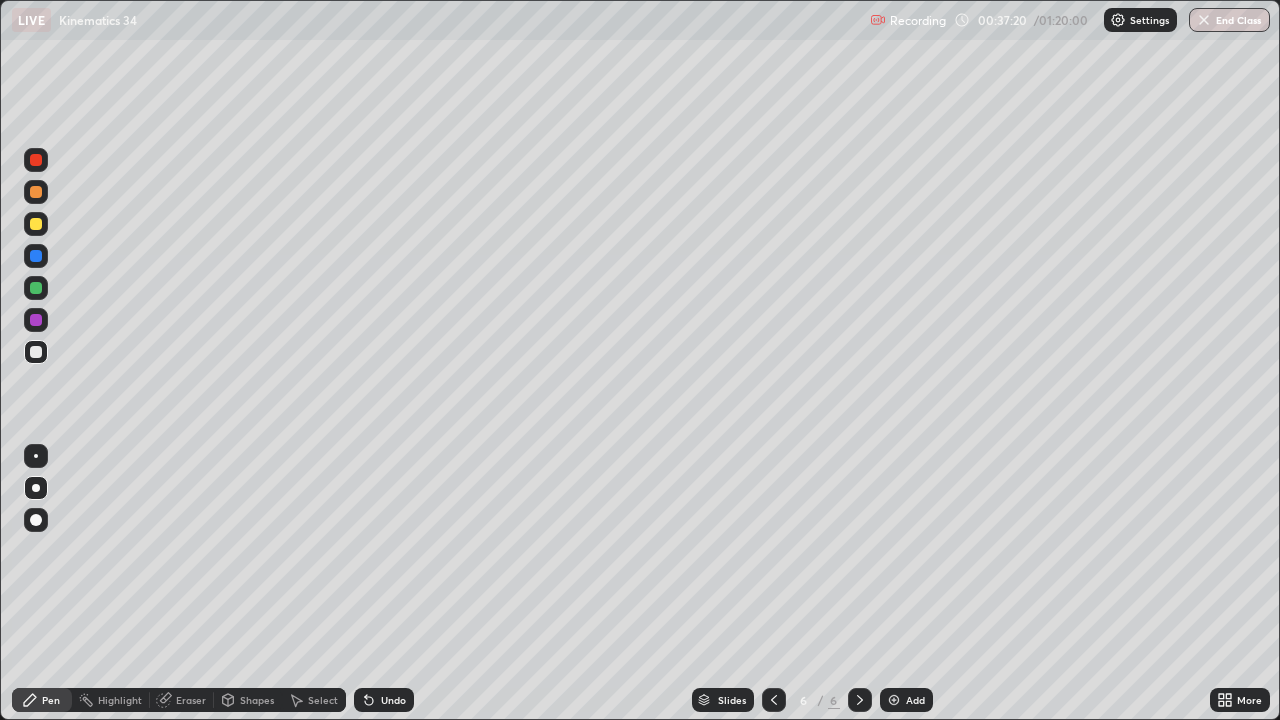 click at bounding box center [36, 224] 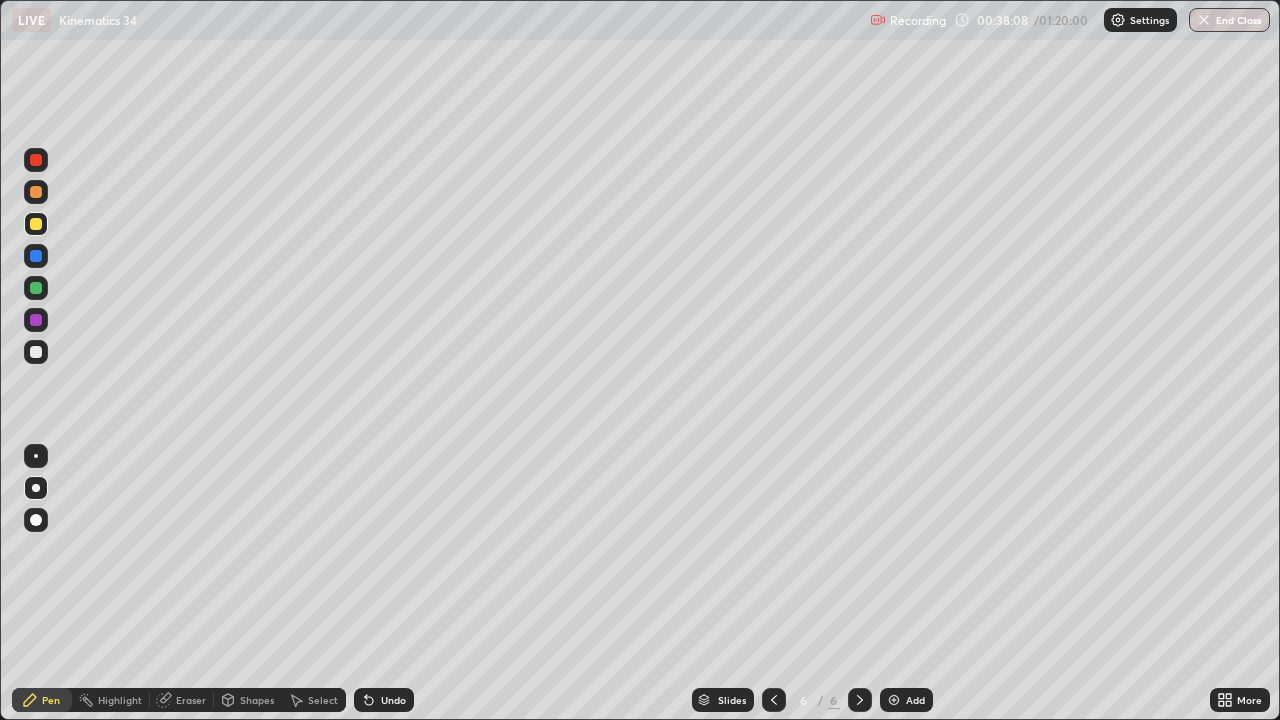 click 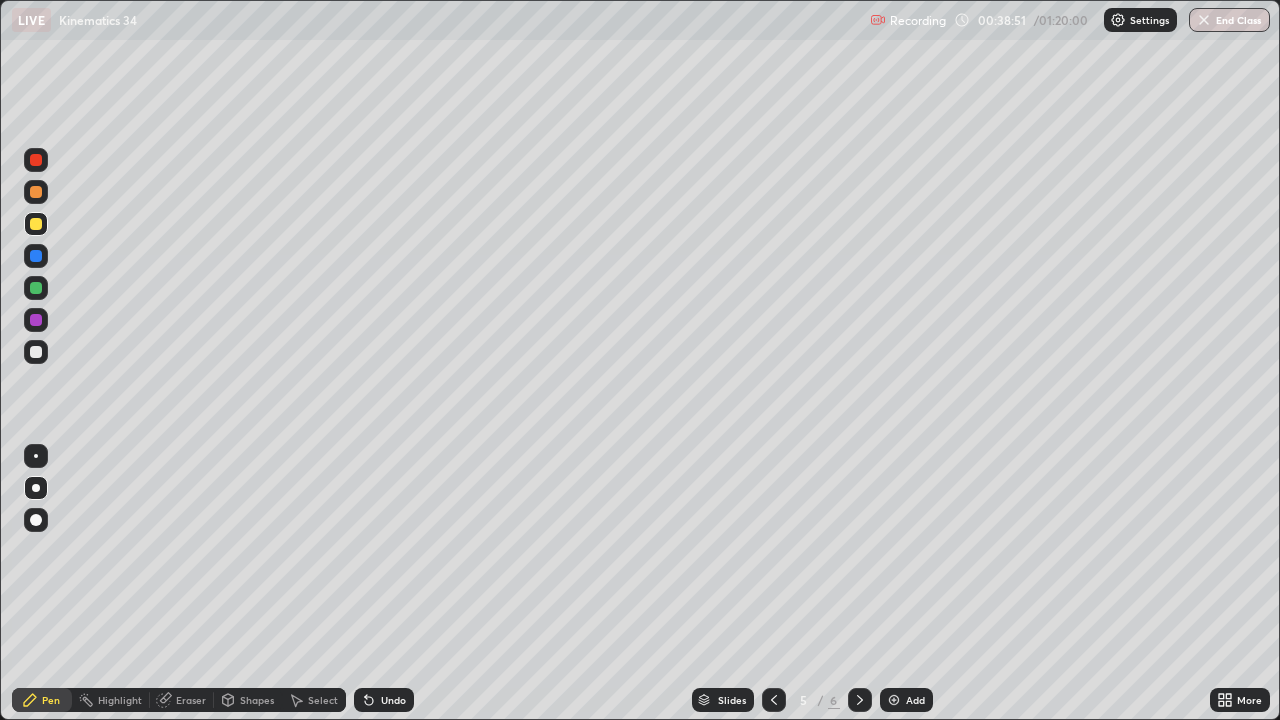click on "Highlight" at bounding box center (120, 700) 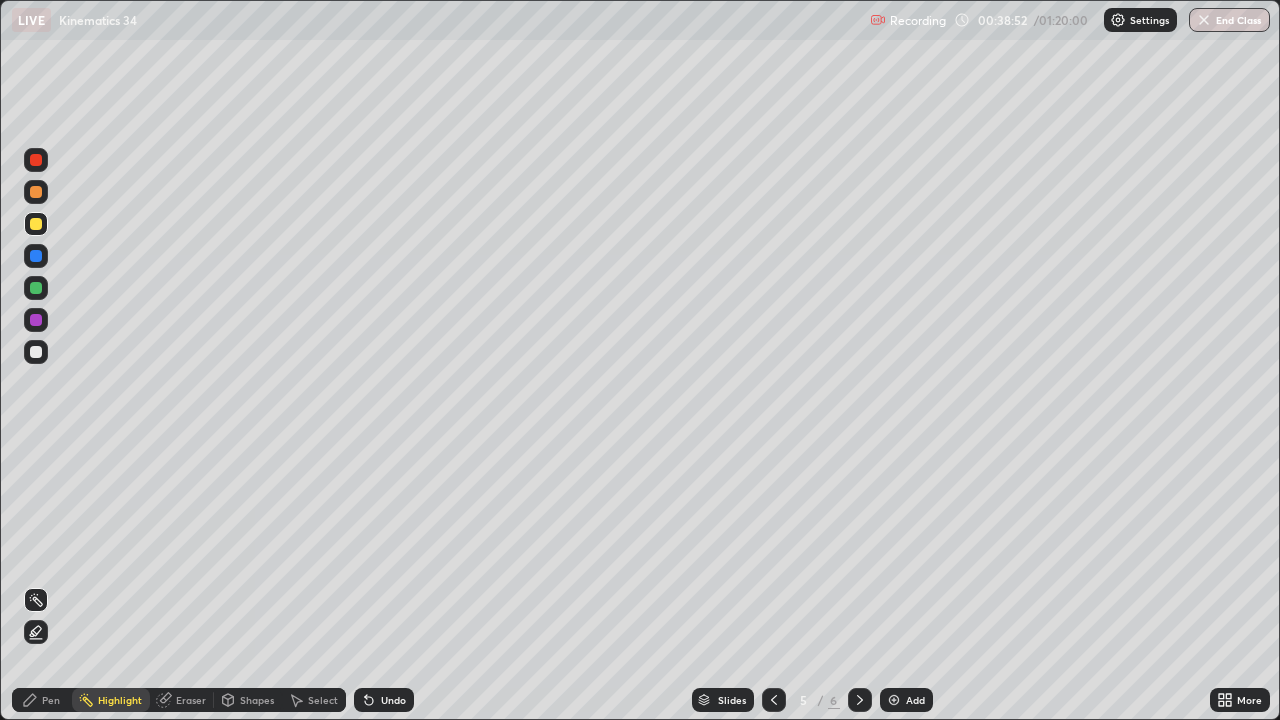 click at bounding box center [36, 224] 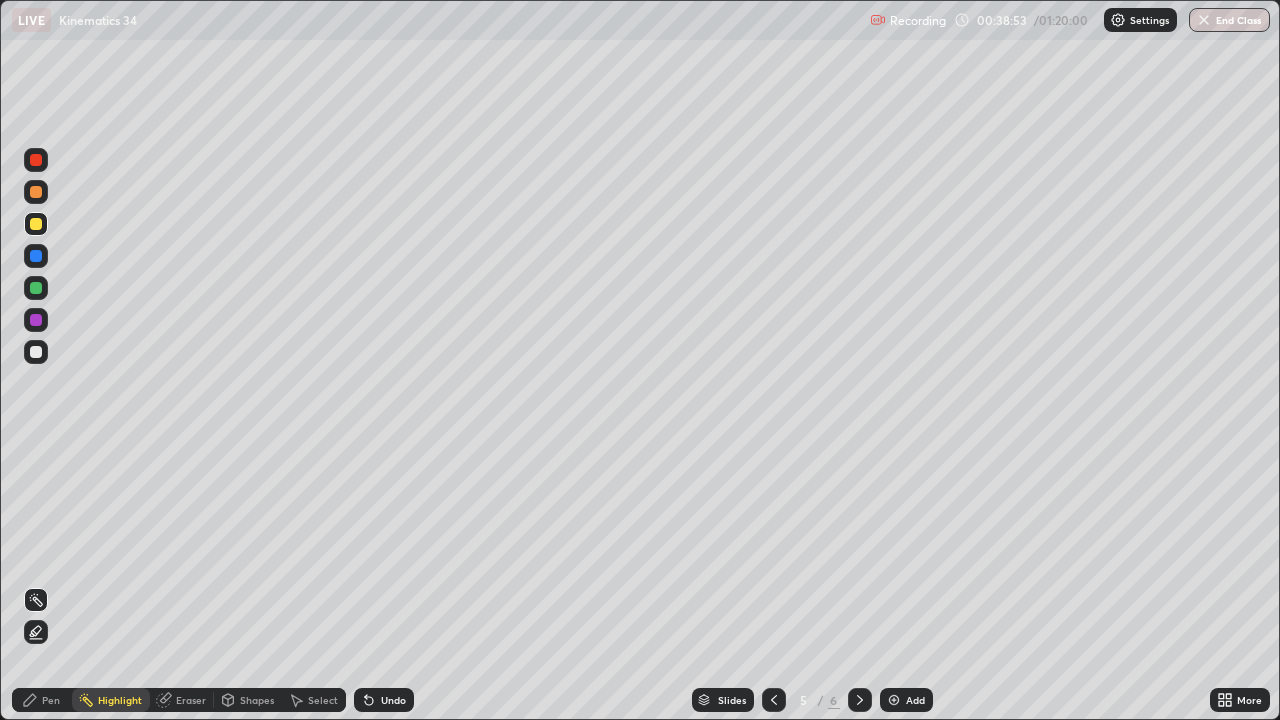 click on "Highlight" at bounding box center (120, 700) 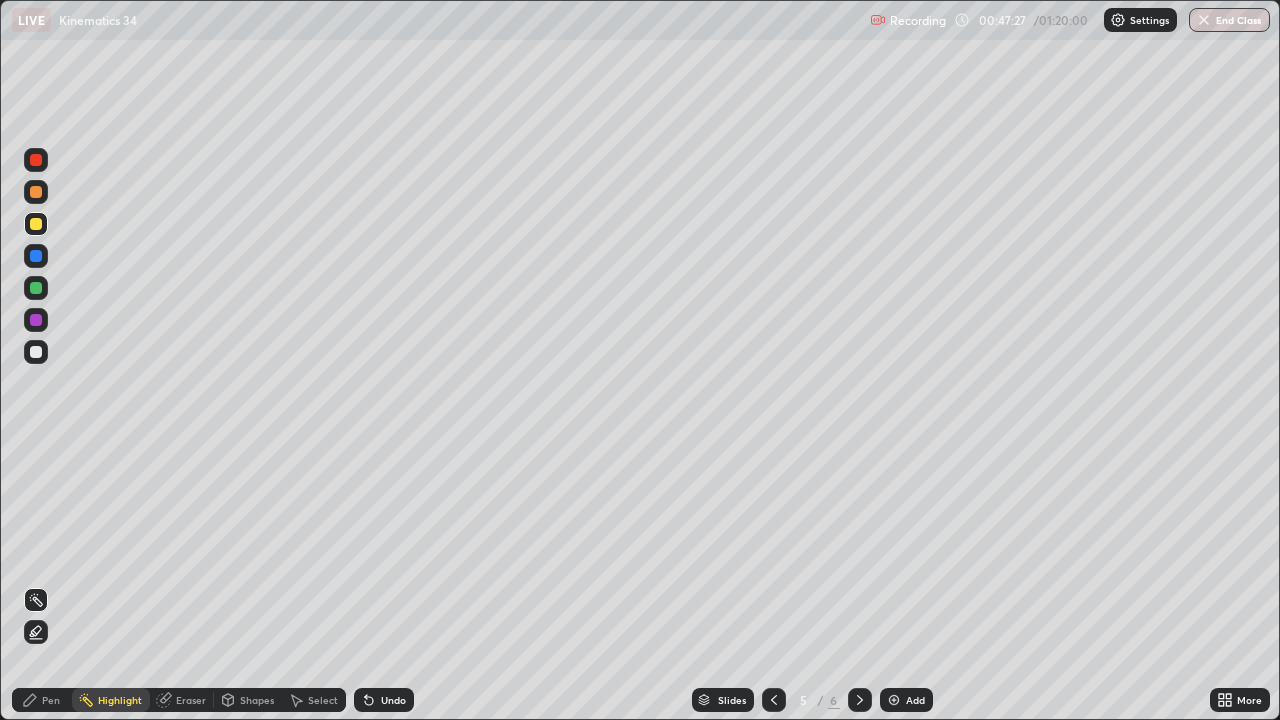 click 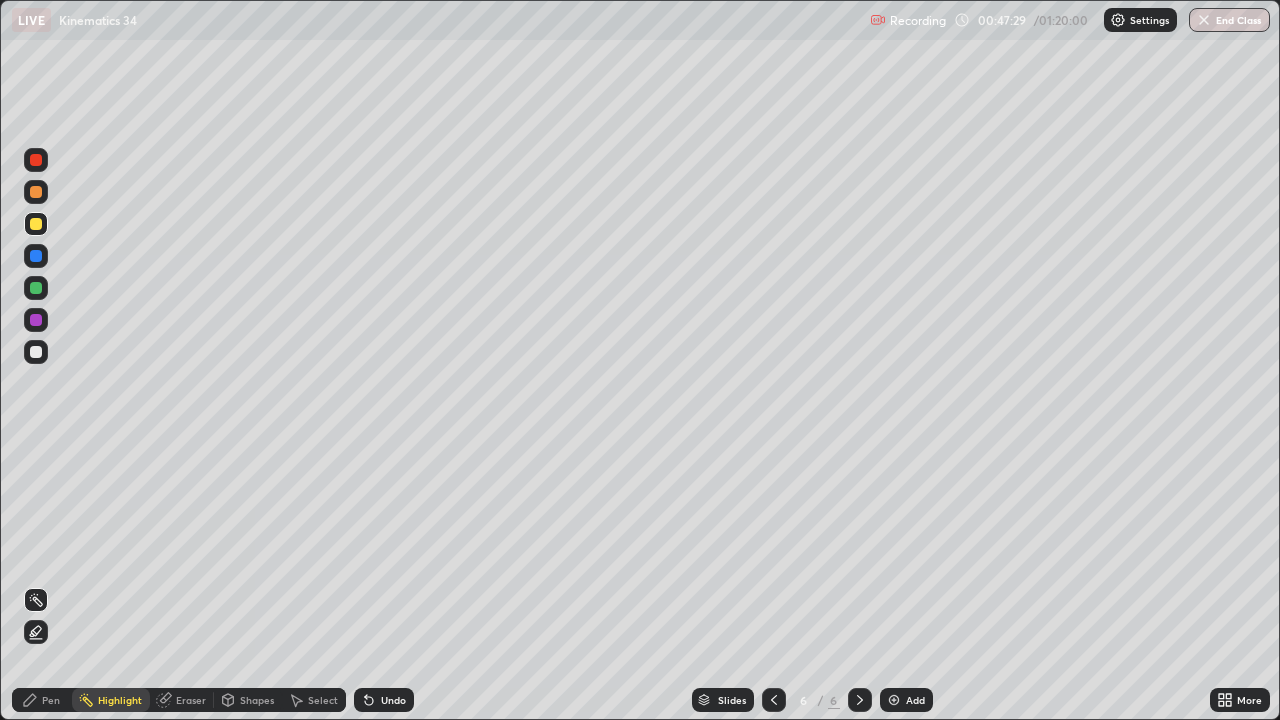 click on "Add" at bounding box center (915, 700) 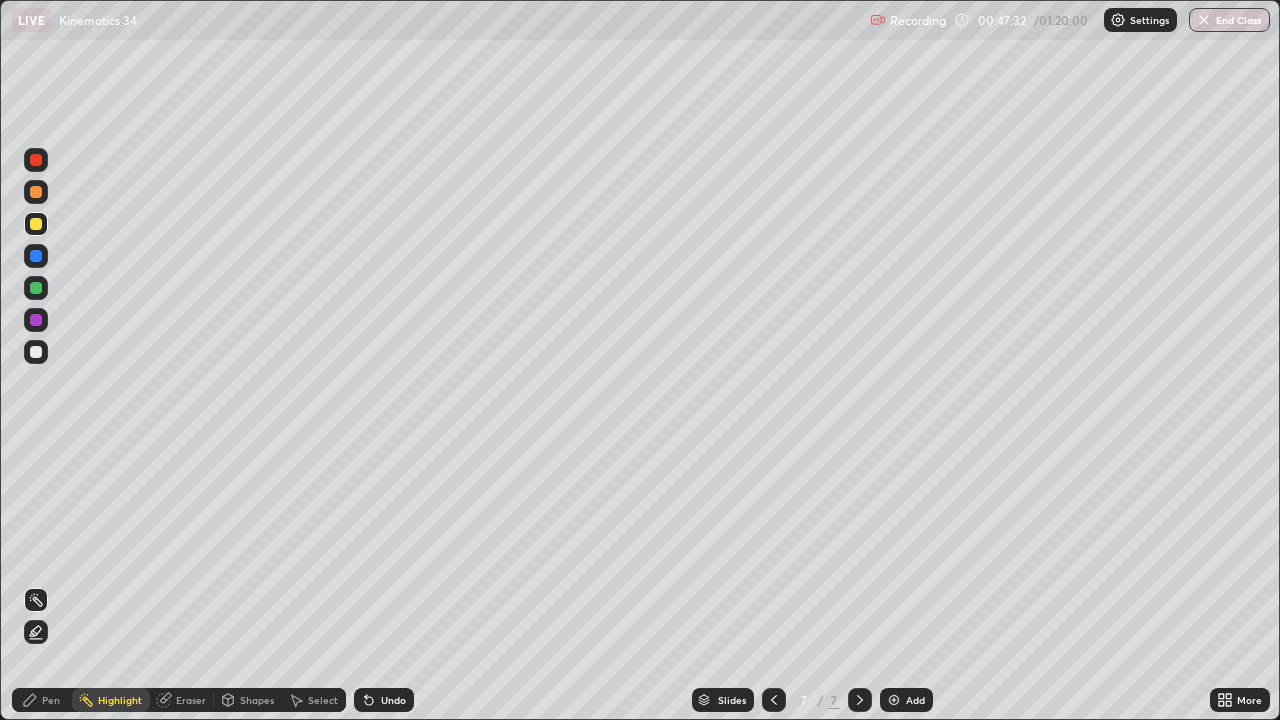 click at bounding box center [36, 352] 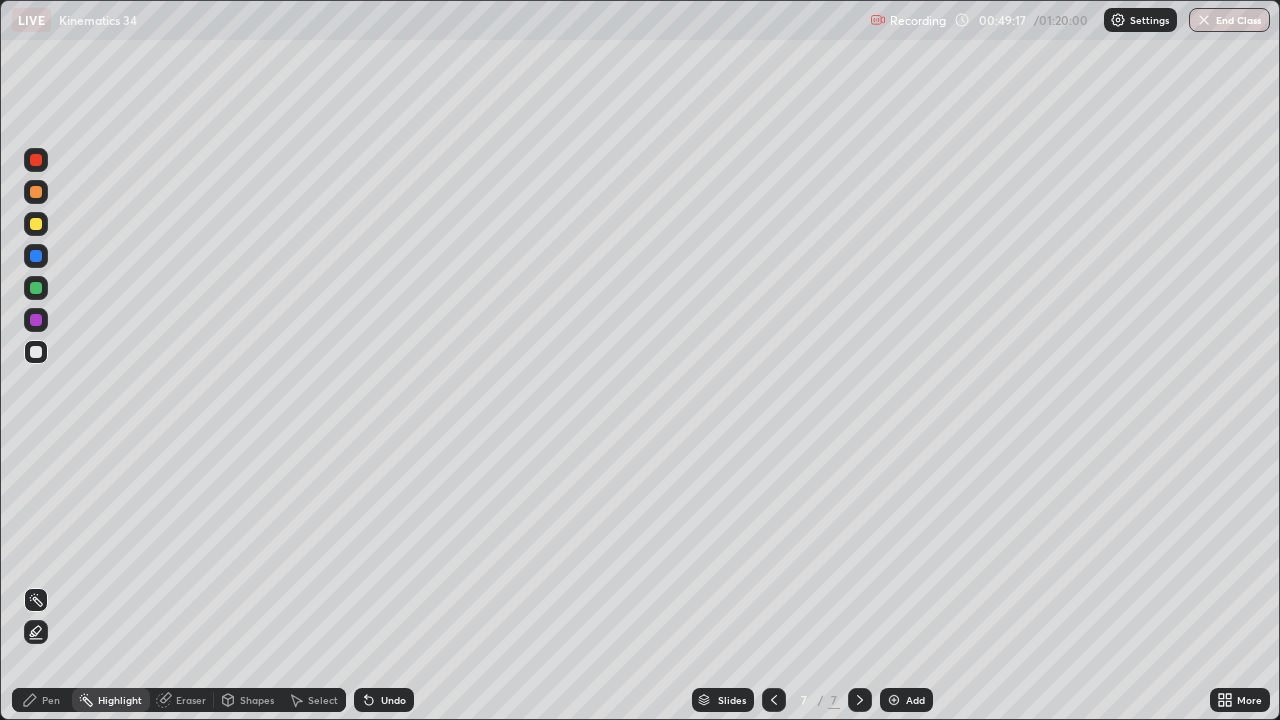 click on "Pen" at bounding box center (51, 700) 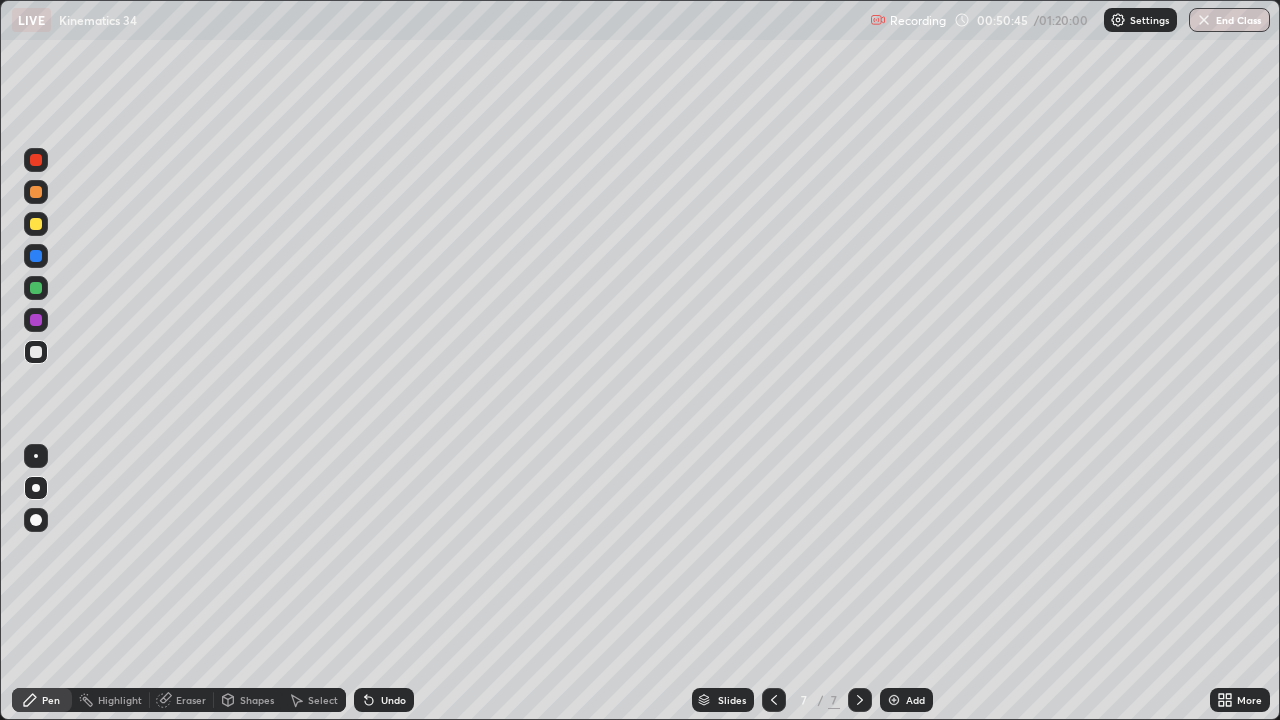 click at bounding box center [36, 224] 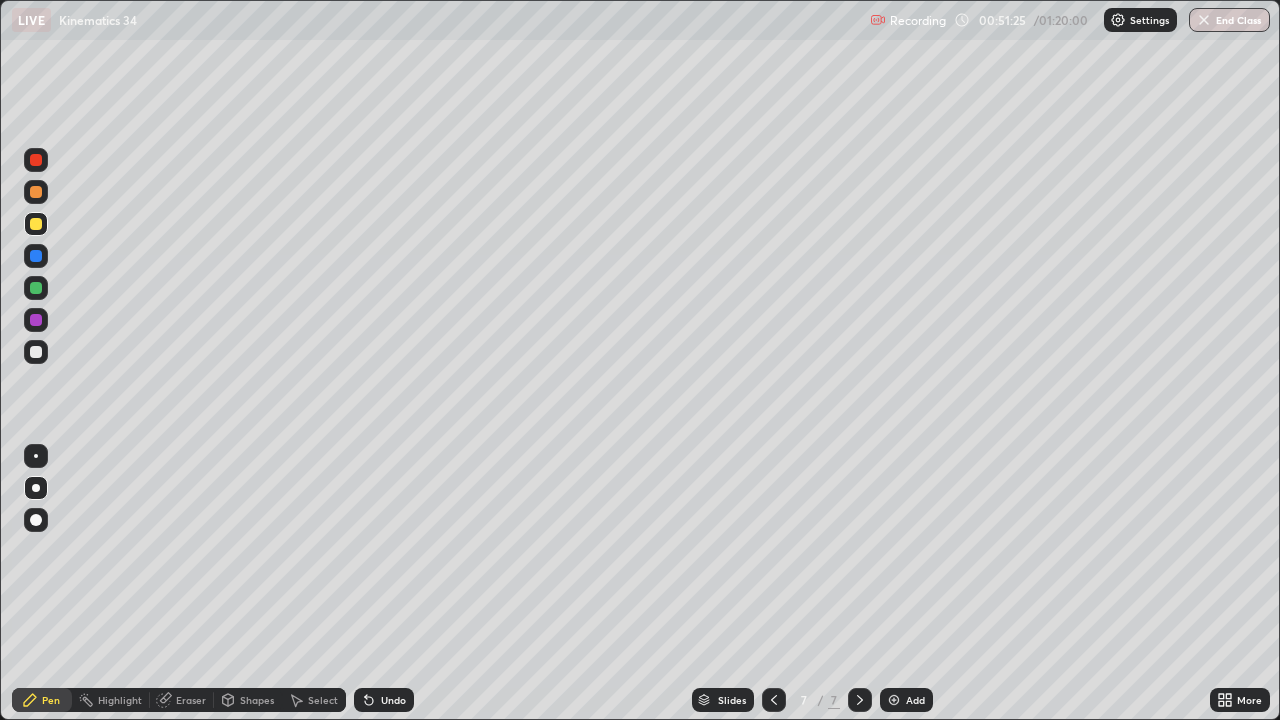 click at bounding box center (36, 352) 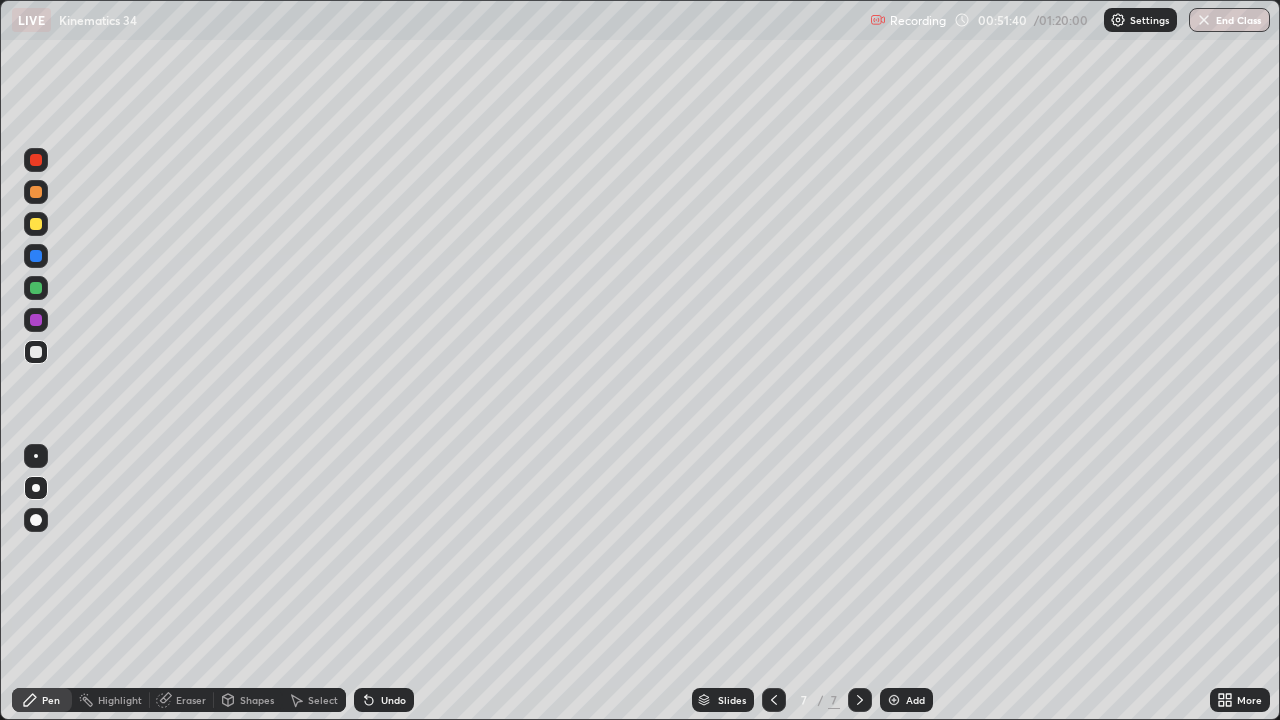 click on "Undo" at bounding box center (393, 700) 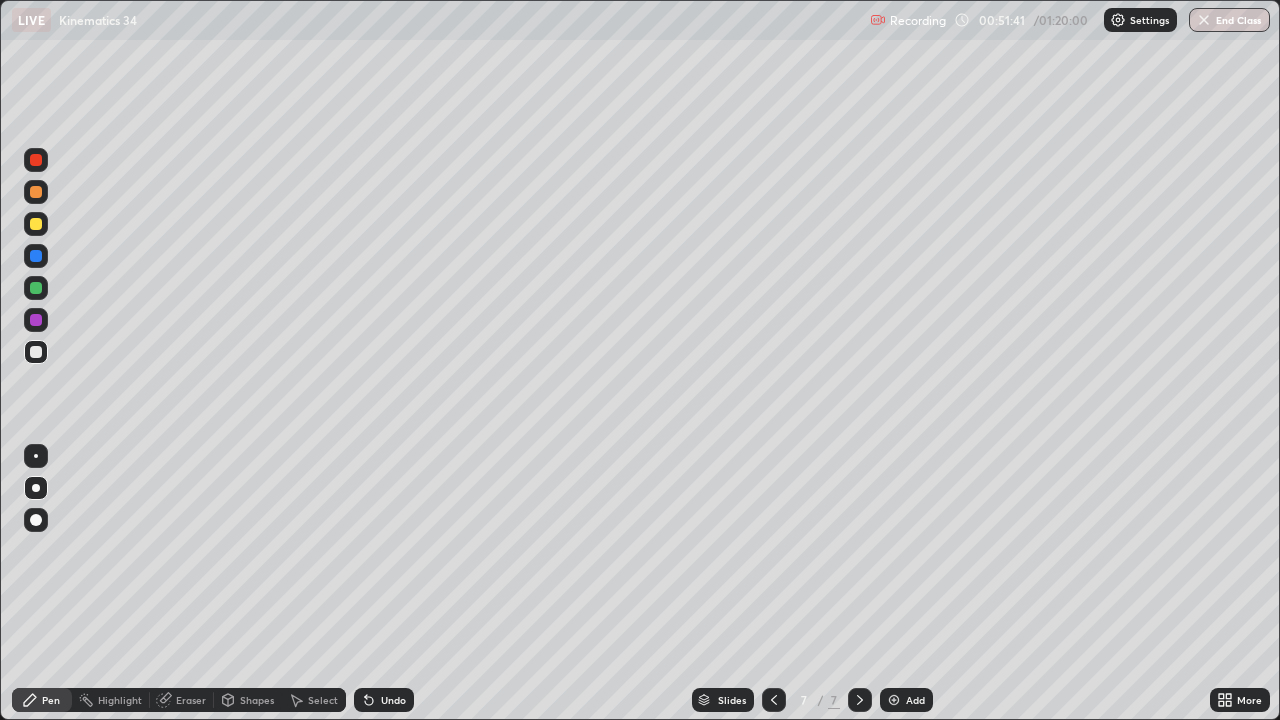 click on "Undo" at bounding box center (393, 700) 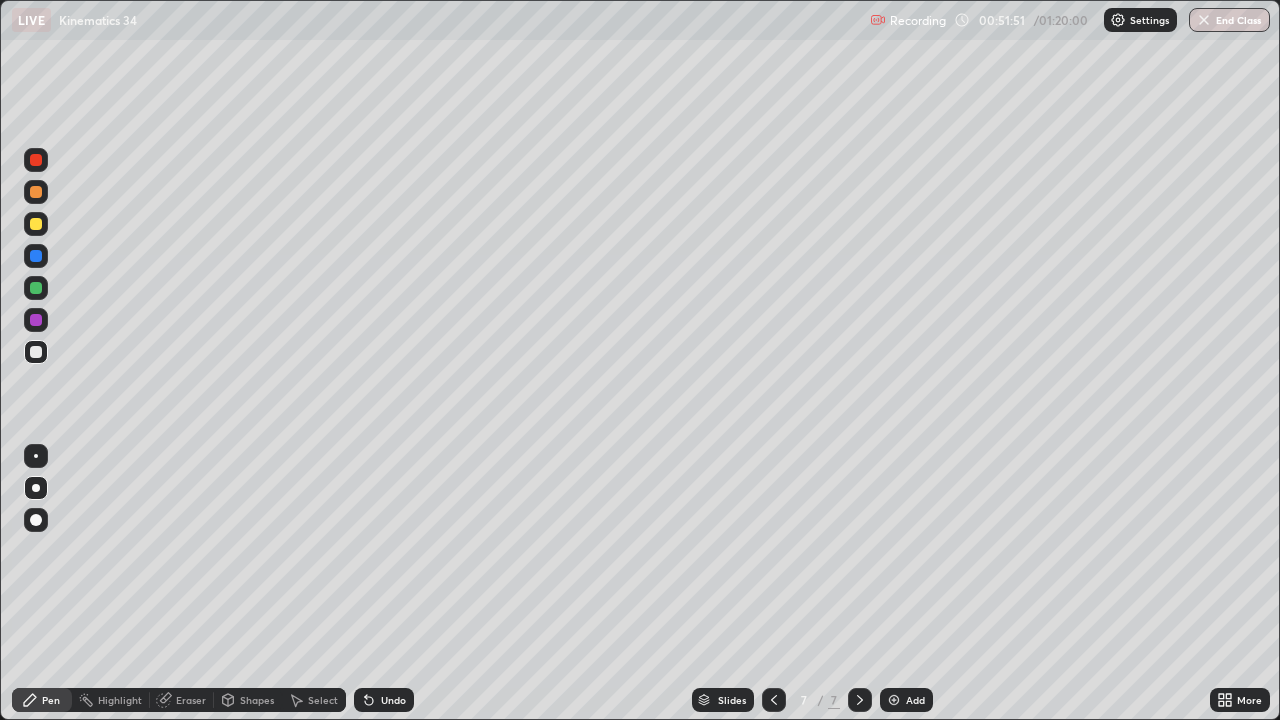 click at bounding box center (36, 288) 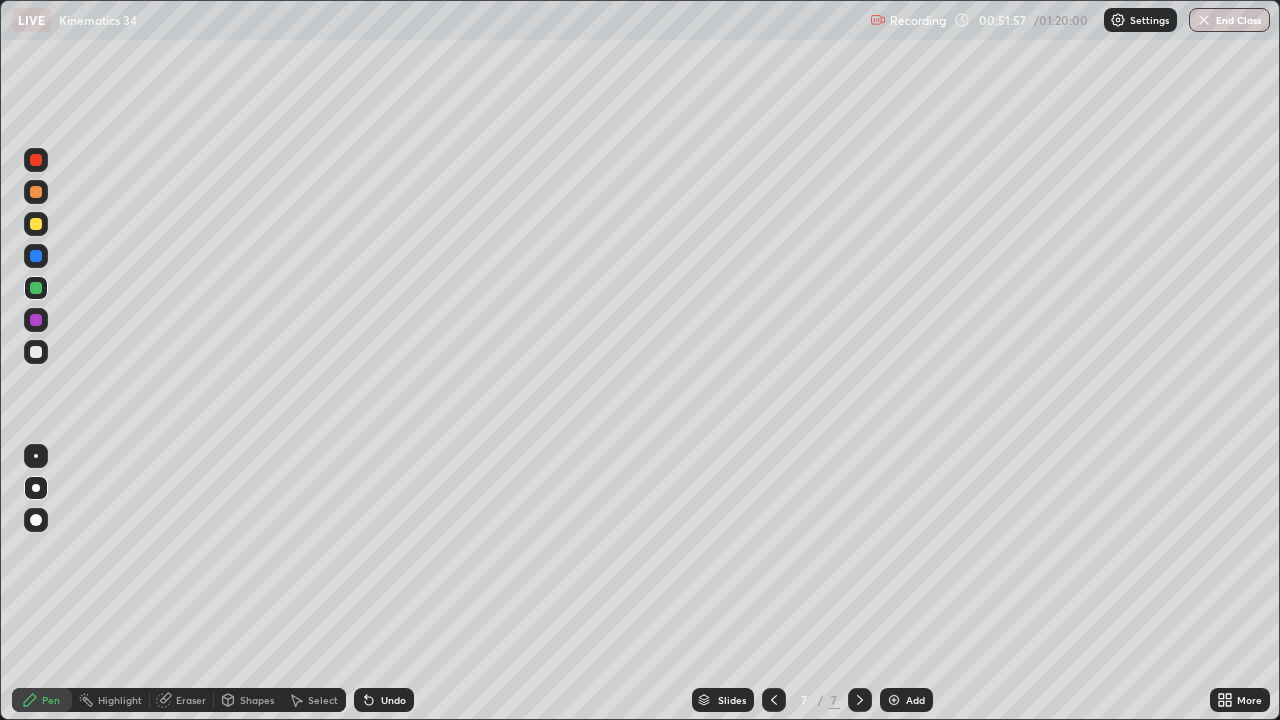 click at bounding box center [36, 160] 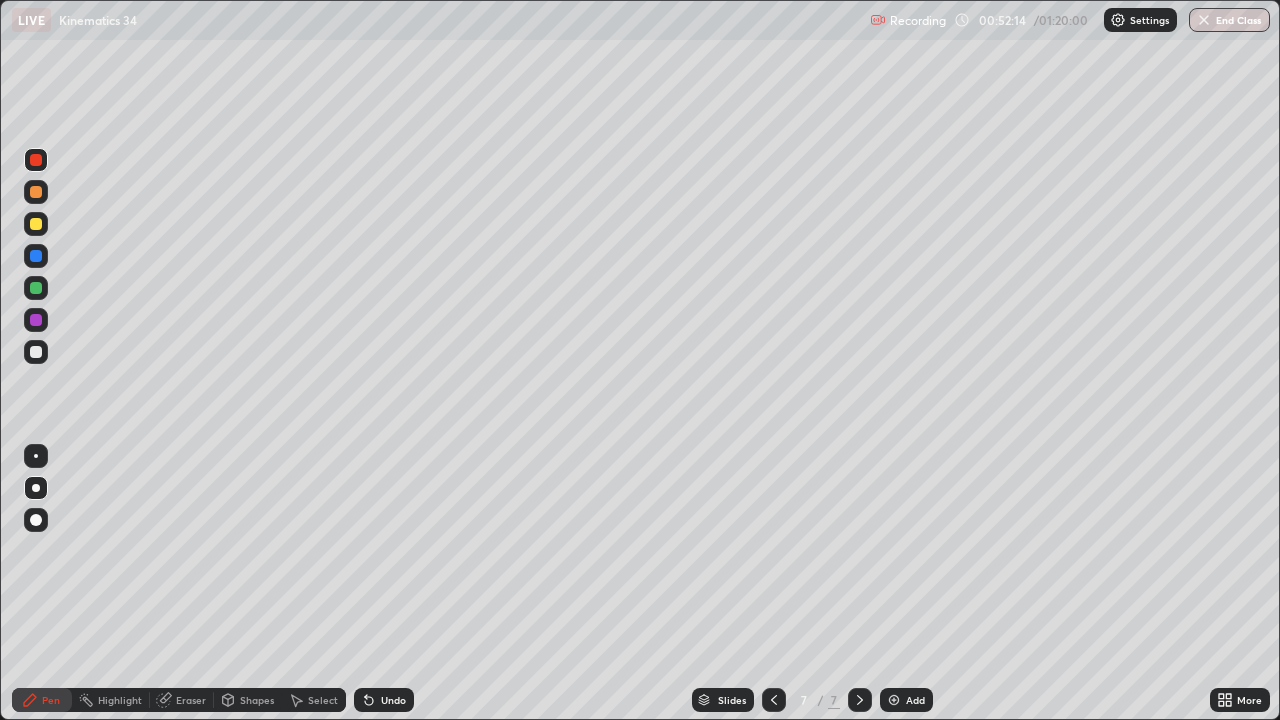 click at bounding box center (36, 256) 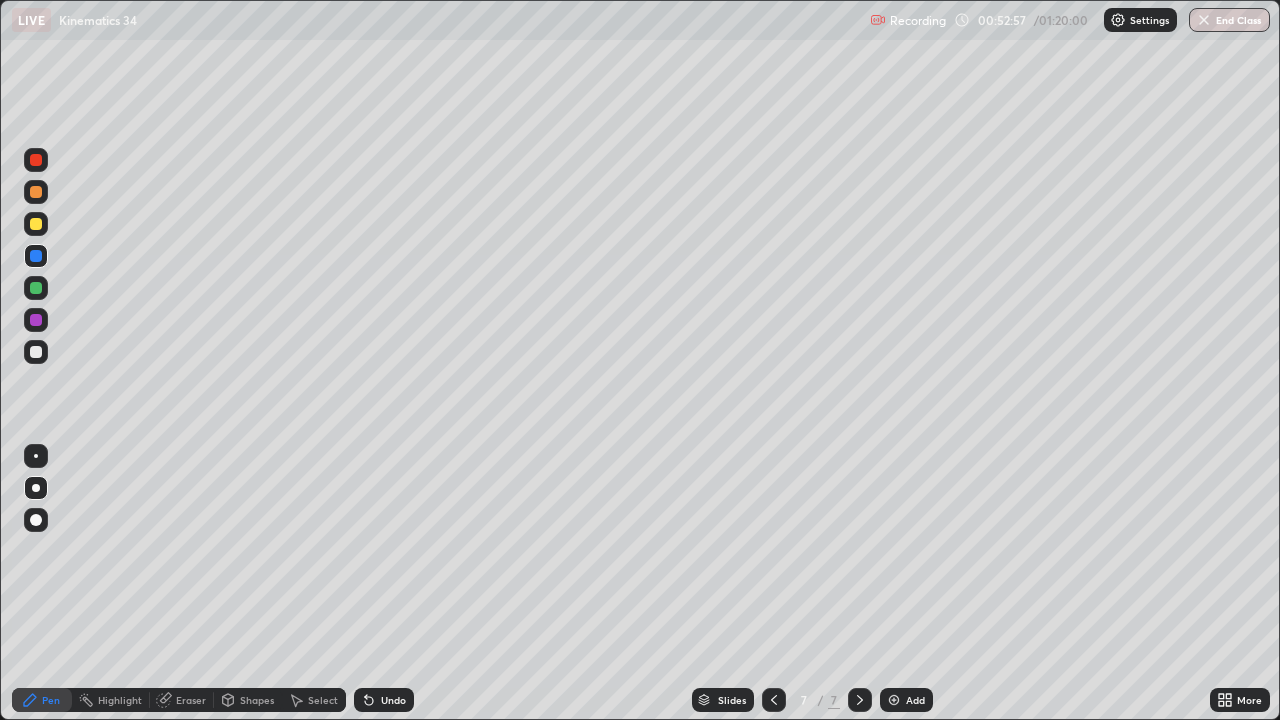 click at bounding box center [36, 288] 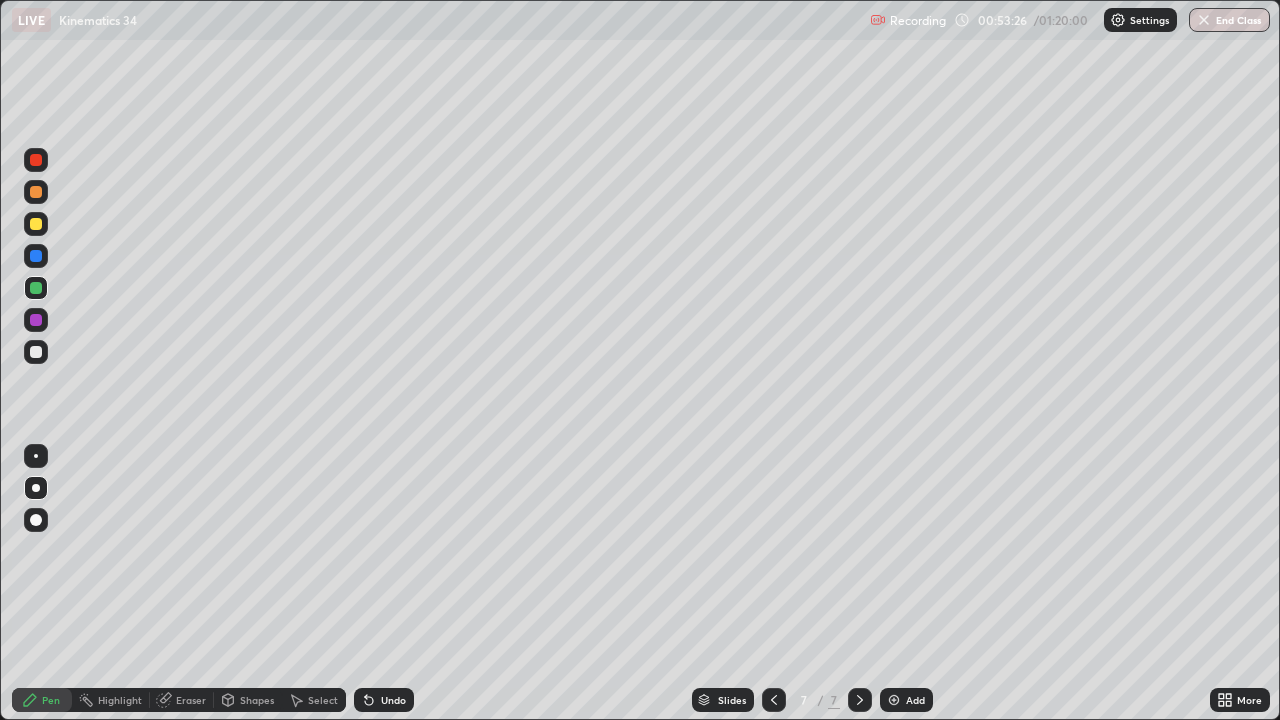 click at bounding box center (36, 320) 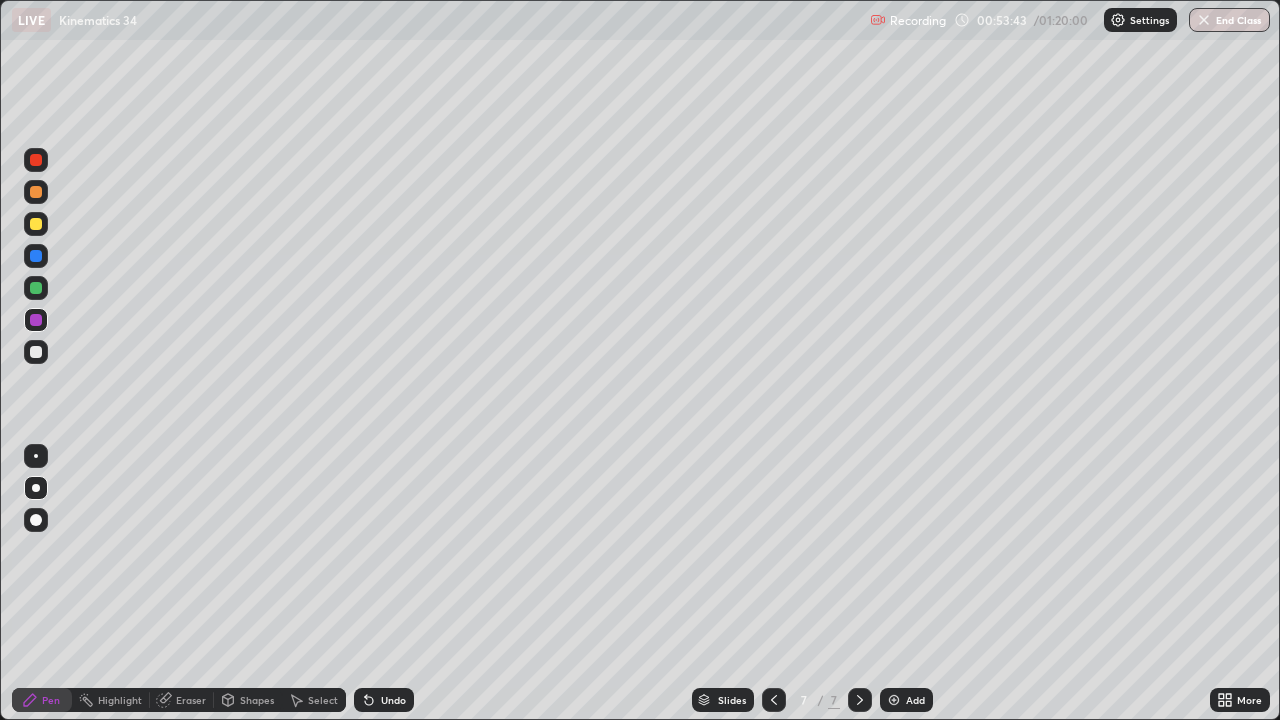 click at bounding box center (36, 224) 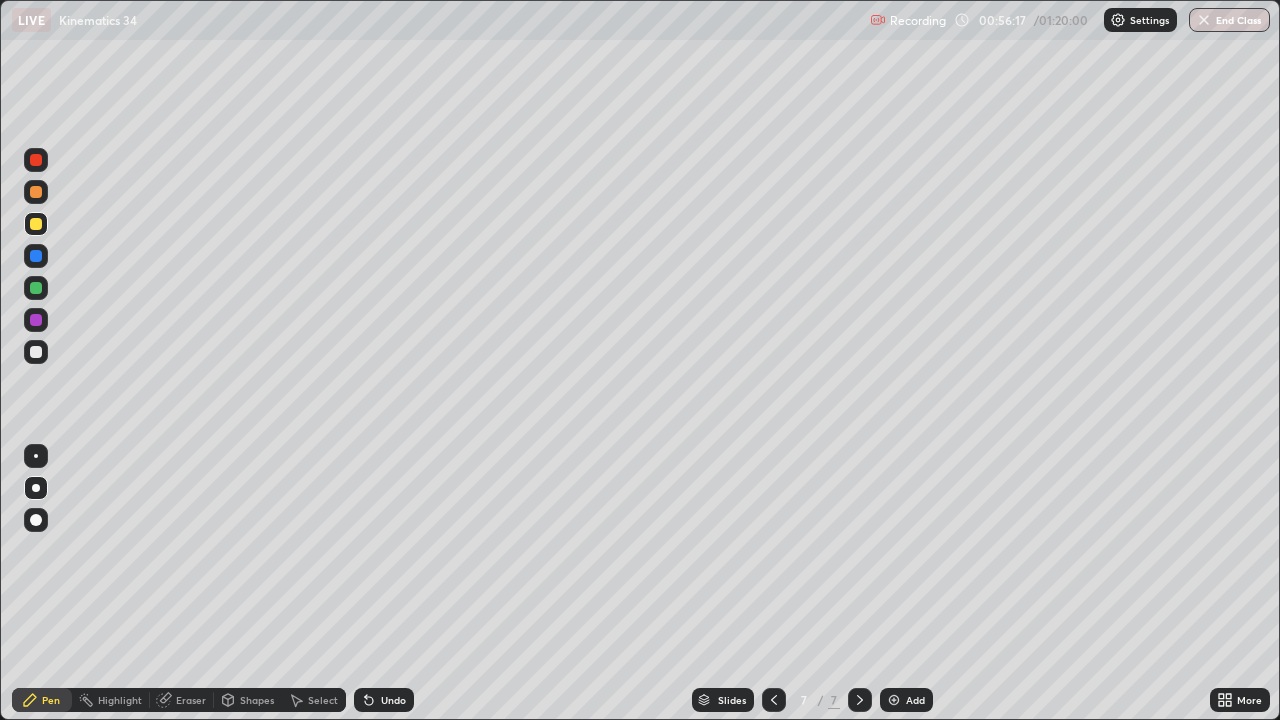 click at bounding box center [36, 160] 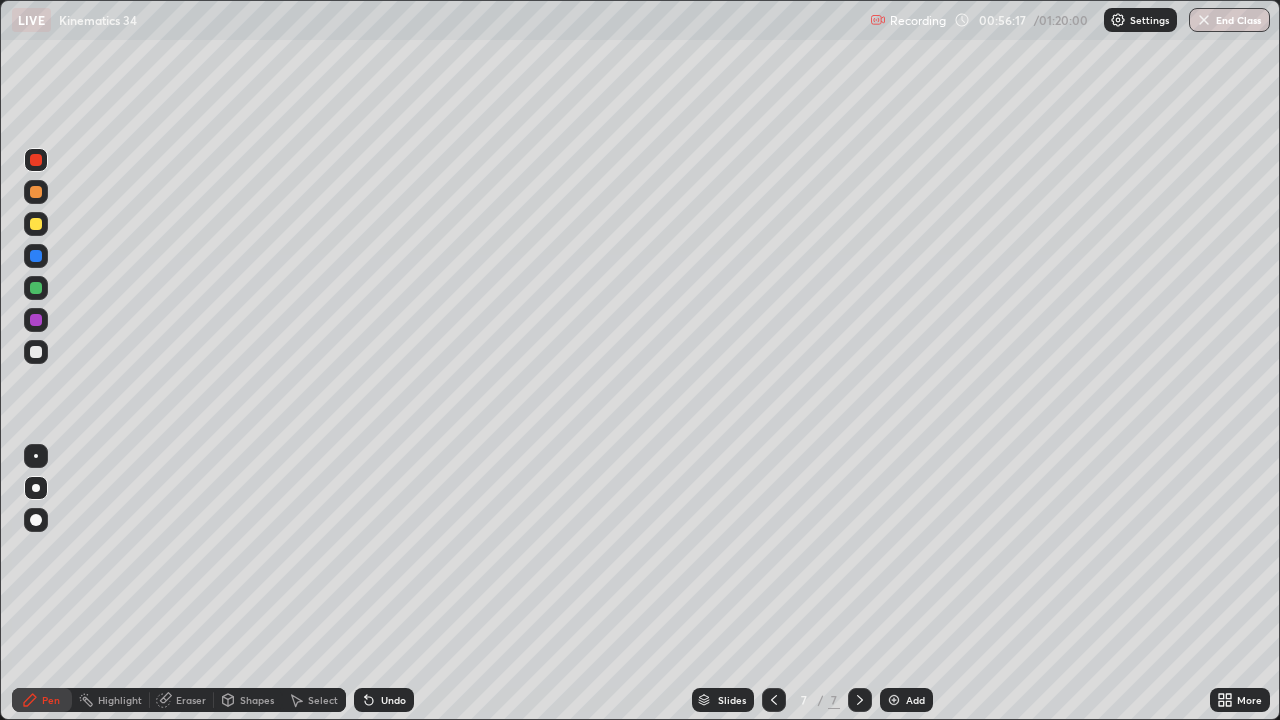click at bounding box center (36, 160) 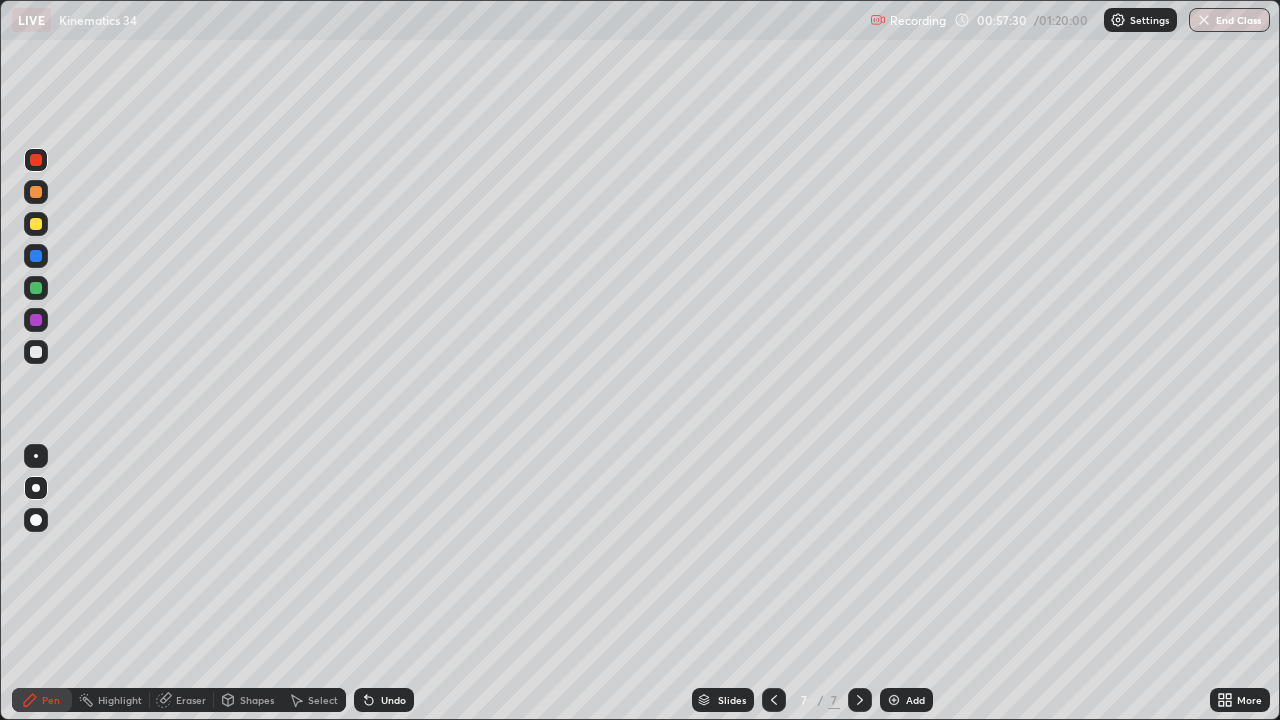 click at bounding box center (36, 224) 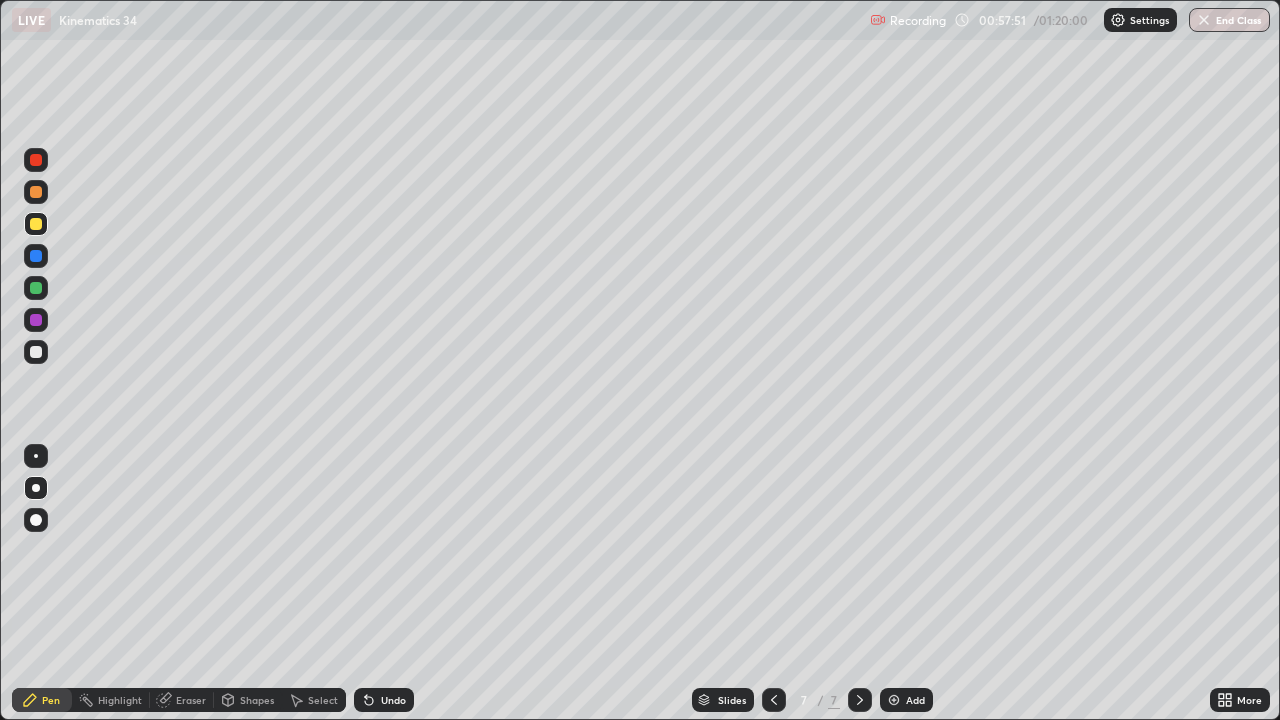 click at bounding box center [894, 700] 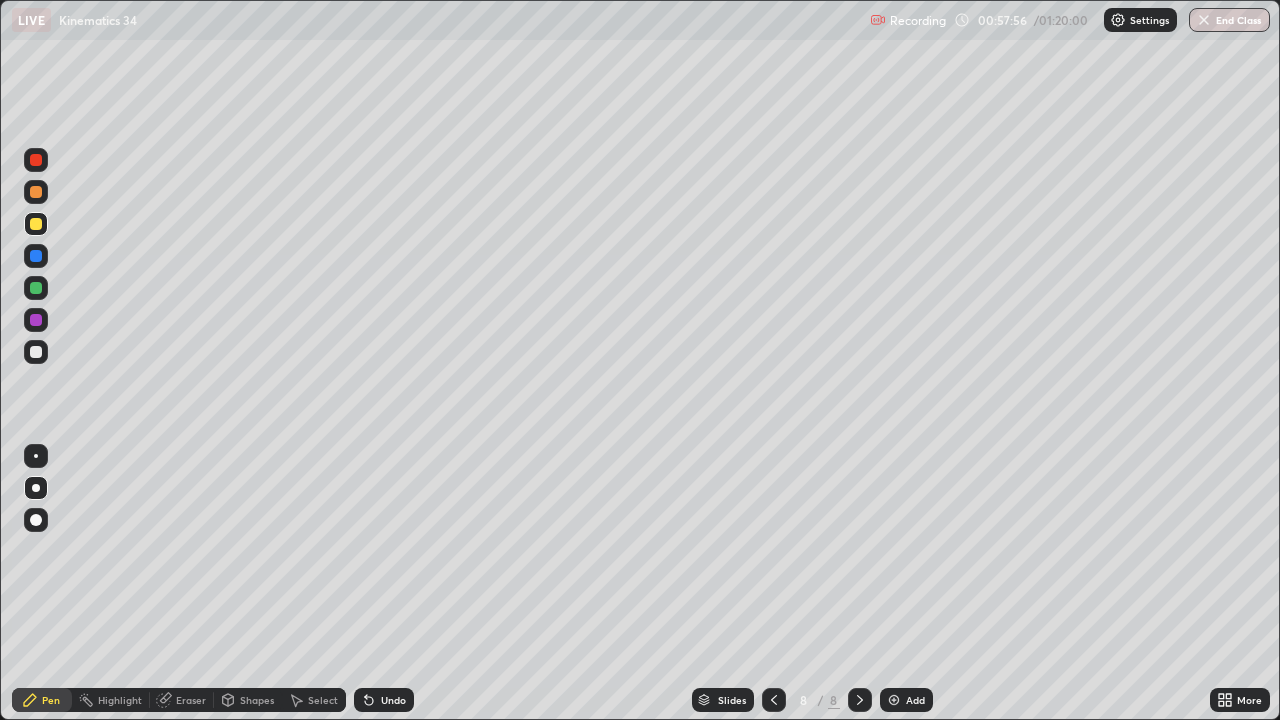 click 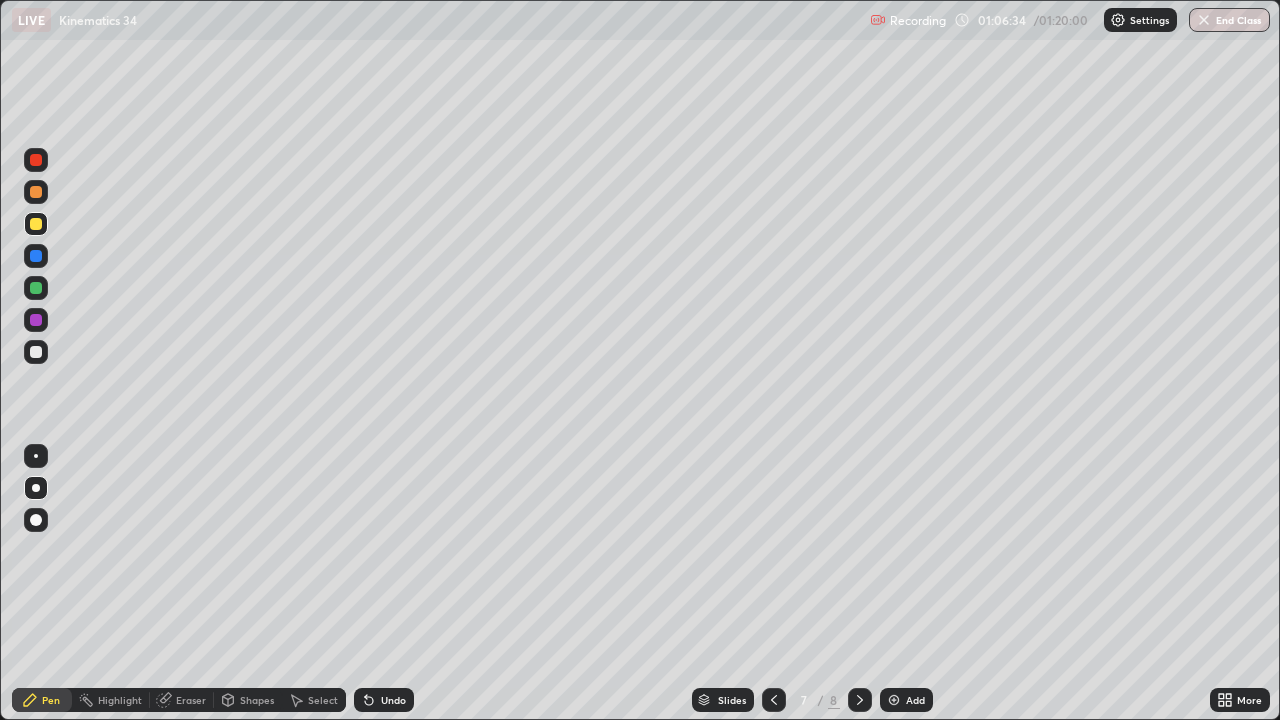 click 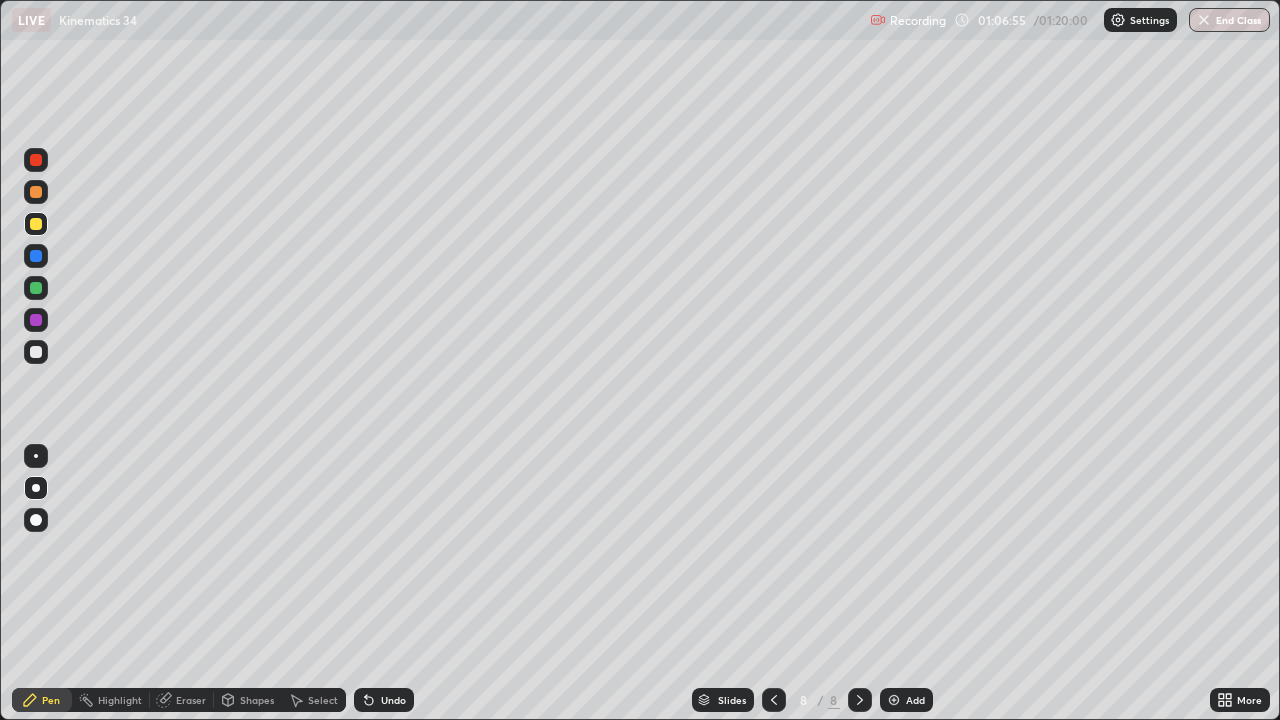 click at bounding box center (36, 320) 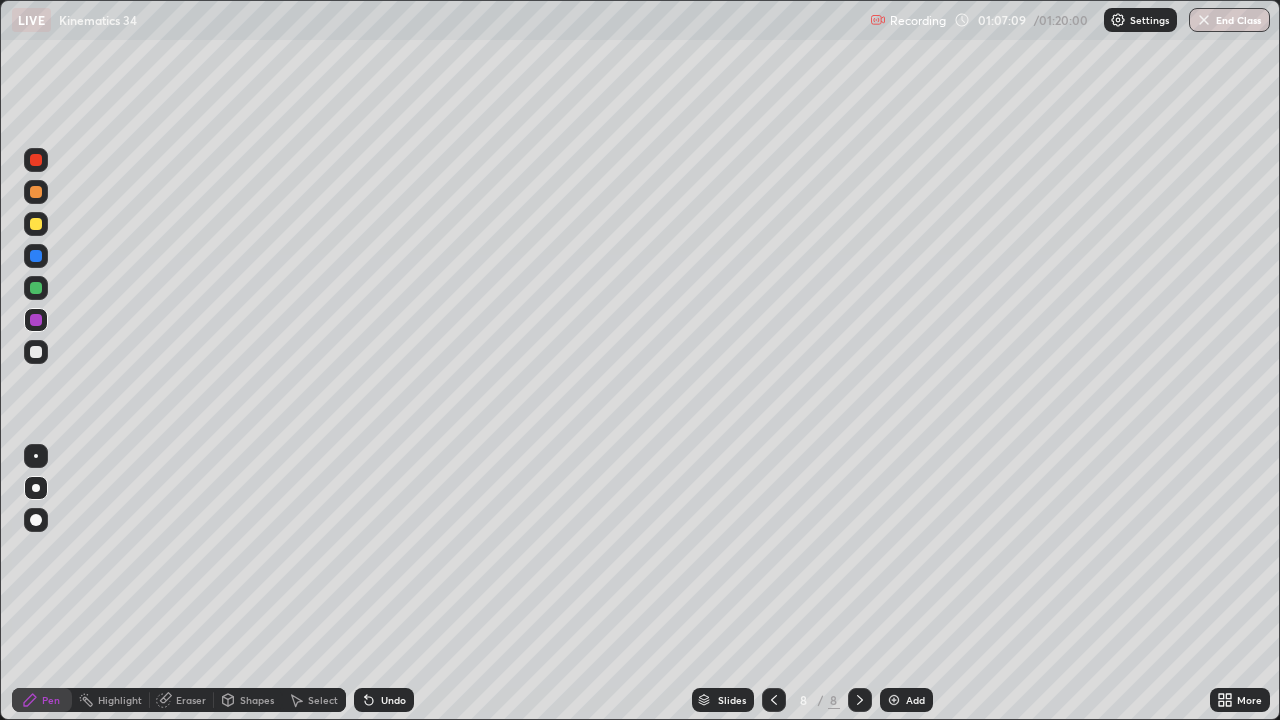click at bounding box center [36, 160] 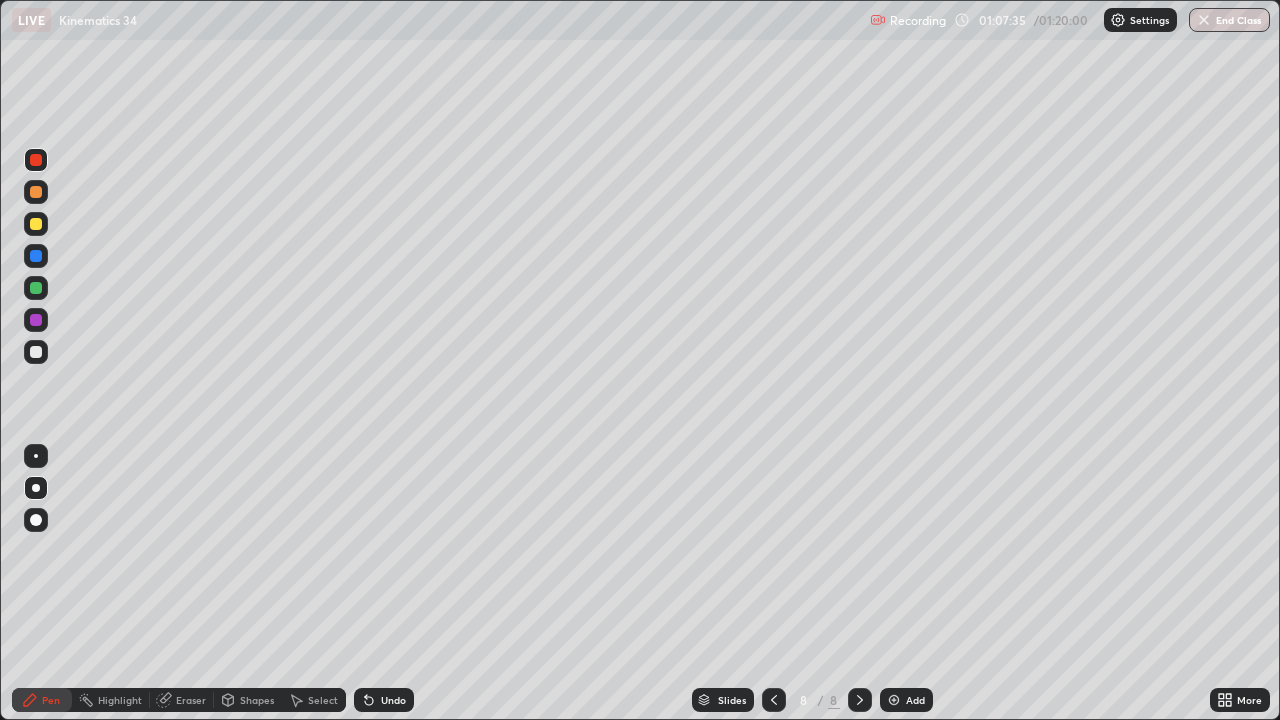click at bounding box center [36, 224] 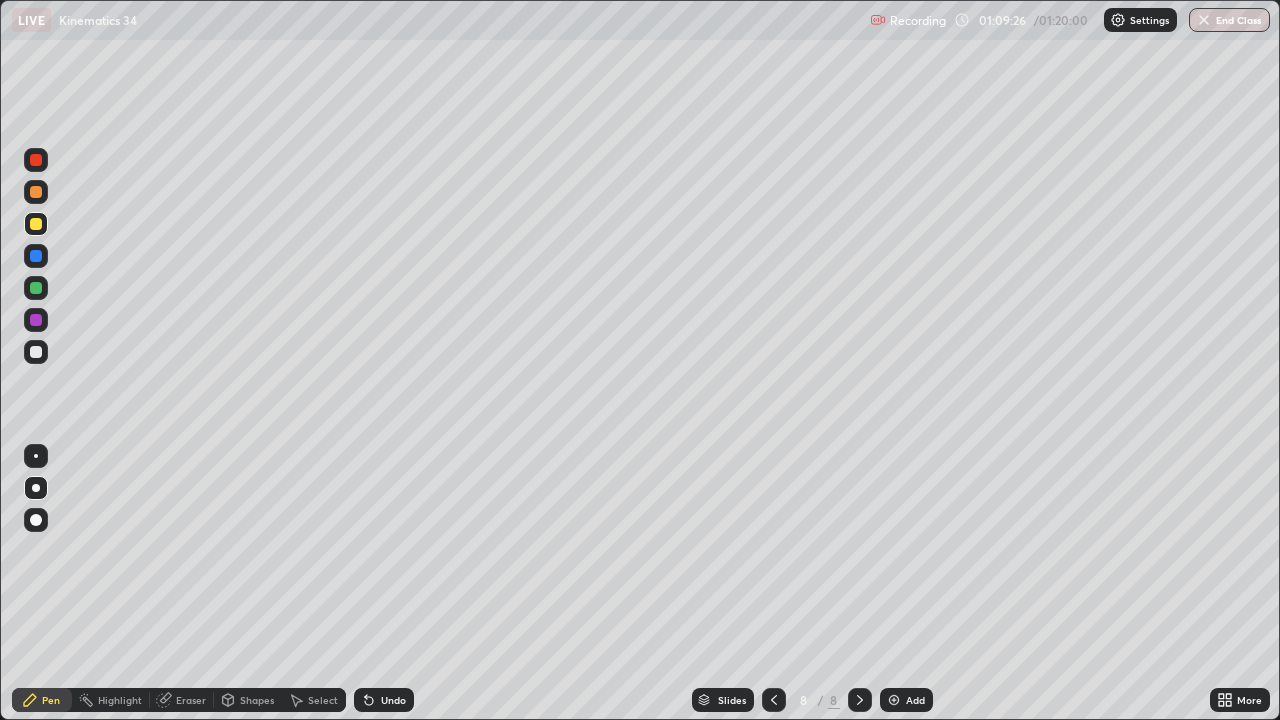 click at bounding box center [36, 320] 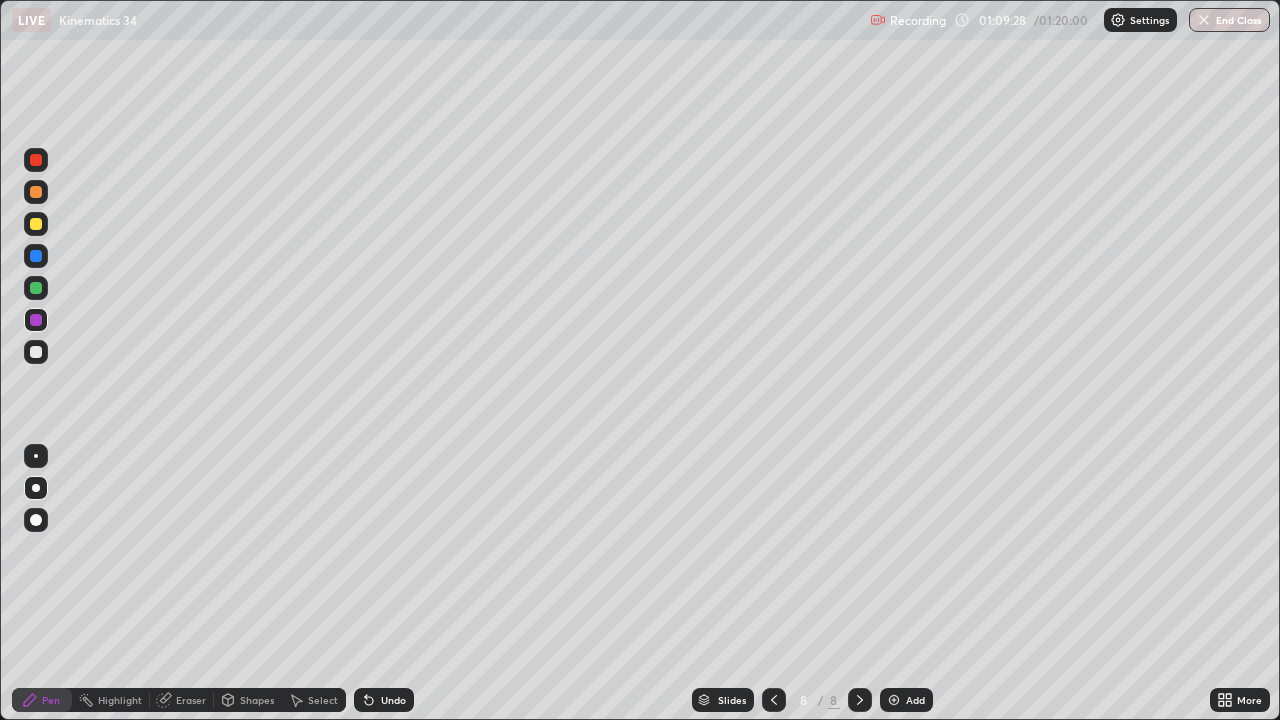 click at bounding box center [36, 288] 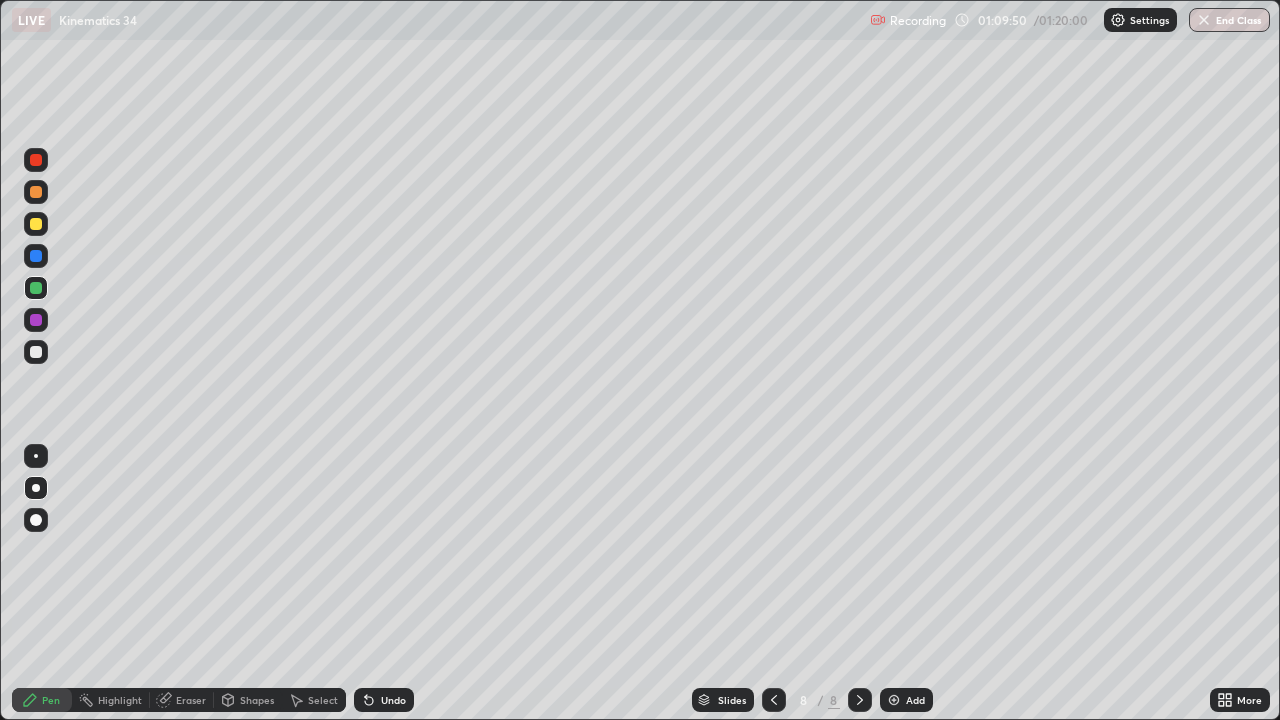 click at bounding box center (36, 352) 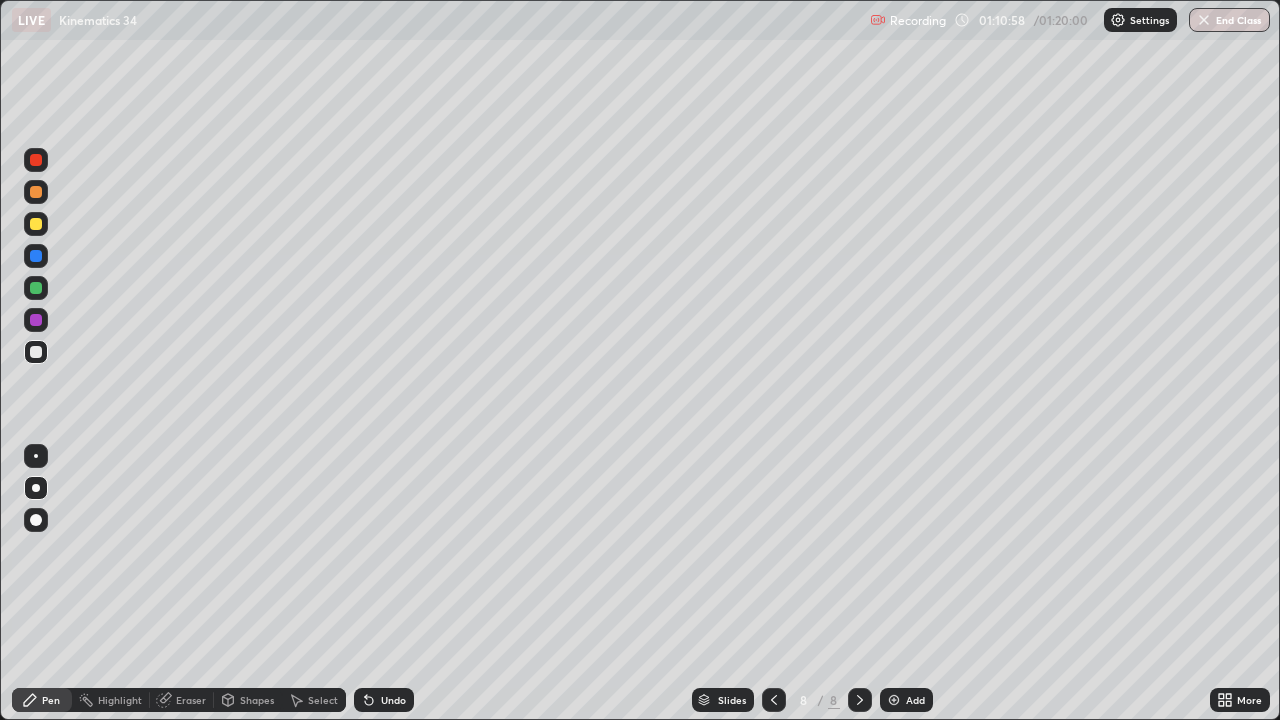 click at bounding box center (36, 224) 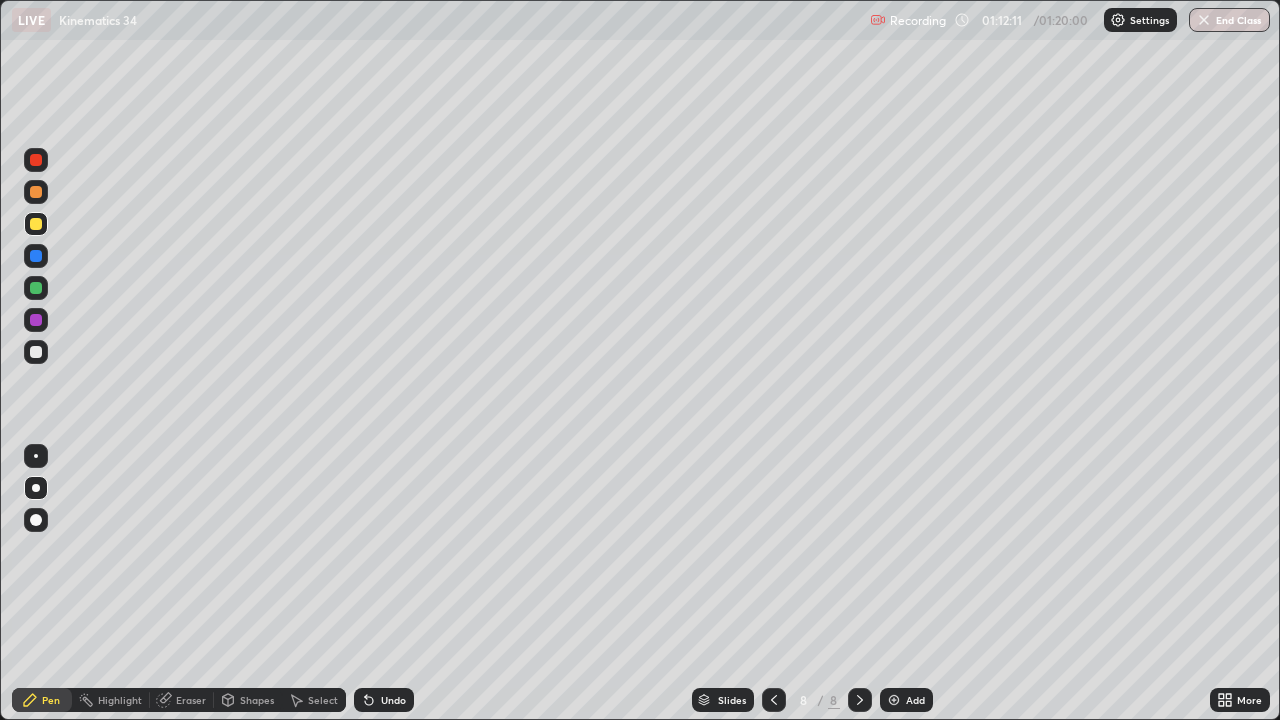 click on "Add" at bounding box center (915, 700) 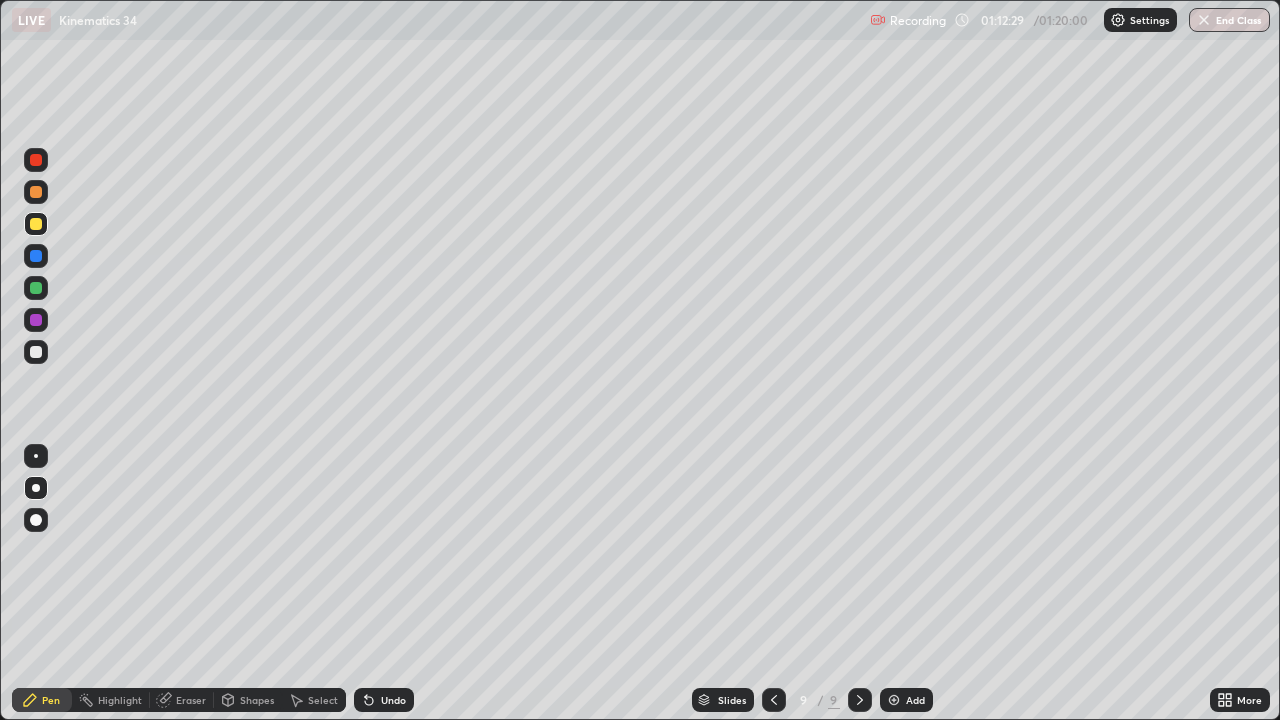 click at bounding box center (774, 700) 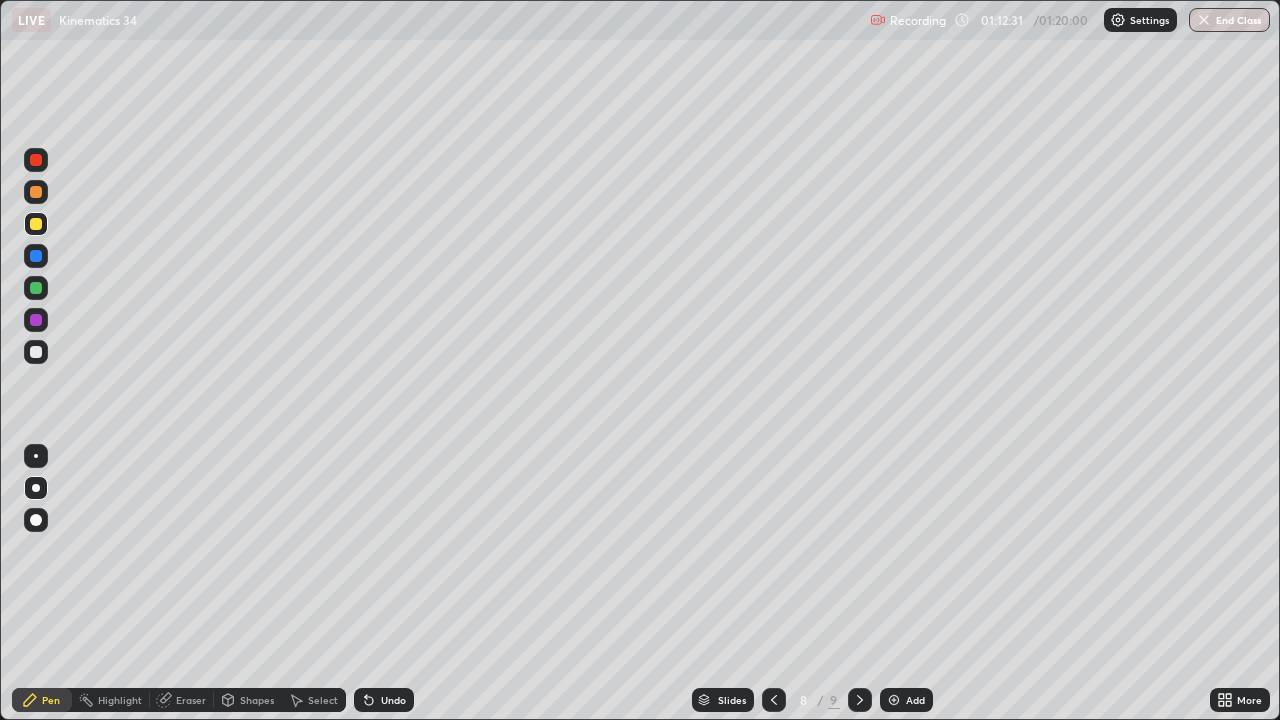 click 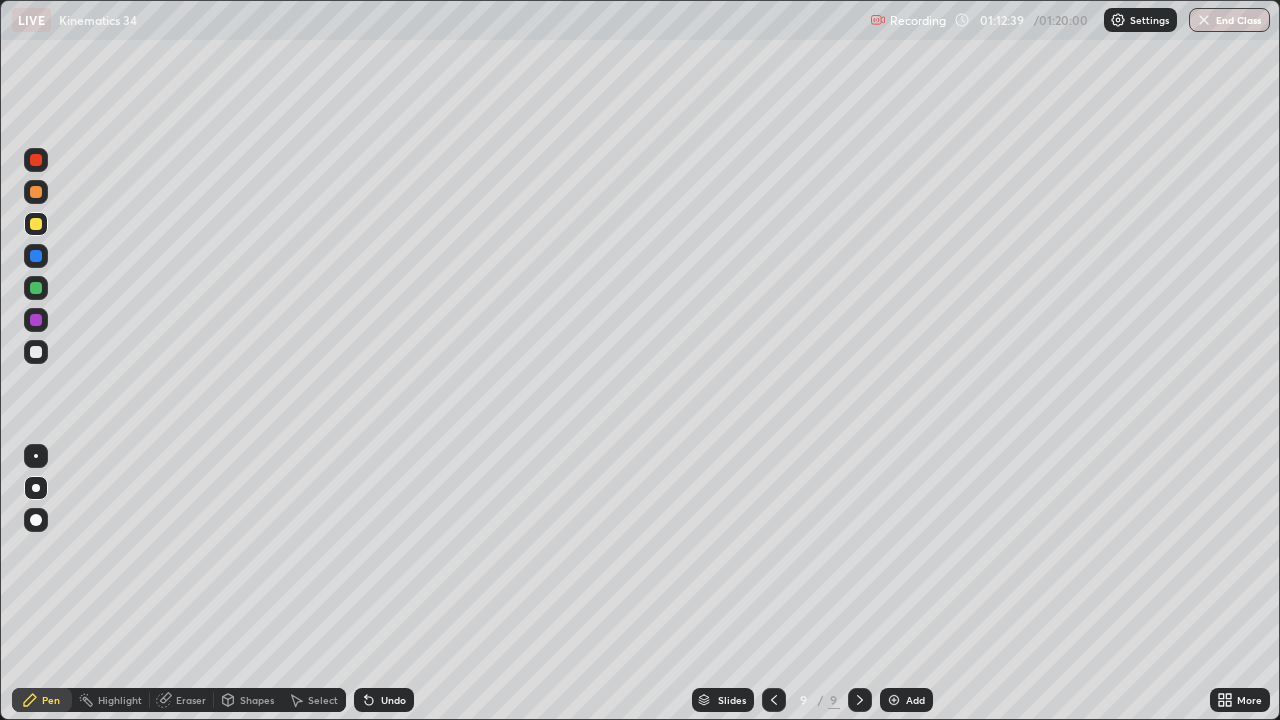 click at bounding box center [36, 352] 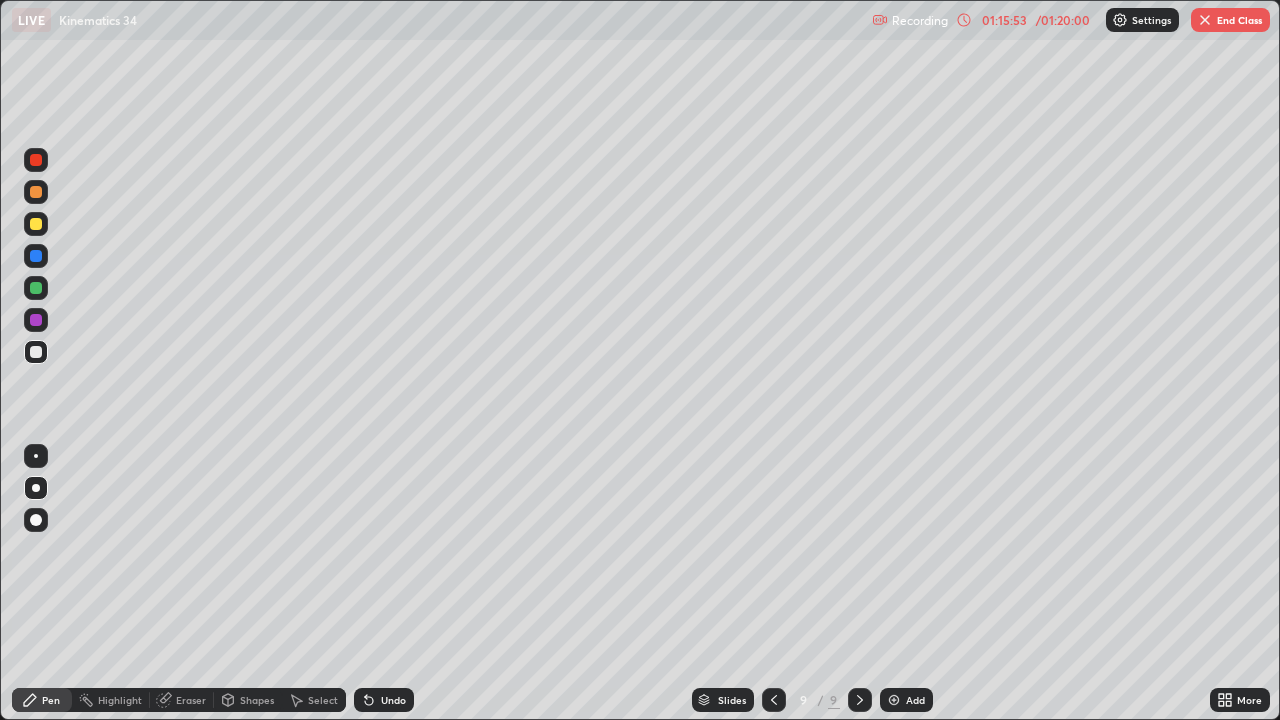 click at bounding box center [36, 224] 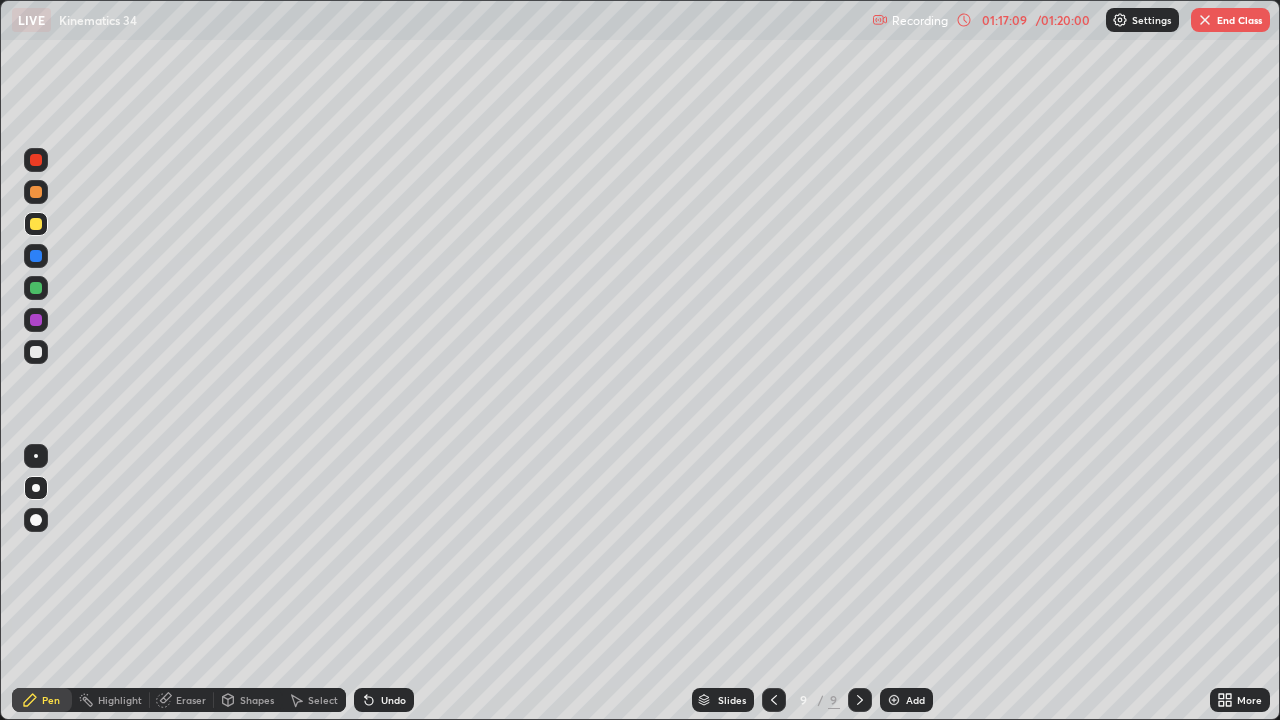 click 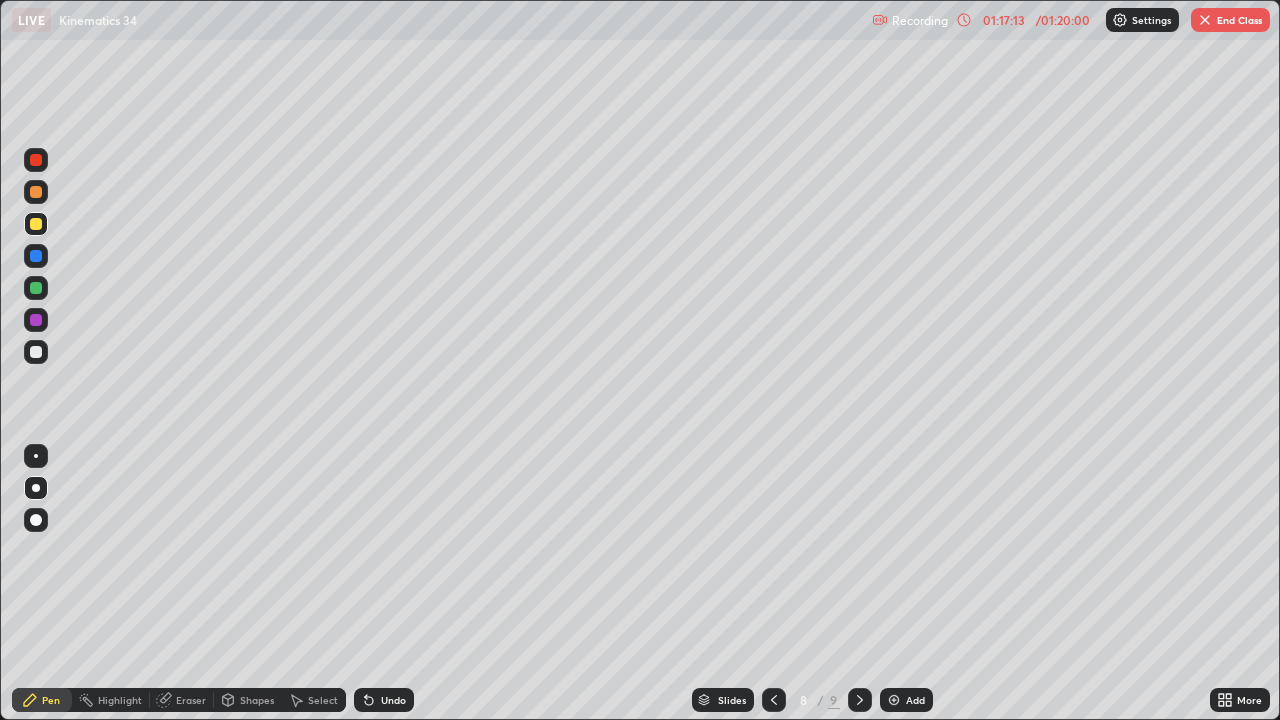 click 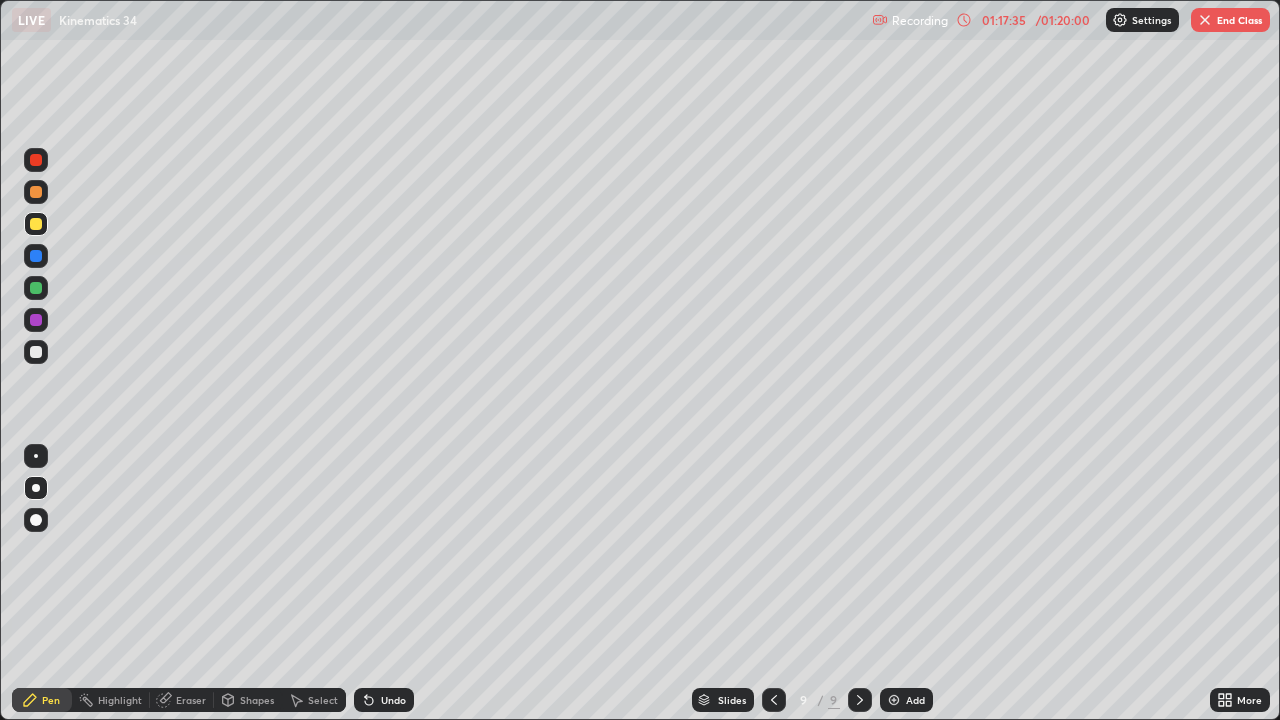 click at bounding box center (36, 352) 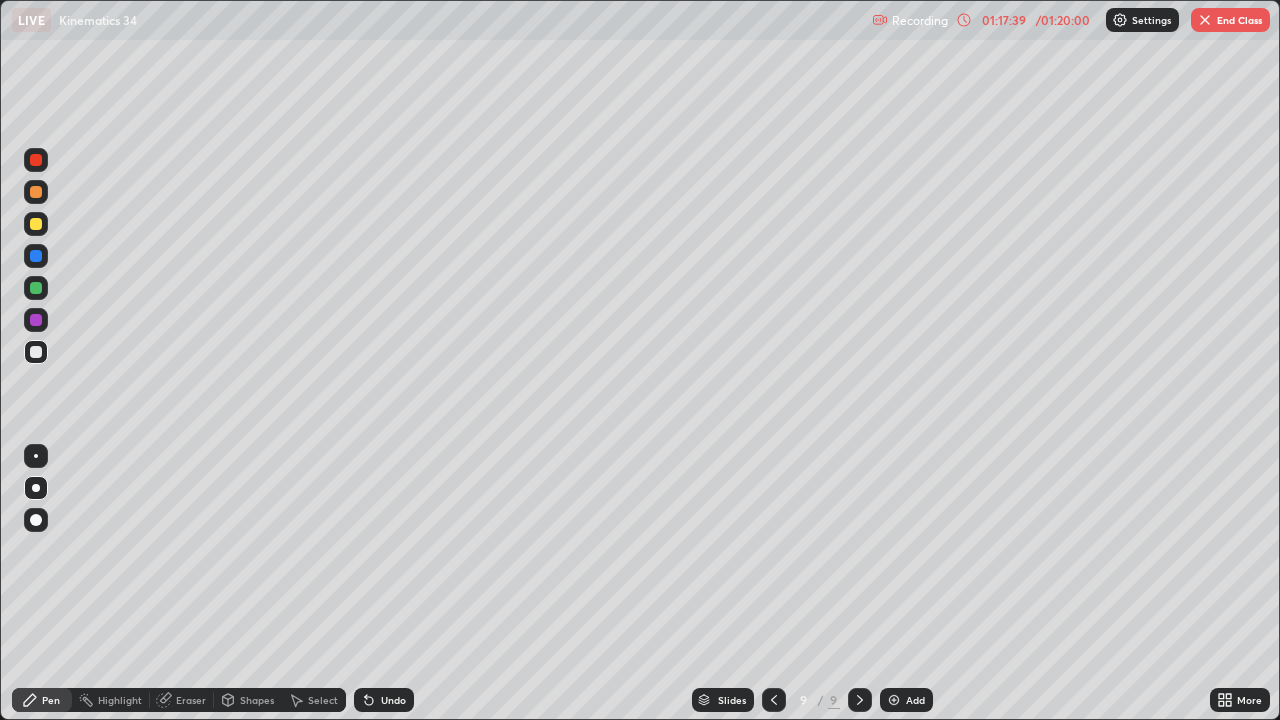 click at bounding box center (774, 700) 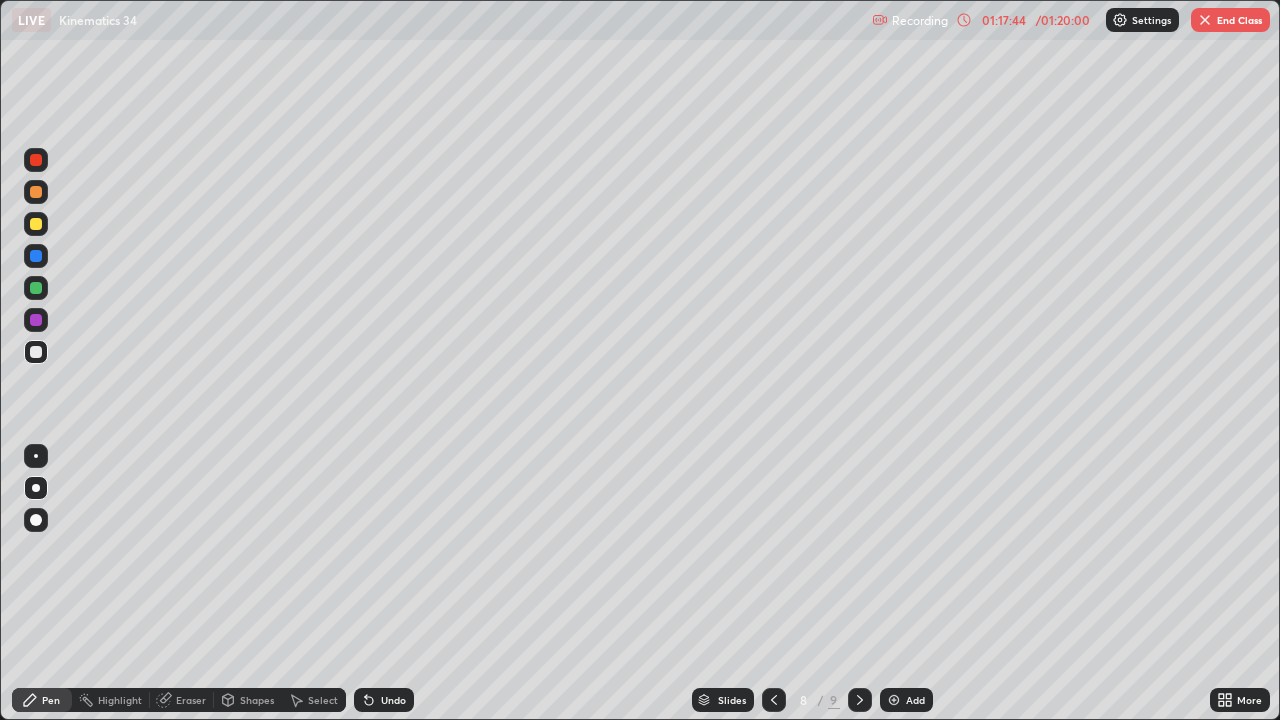 click 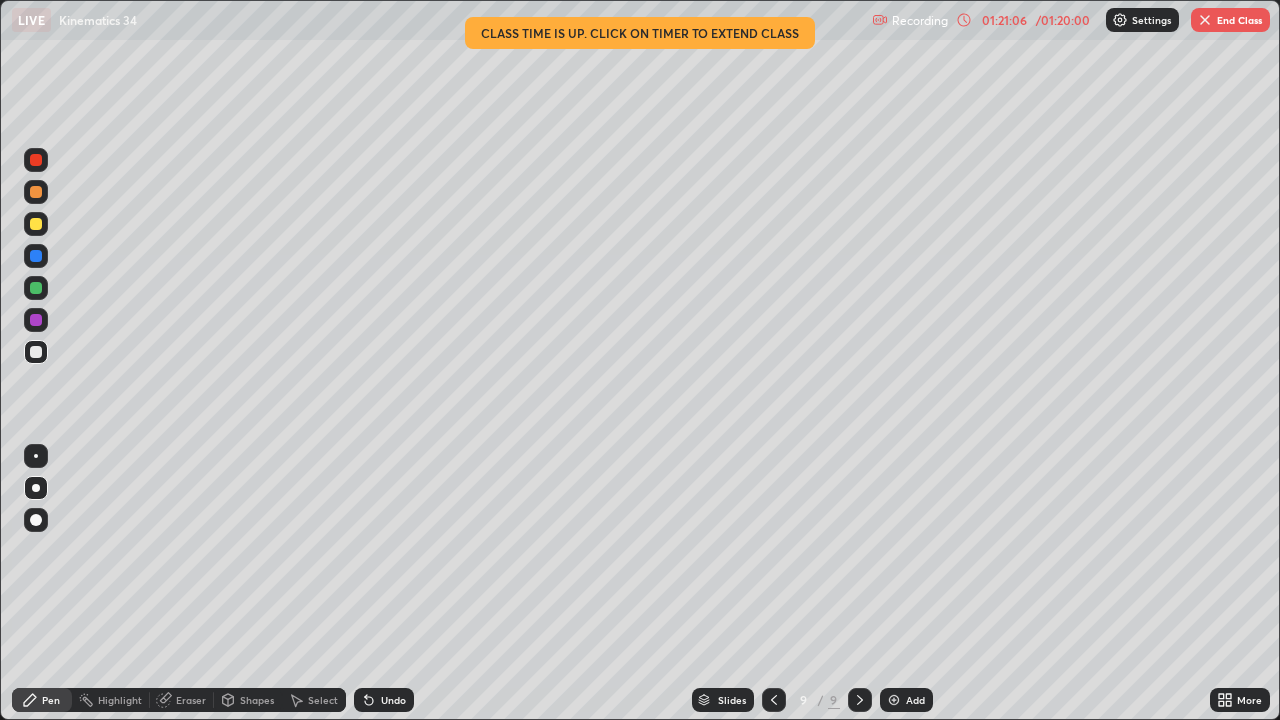 click on "End Class" at bounding box center [1230, 20] 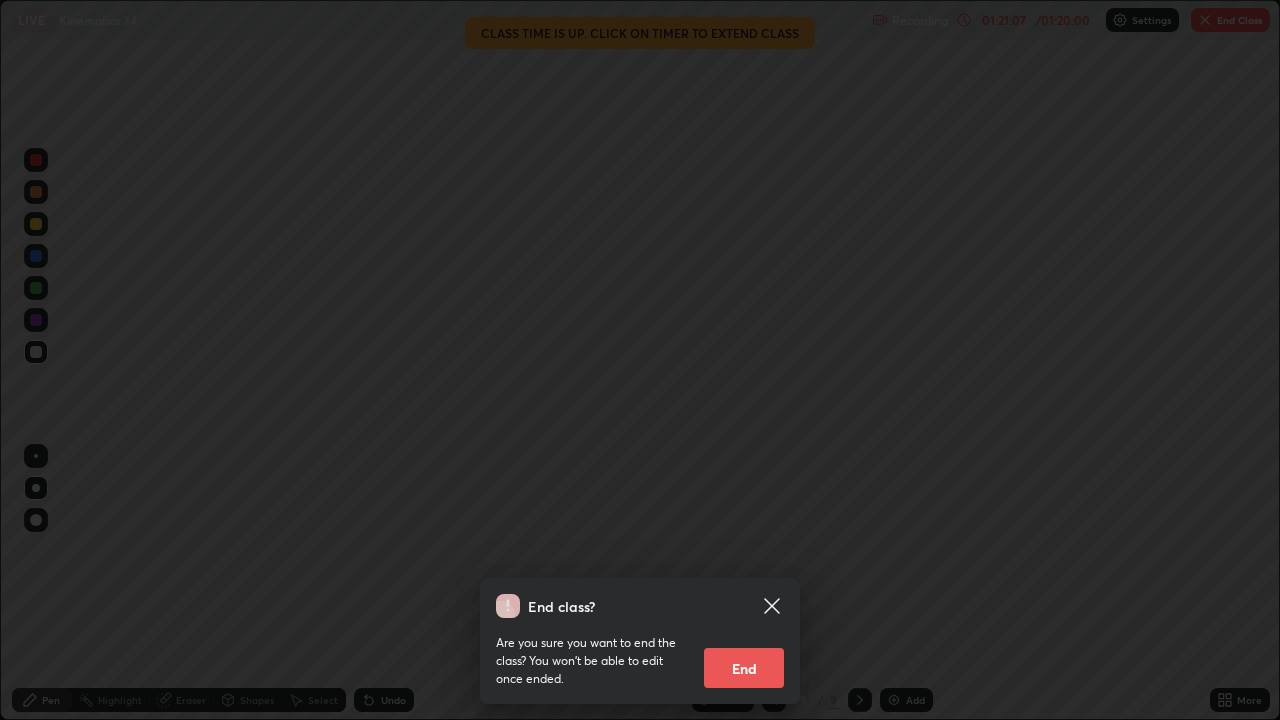 click on "End" at bounding box center (744, 668) 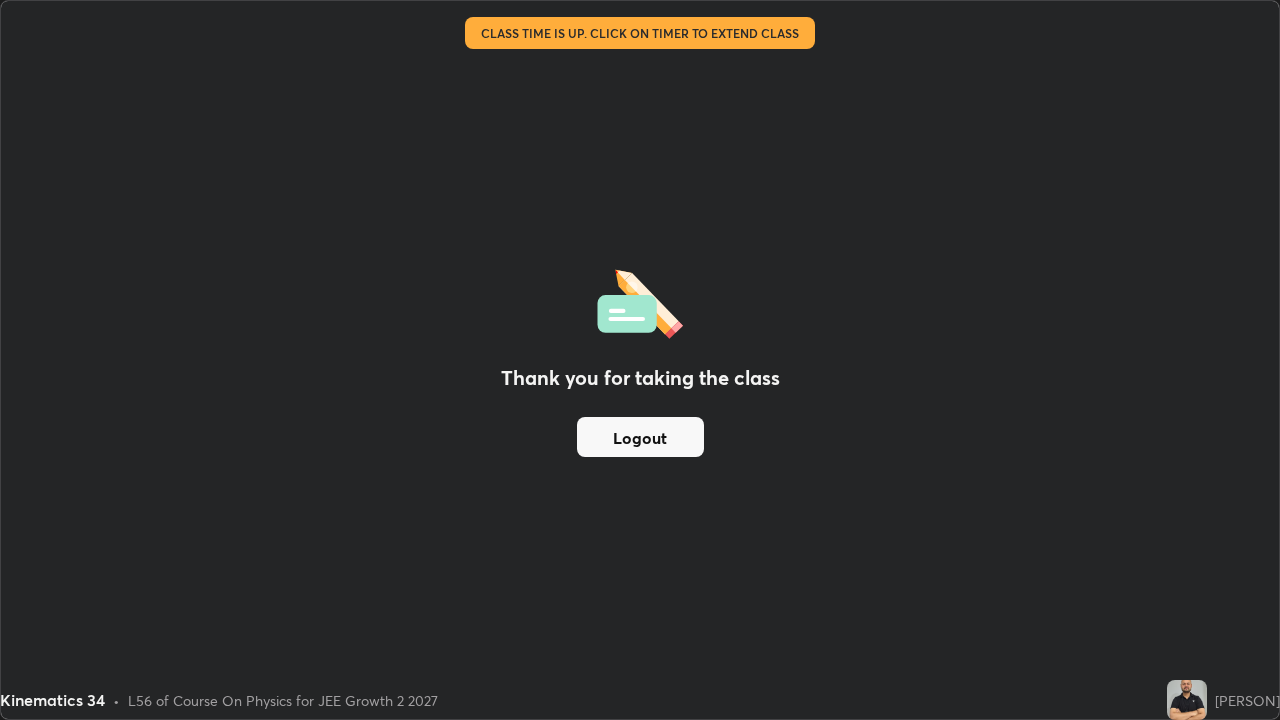 click on "Logout" at bounding box center (640, 437) 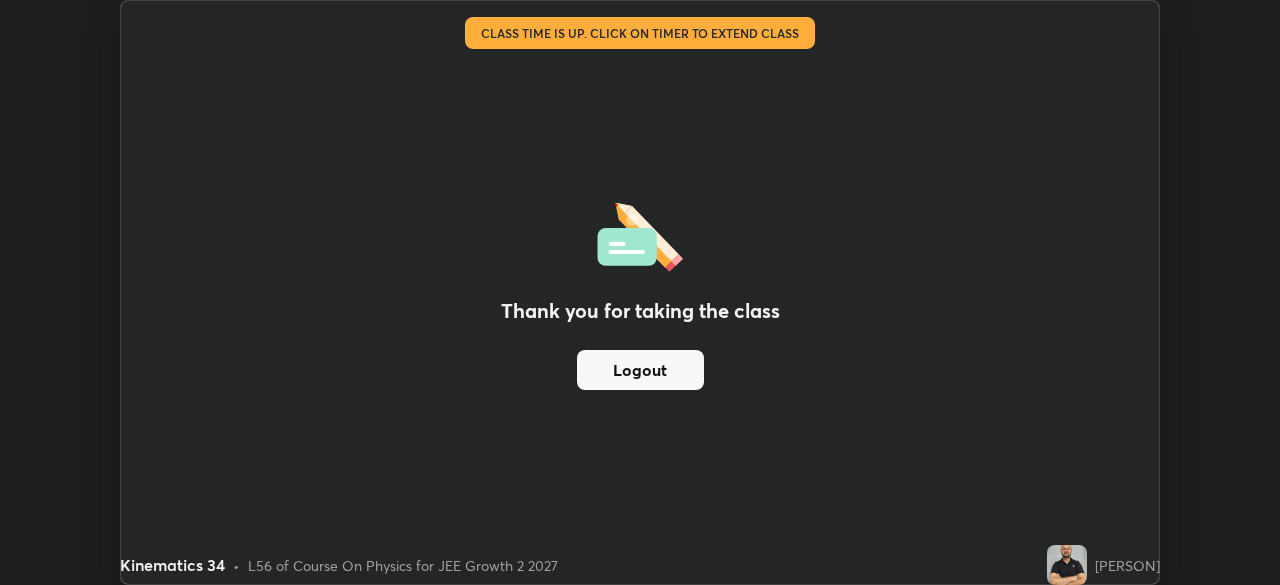 scroll, scrollTop: 585, scrollLeft: 1280, axis: both 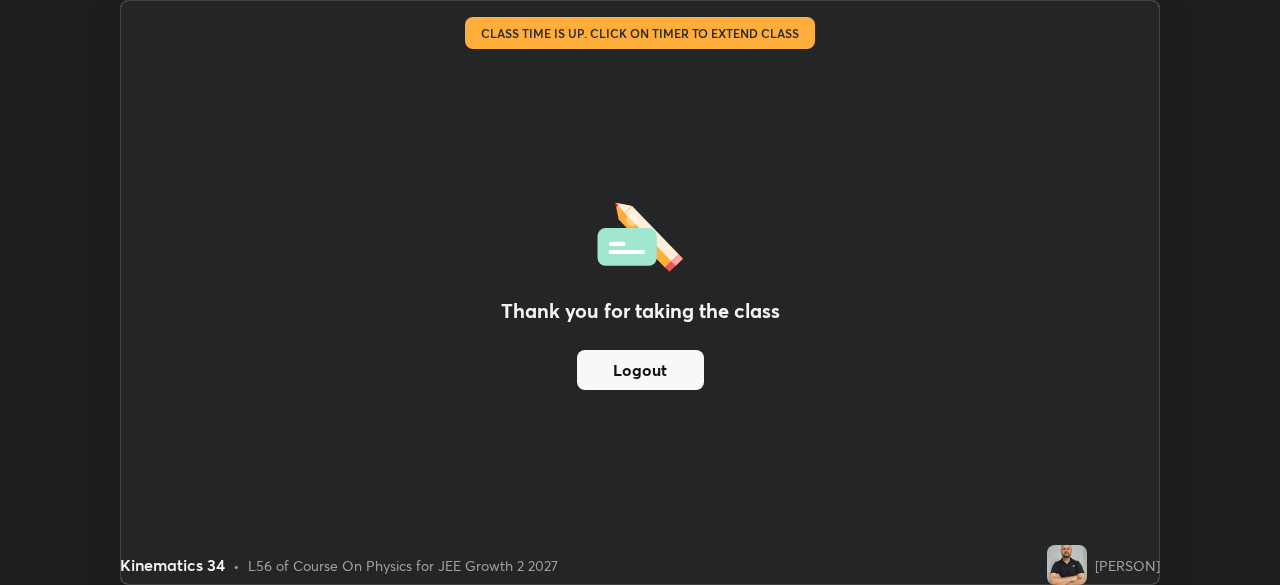 click on "Logout" at bounding box center [640, 370] 